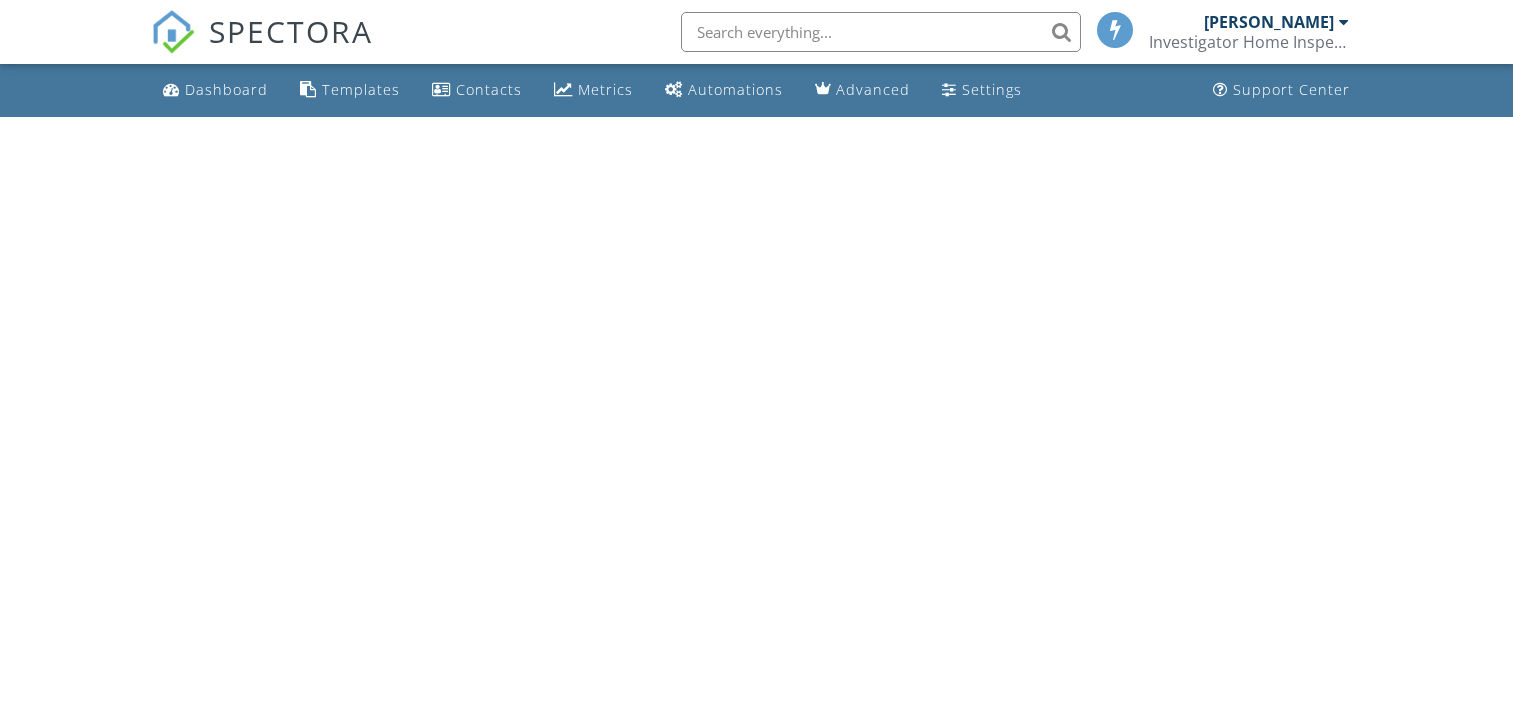 scroll, scrollTop: 0, scrollLeft: 0, axis: both 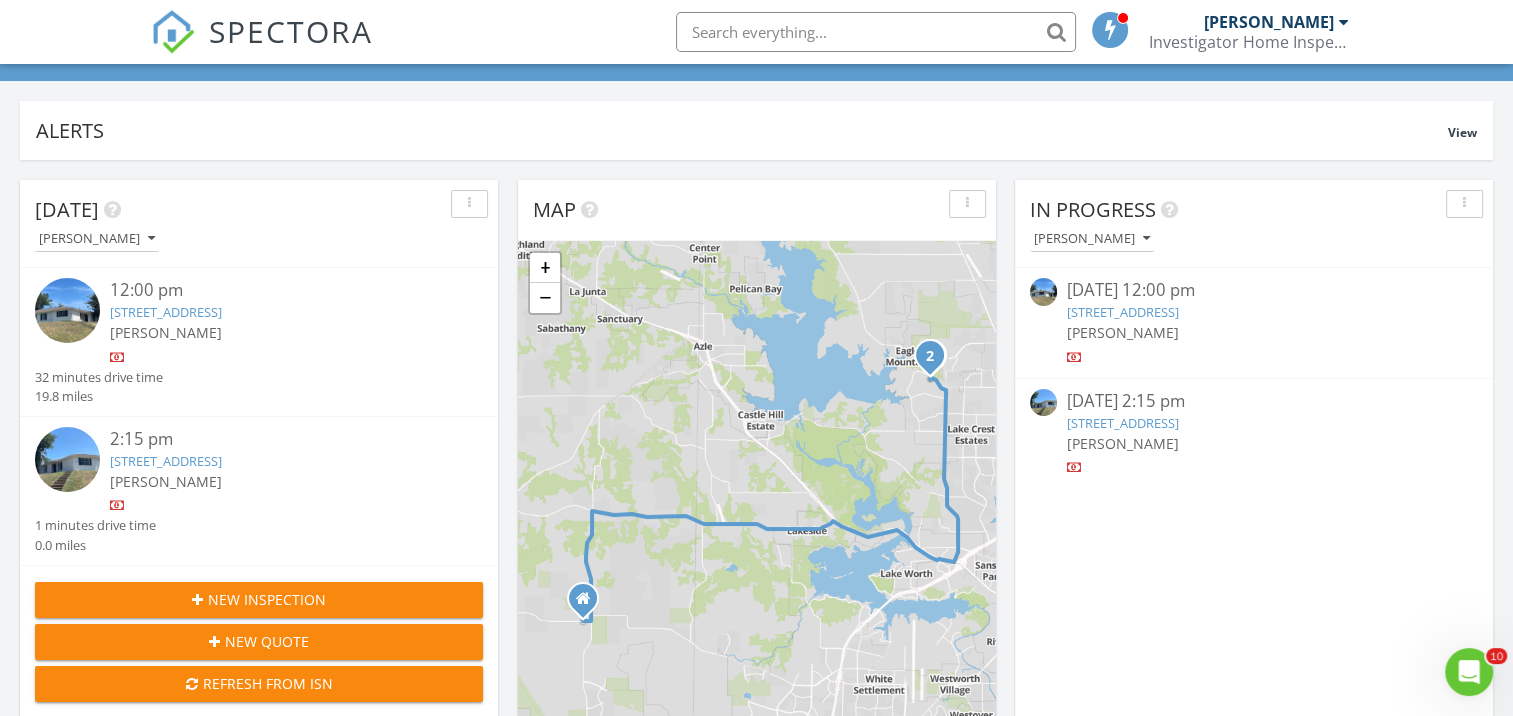click on "[STREET_ADDRESS]" at bounding box center (166, 312) 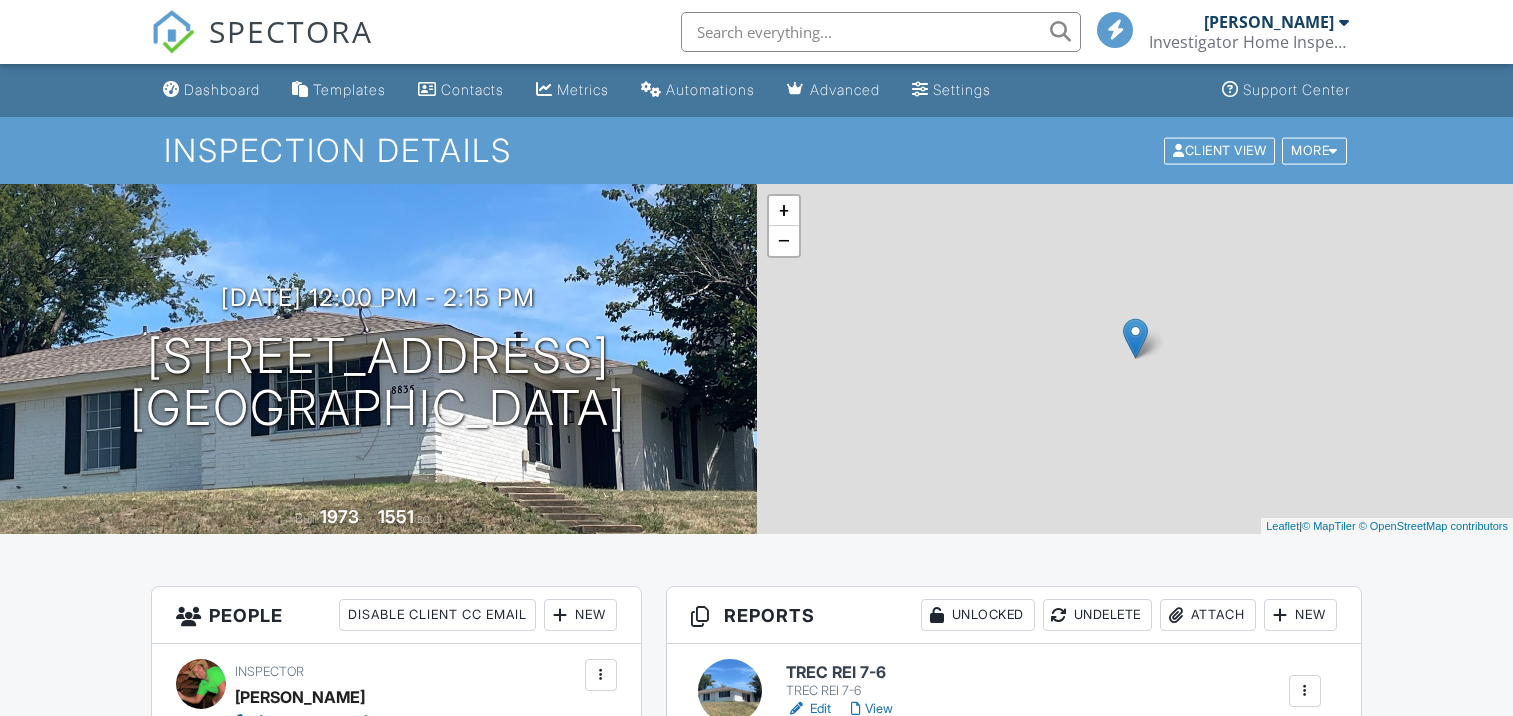 scroll, scrollTop: 0, scrollLeft: 0, axis: both 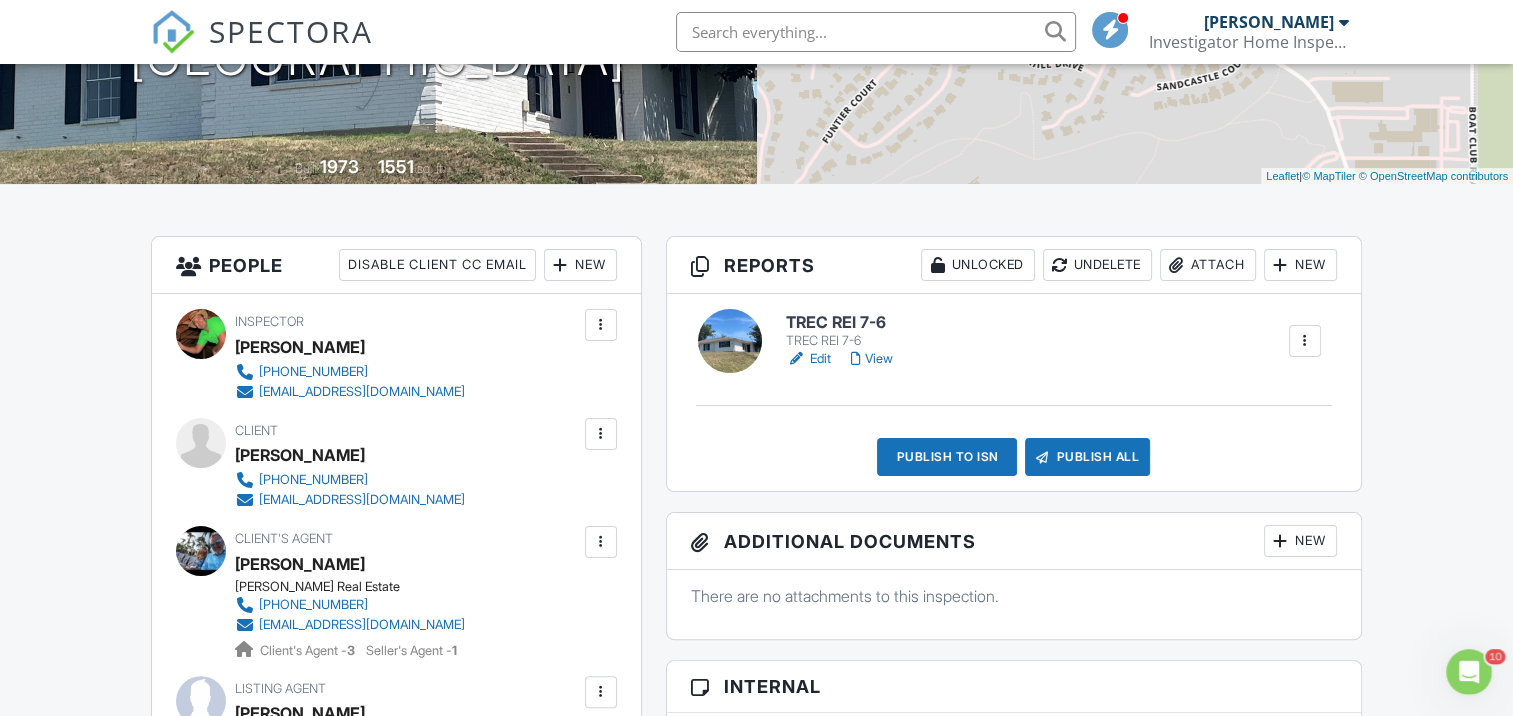 click on "Edit" at bounding box center [808, 359] 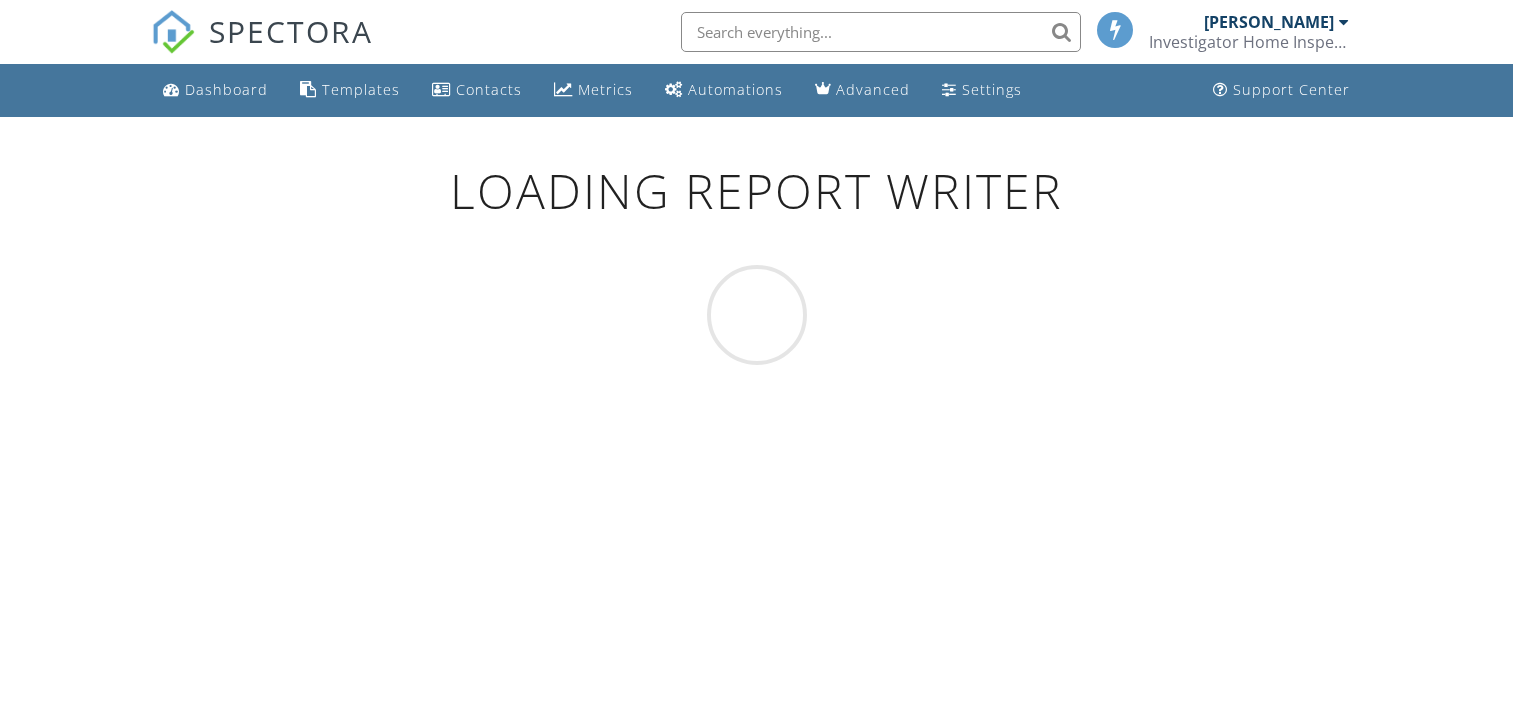 scroll, scrollTop: 0, scrollLeft: 0, axis: both 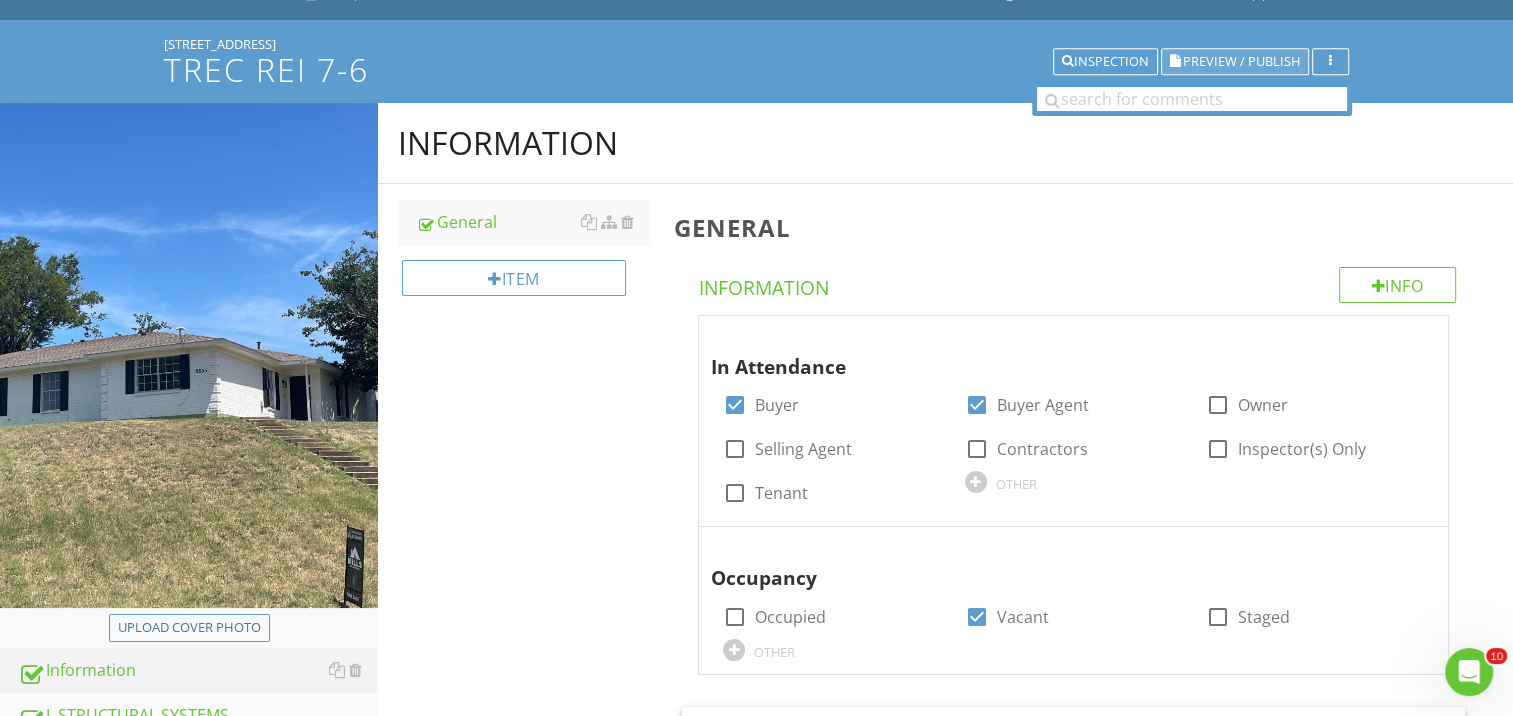 click on "Preview / Publish" at bounding box center [1235, 62] 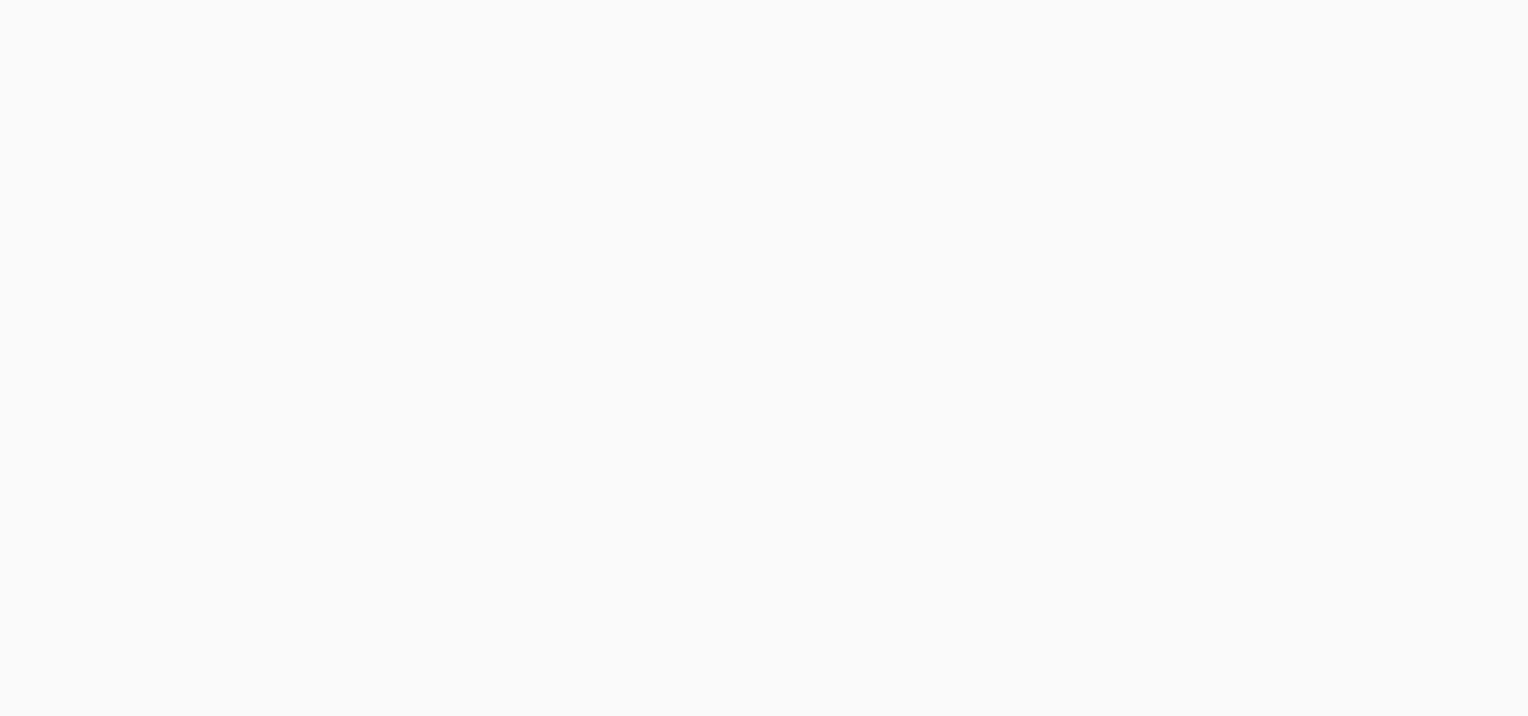 scroll, scrollTop: 0, scrollLeft: 0, axis: both 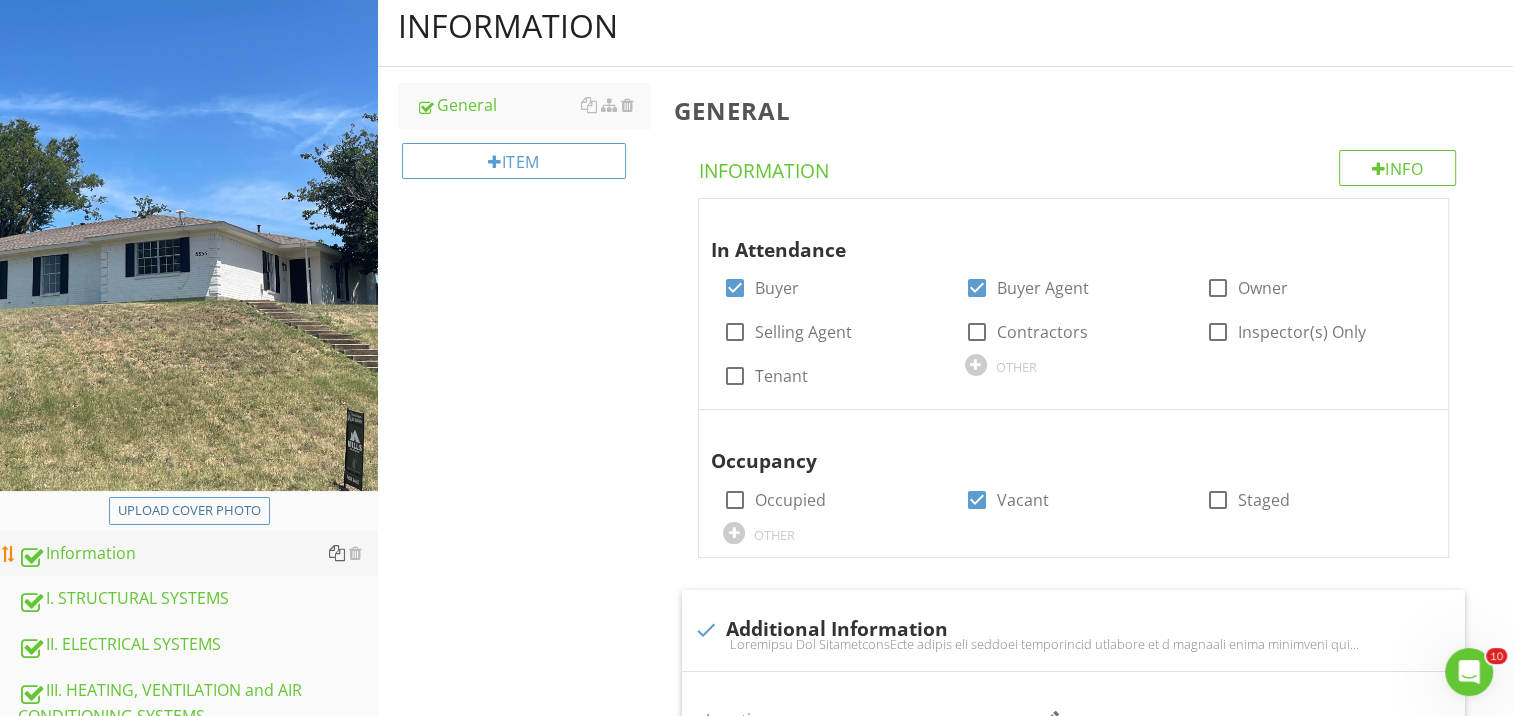 drag, startPoint x: 640, startPoint y: 465, endPoint x: 341, endPoint y: 553, distance: 311.68094 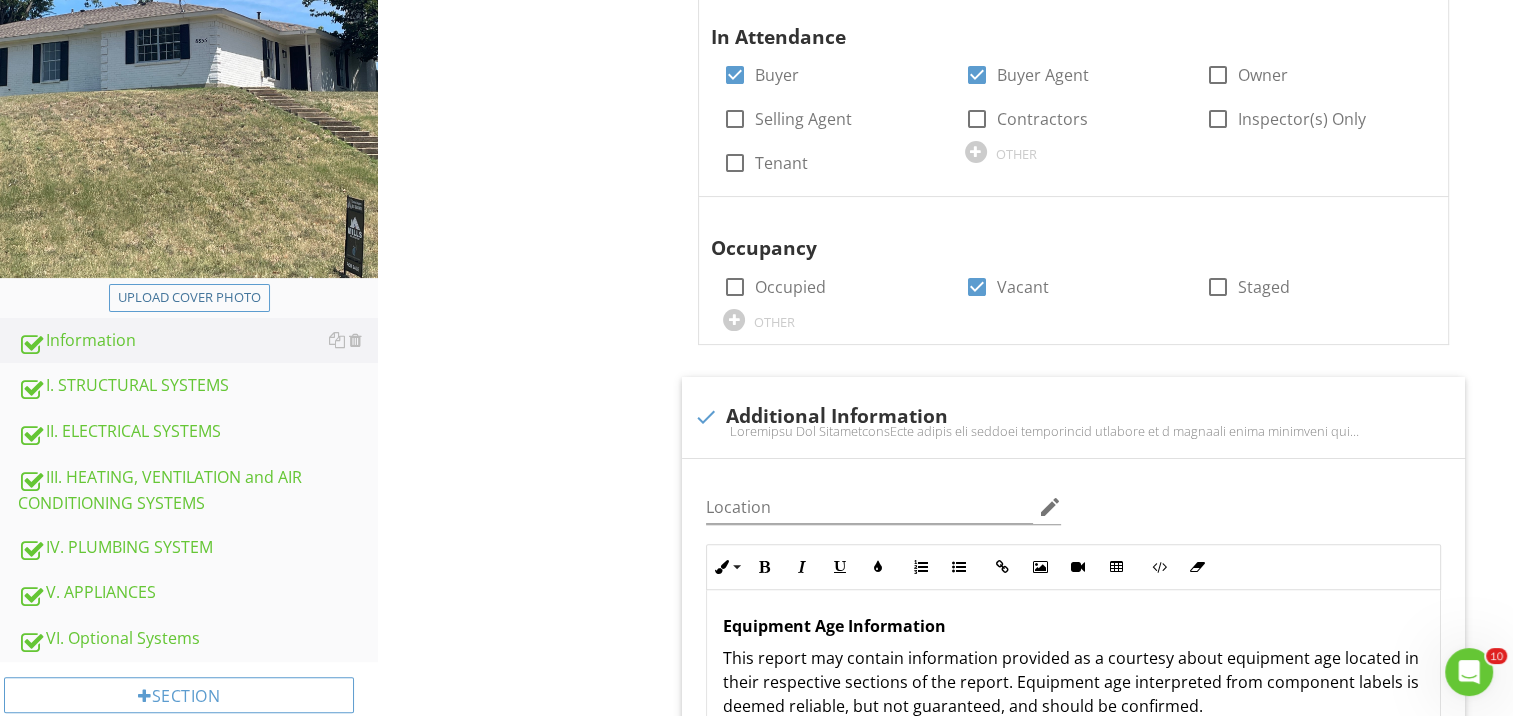 scroll, scrollTop: 448, scrollLeft: 0, axis: vertical 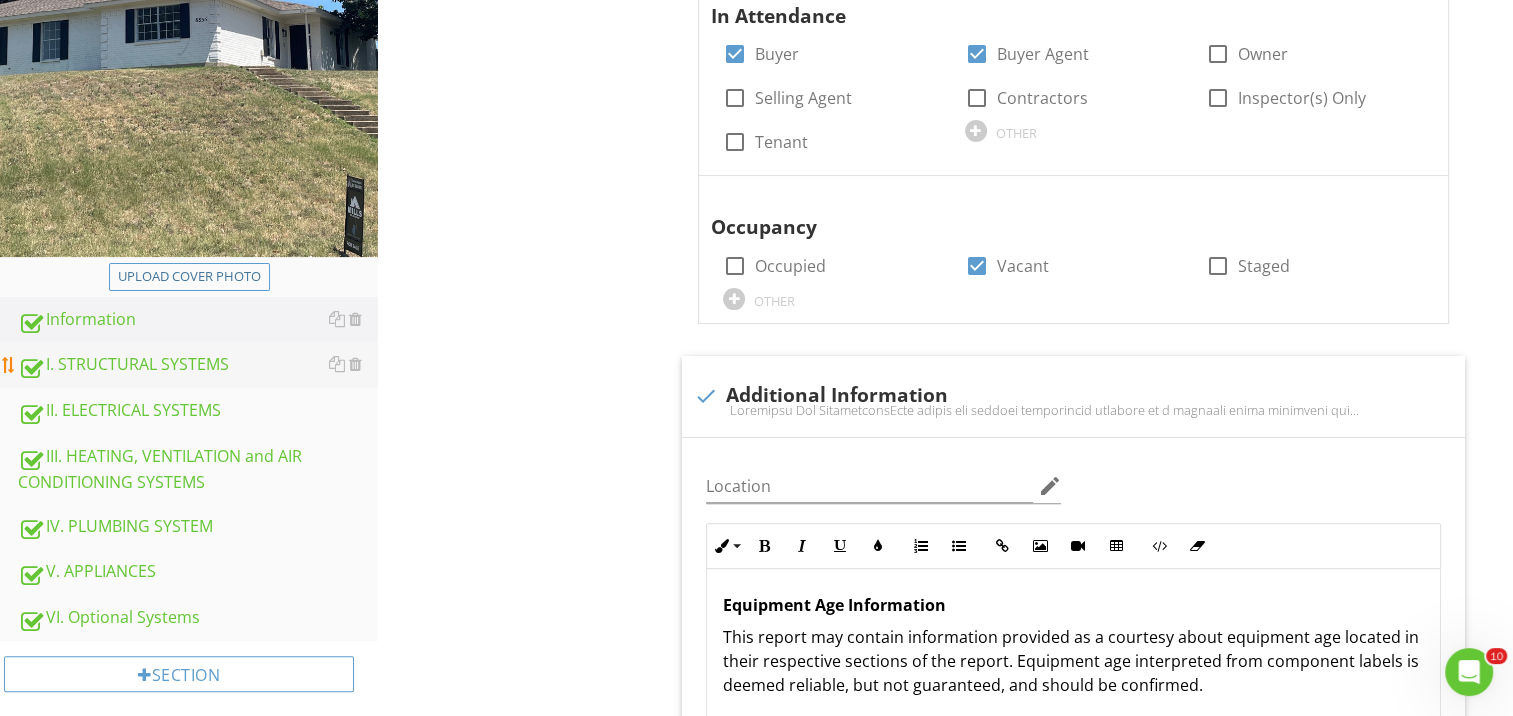 click on "I. STRUCTURAL SYSTEMS" at bounding box center (198, 365) 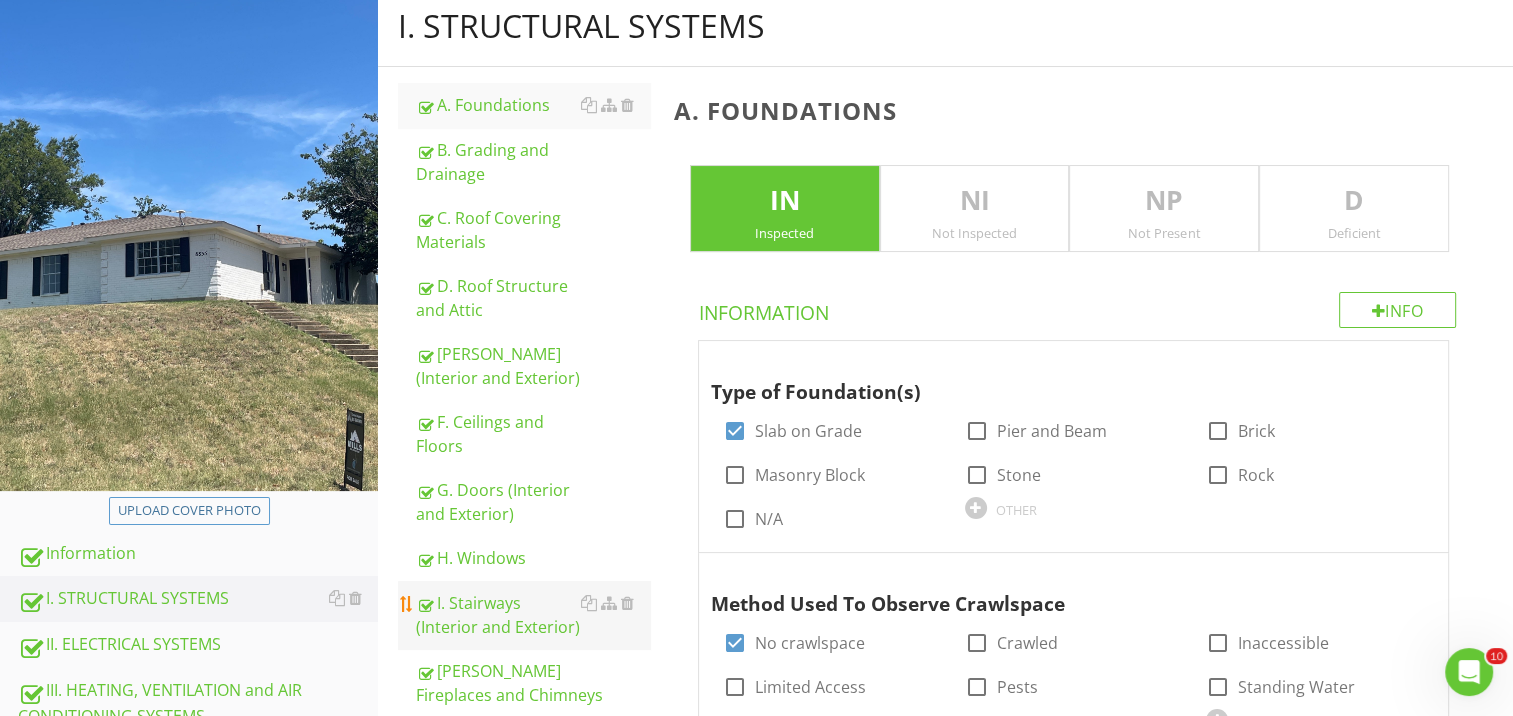 scroll, scrollTop: 164, scrollLeft: 0, axis: vertical 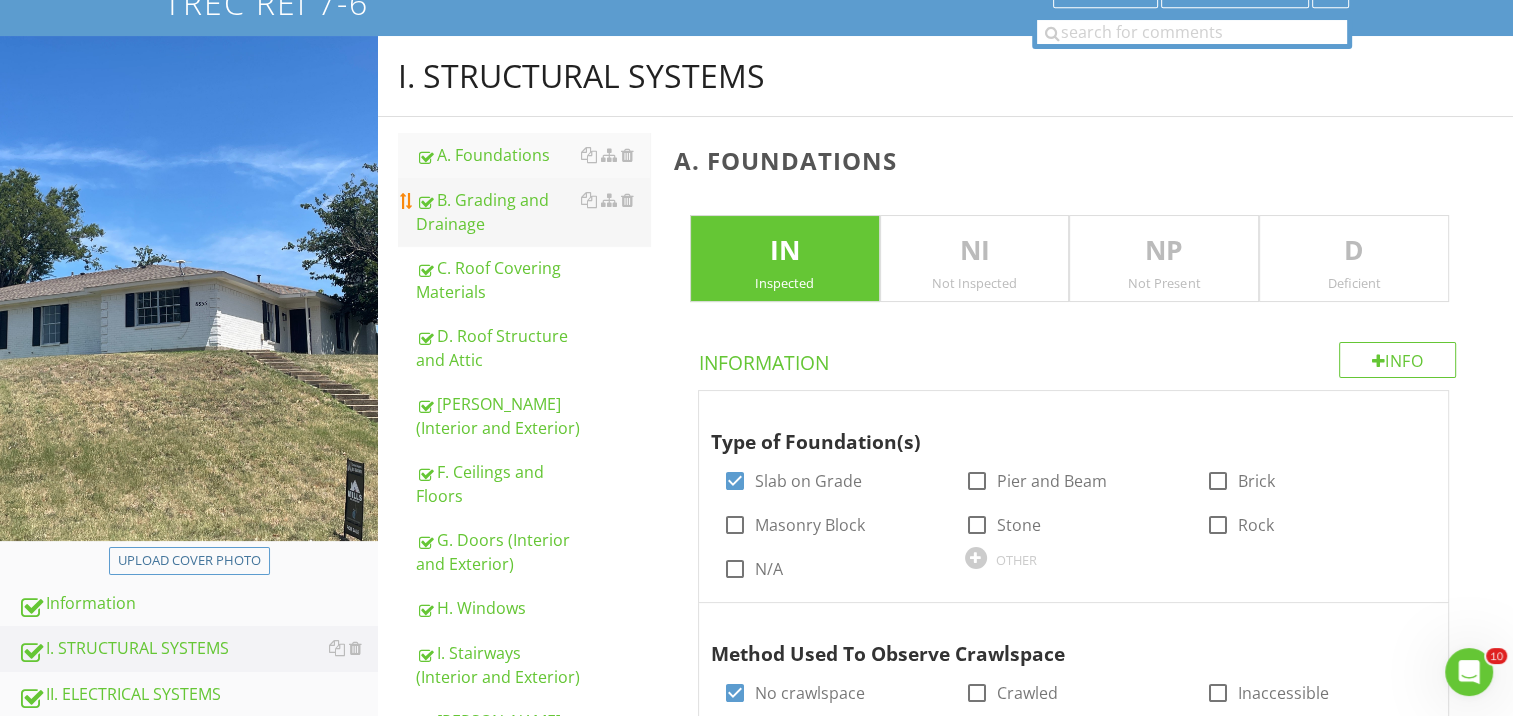 click on "B. Grading and Drainage" at bounding box center (533, 212) 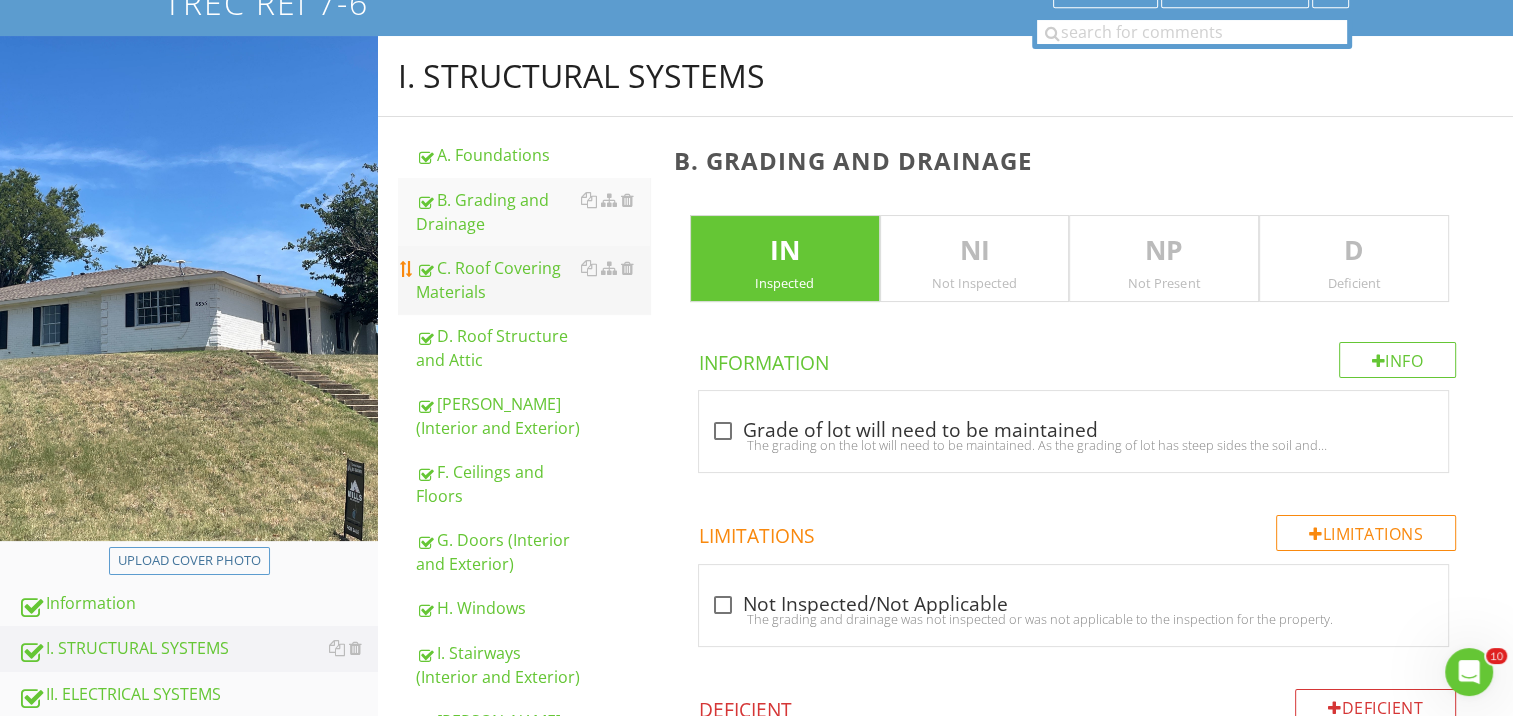 click on "C. Roof Covering Materials" at bounding box center [533, 280] 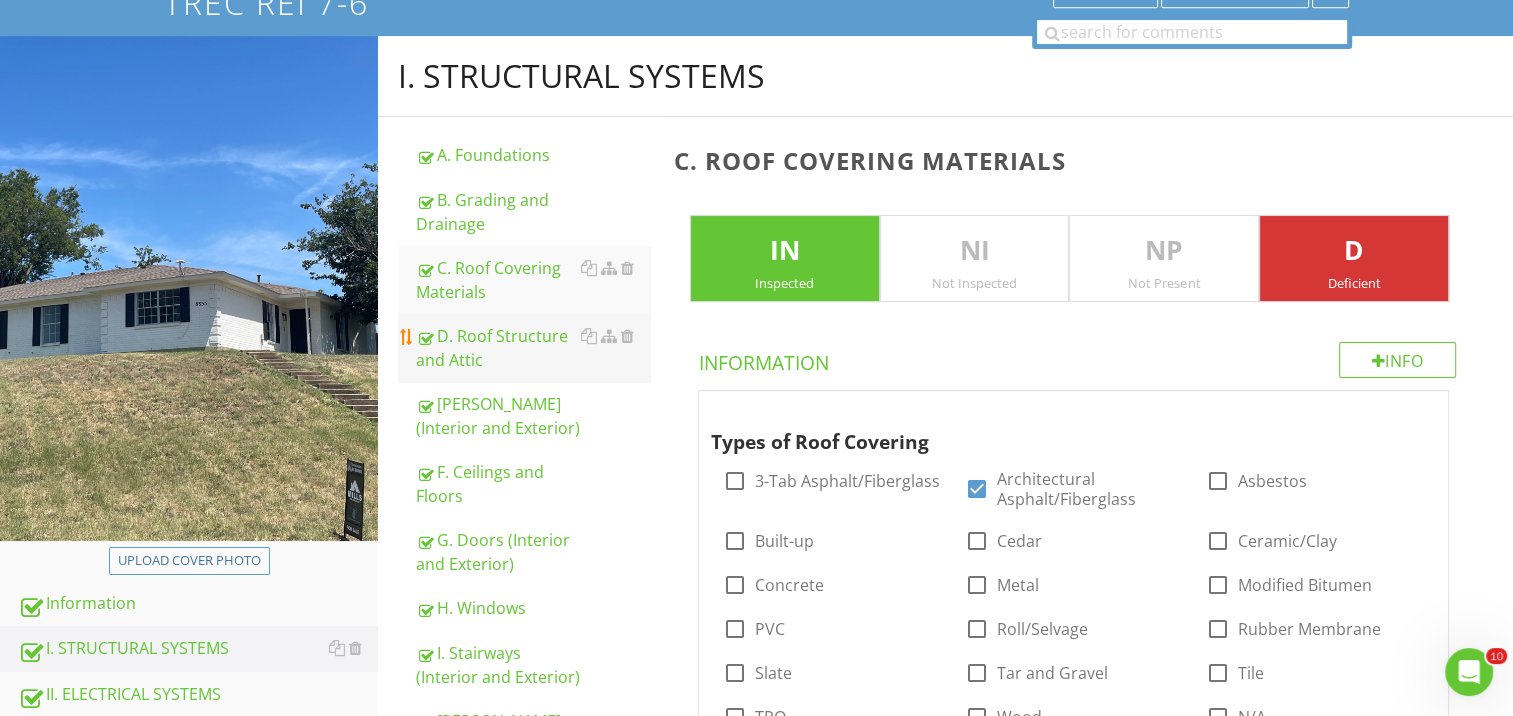 click on "D. Roof Structure and Attic" at bounding box center (533, 348) 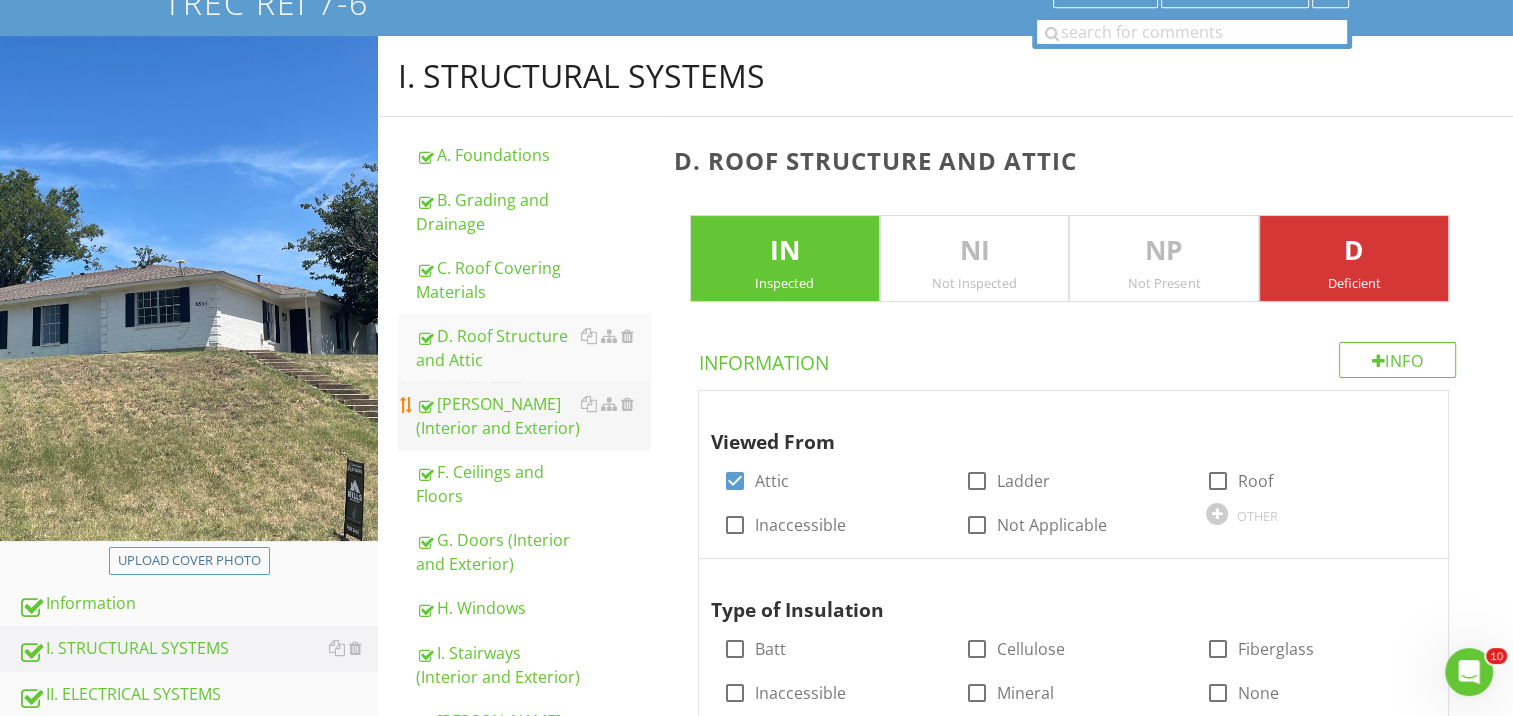 click on "E. Walls (Interior and Exterior)" at bounding box center [533, 416] 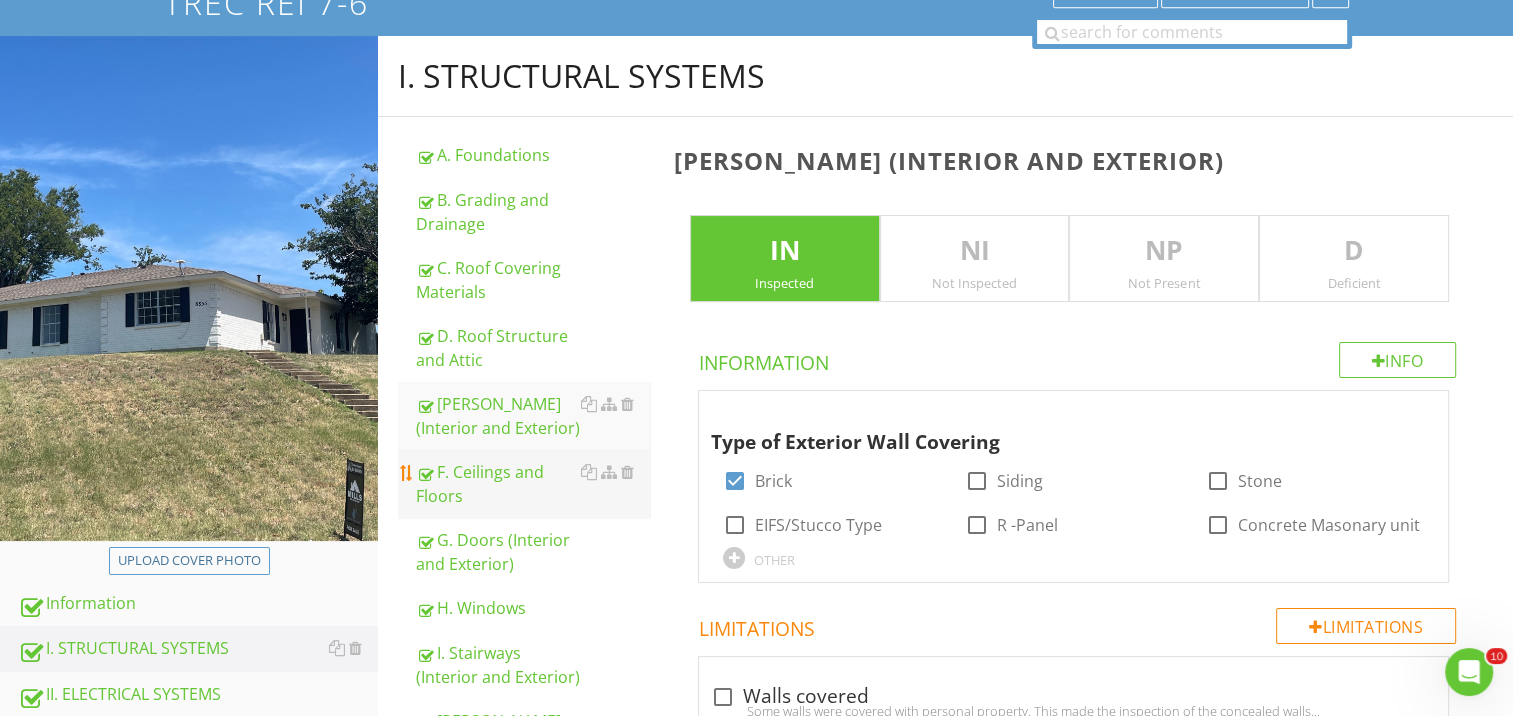 click on "F. Ceilings and Floors" at bounding box center [533, 484] 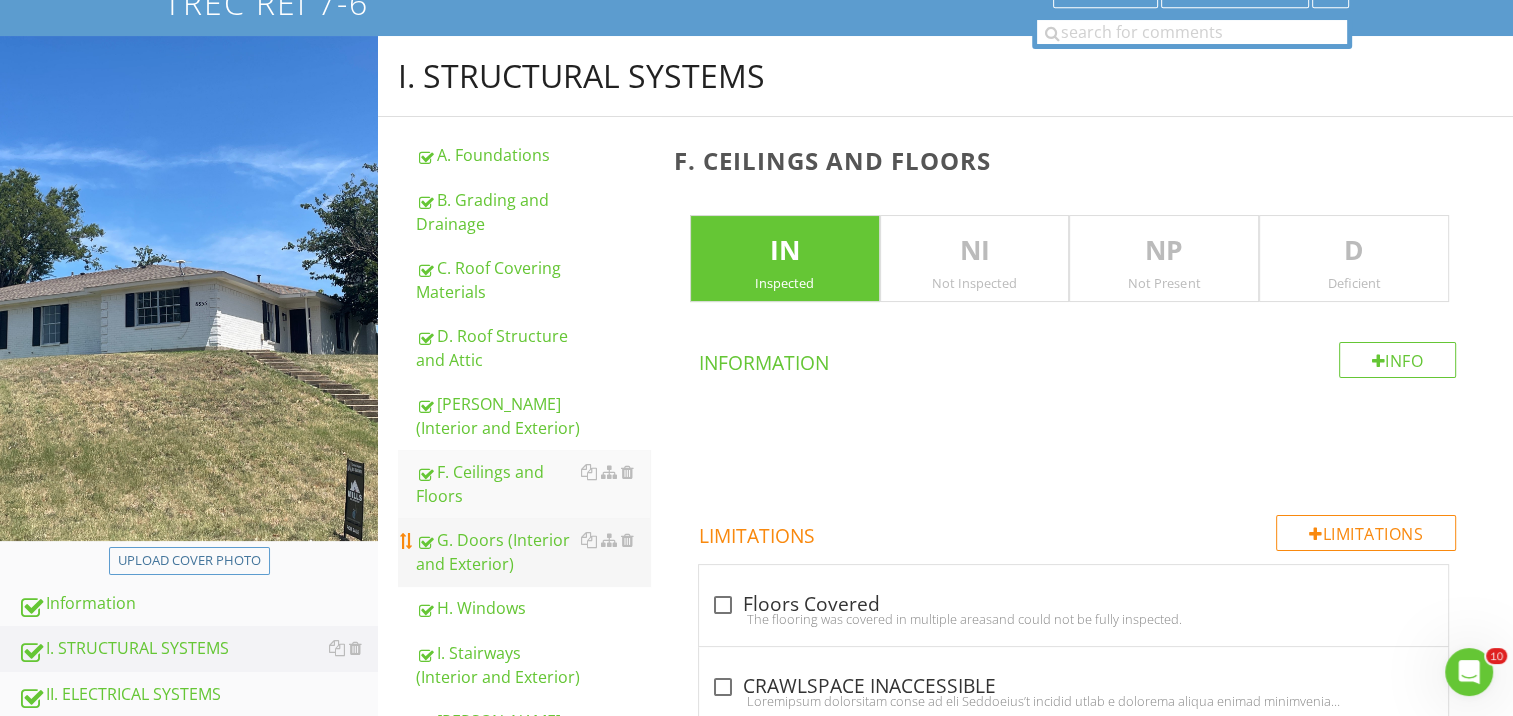 click on "G. Doors (Interior and Exterior)" at bounding box center (533, 552) 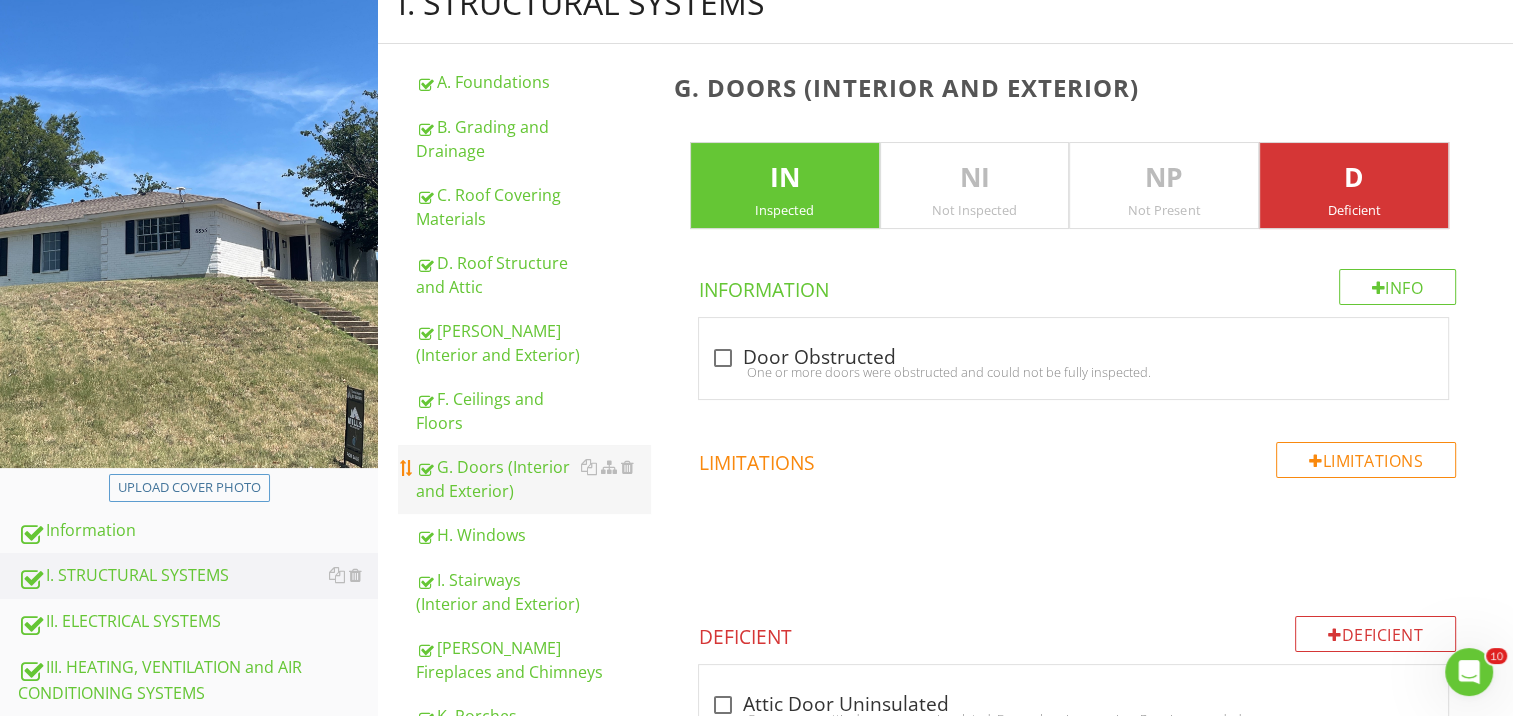 scroll, scrollTop: 397, scrollLeft: 0, axis: vertical 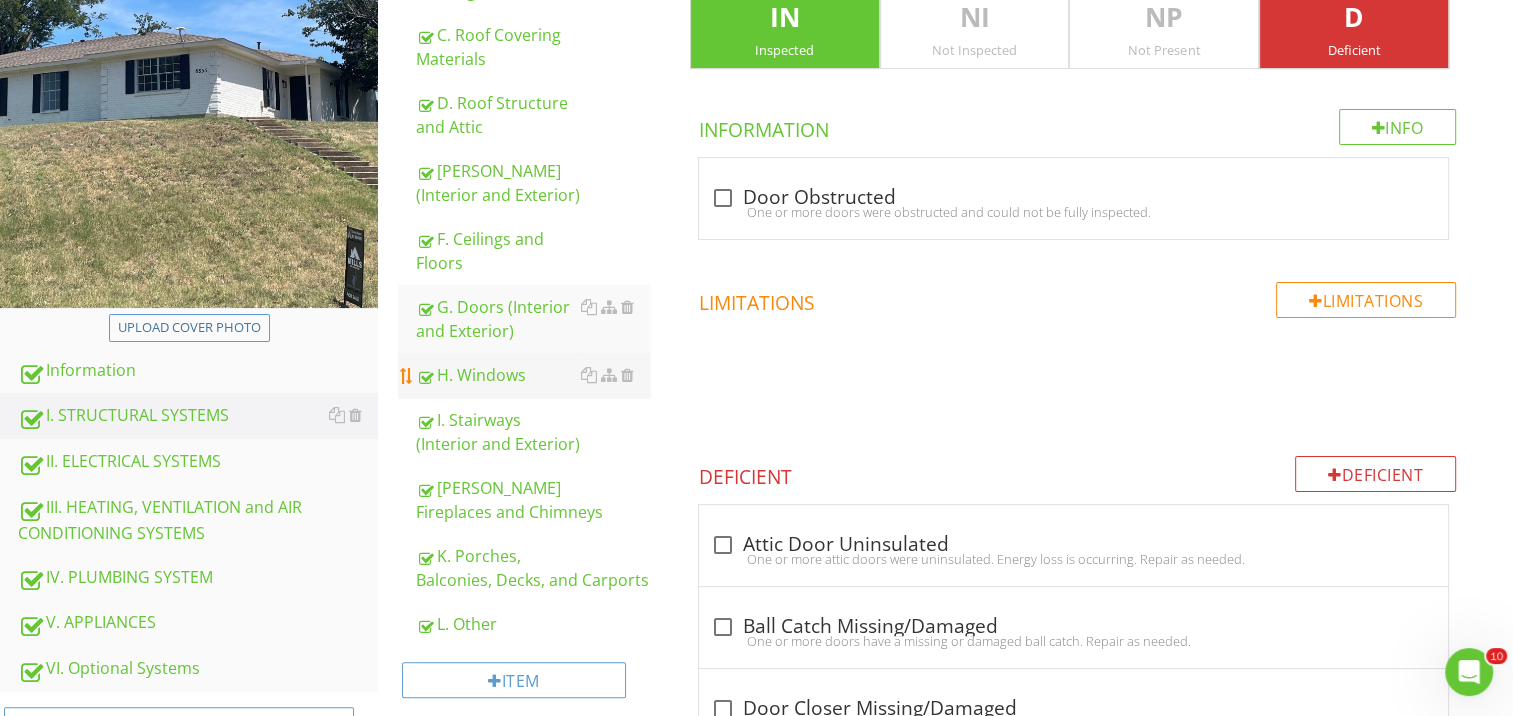 click on "H. Windows" at bounding box center (533, 375) 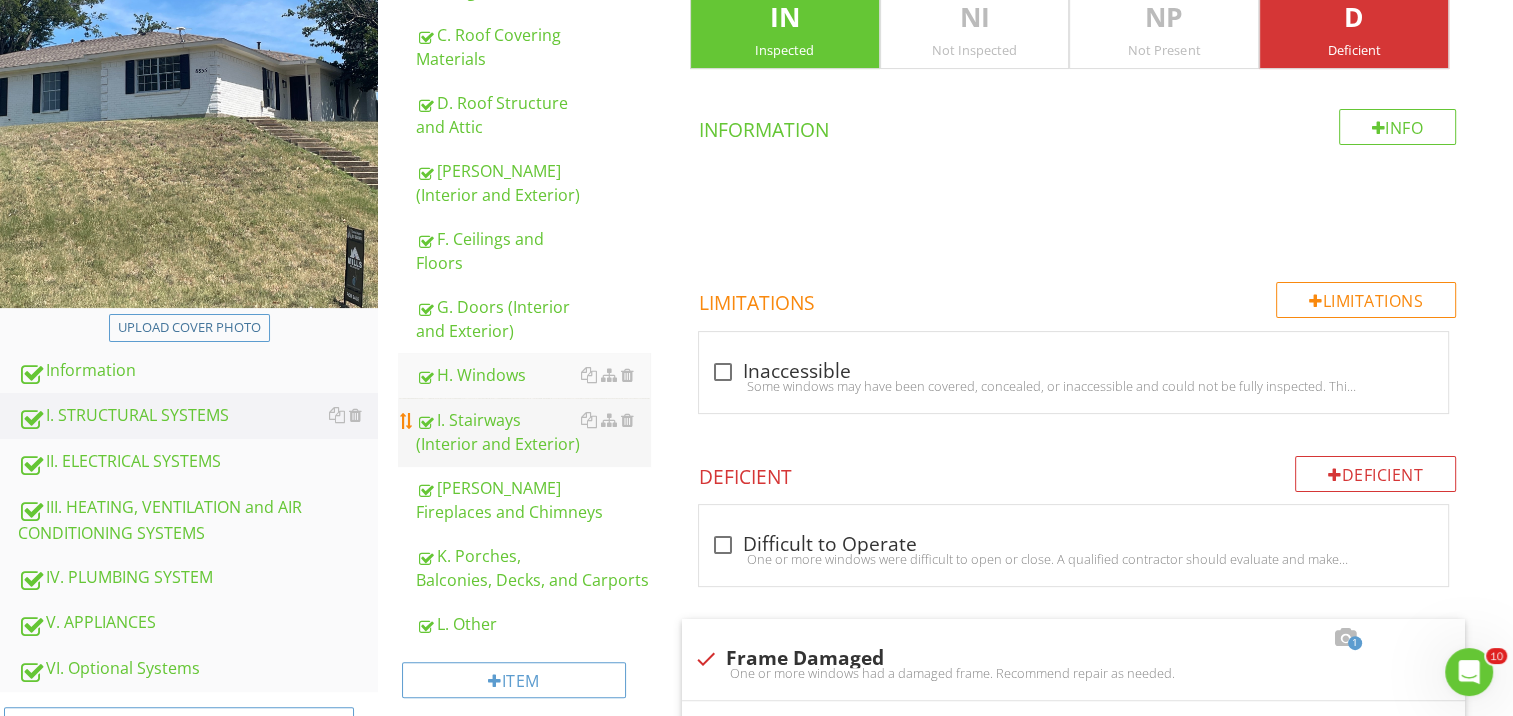 click on "I. Stairways (Interior and Exterior)" at bounding box center [533, 432] 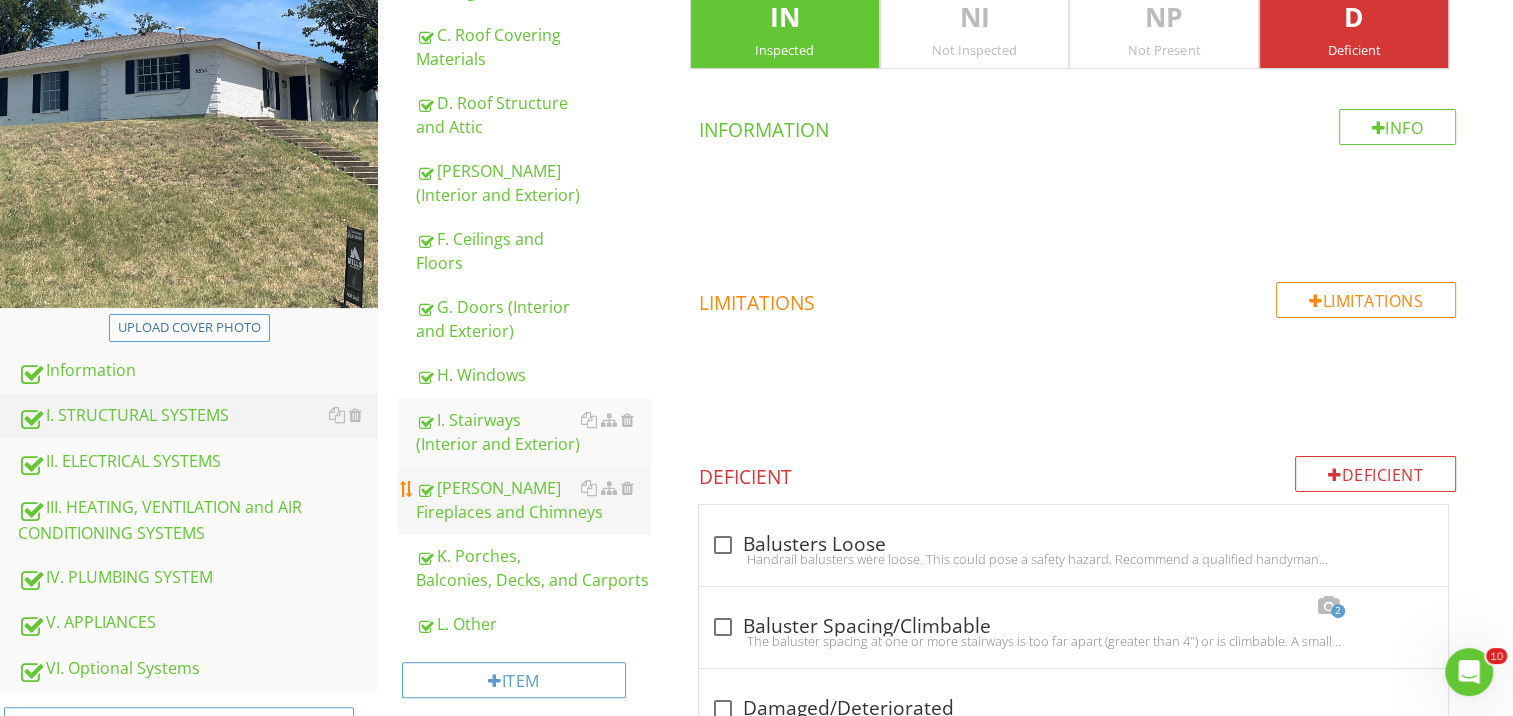 click on "[PERSON_NAME] Fireplaces and Chimneys" at bounding box center (533, 500) 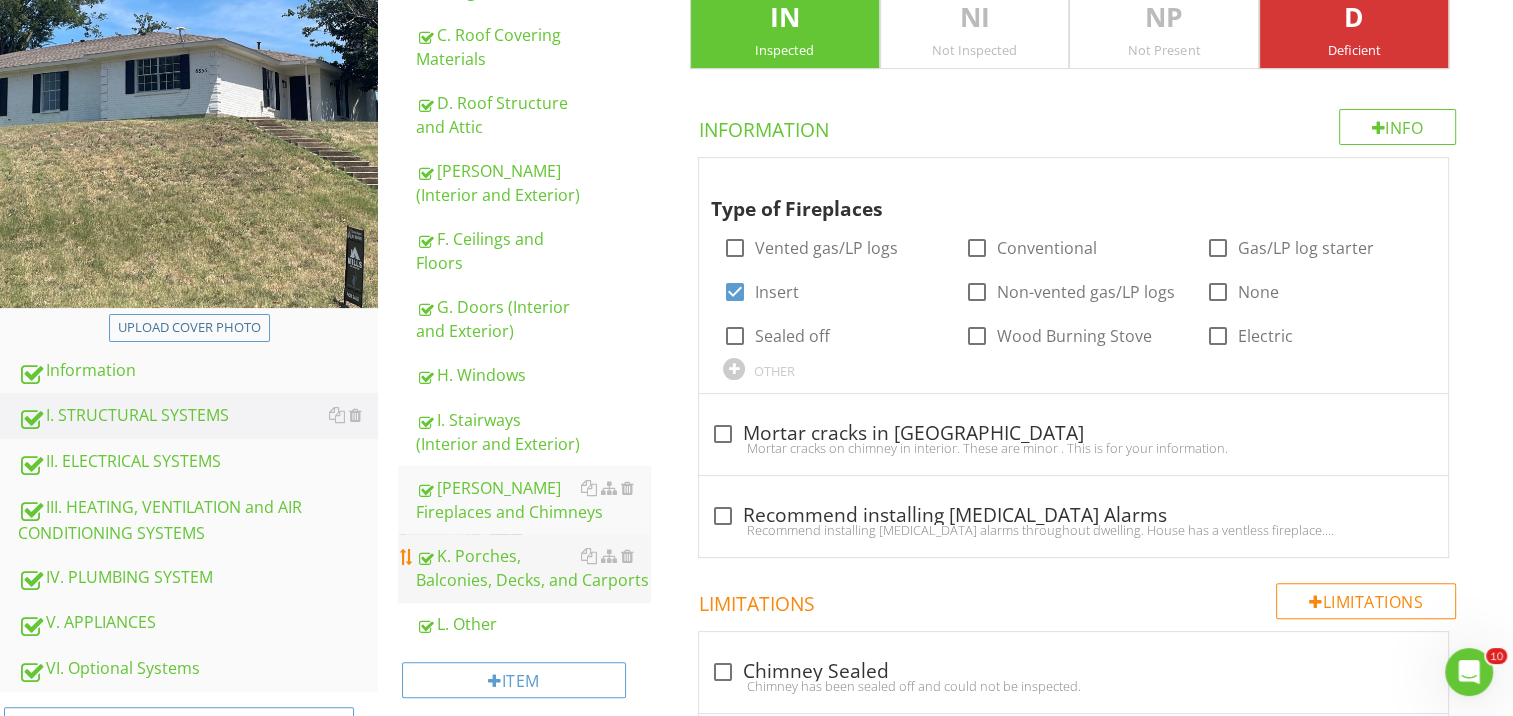 click on "K. Porches, Balconies, Decks, and Carports" at bounding box center (533, 568) 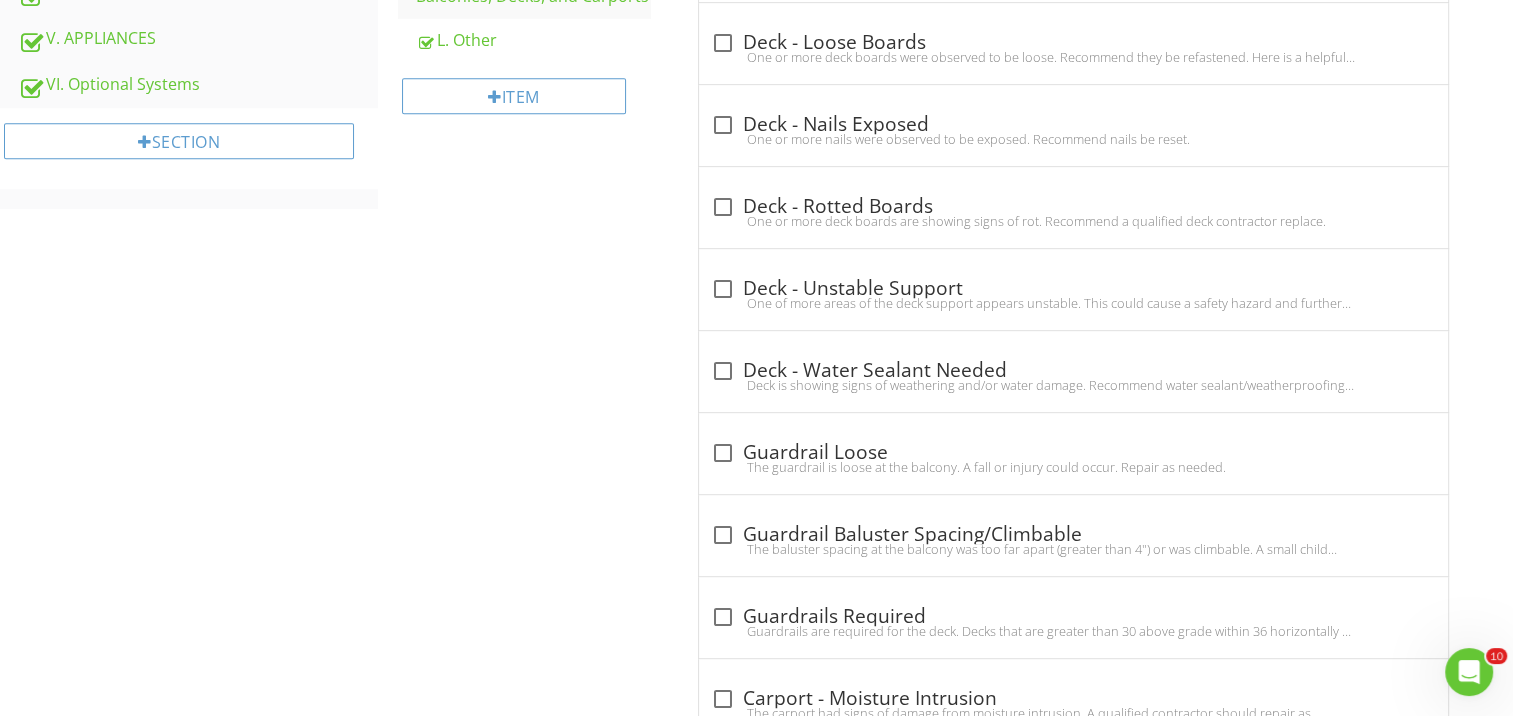 scroll, scrollTop: 718, scrollLeft: 0, axis: vertical 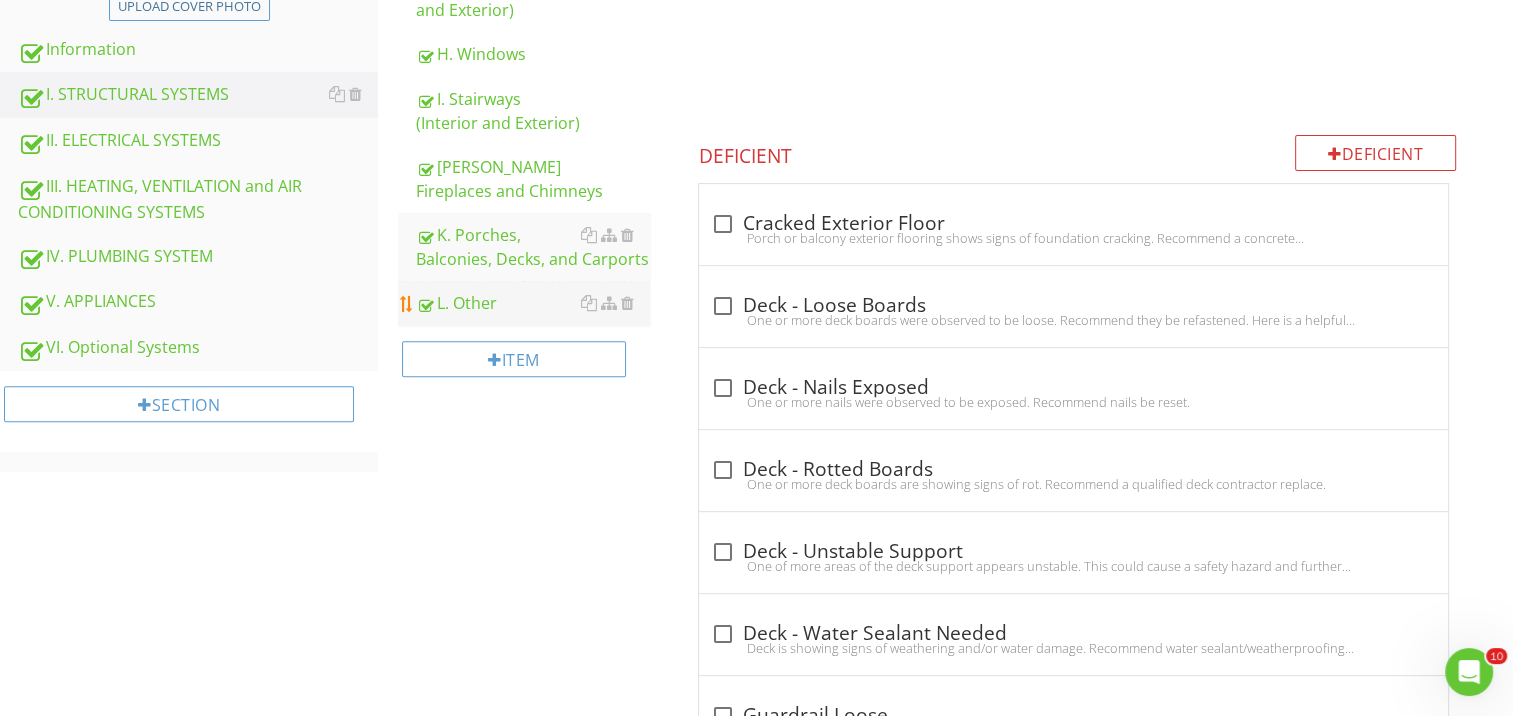 click on "L. Other" at bounding box center [533, 303] 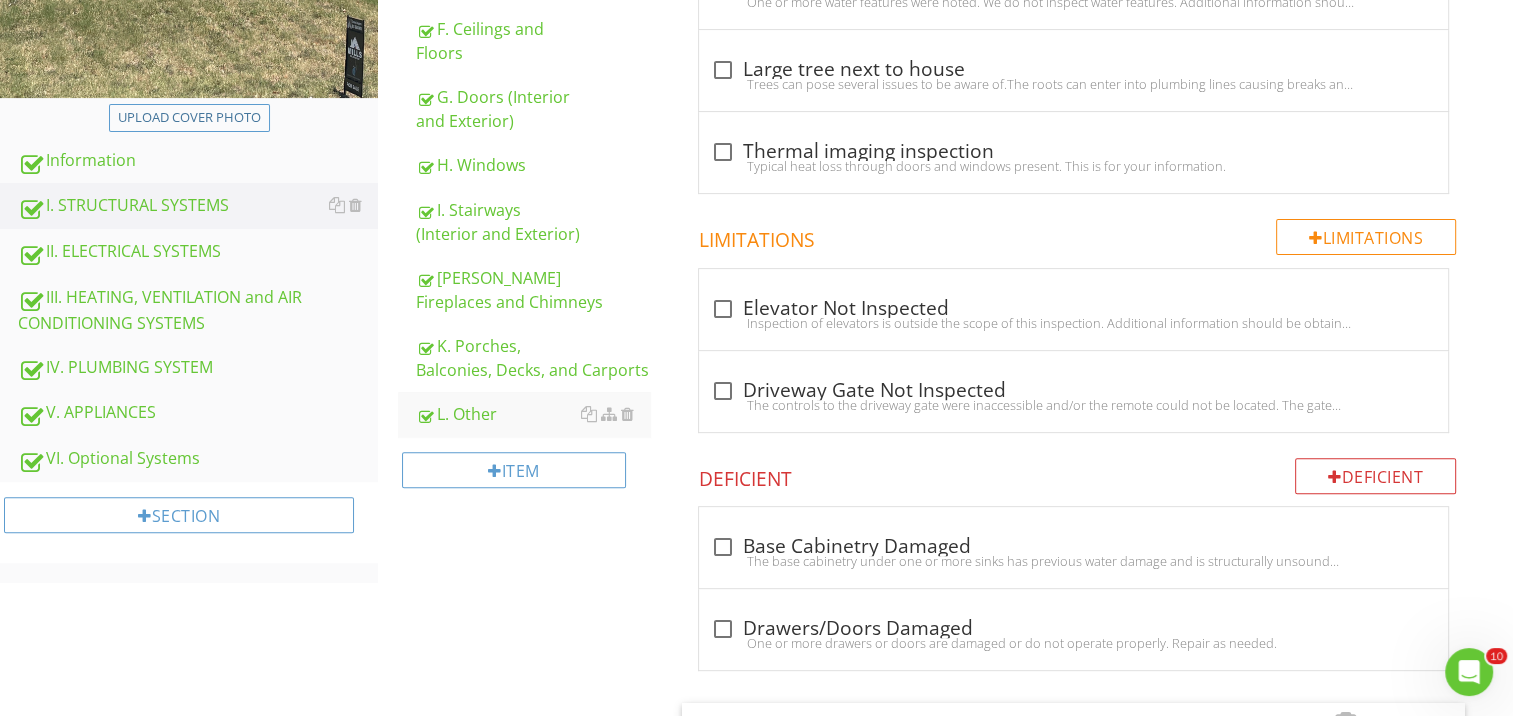 scroll, scrollTop: 566, scrollLeft: 0, axis: vertical 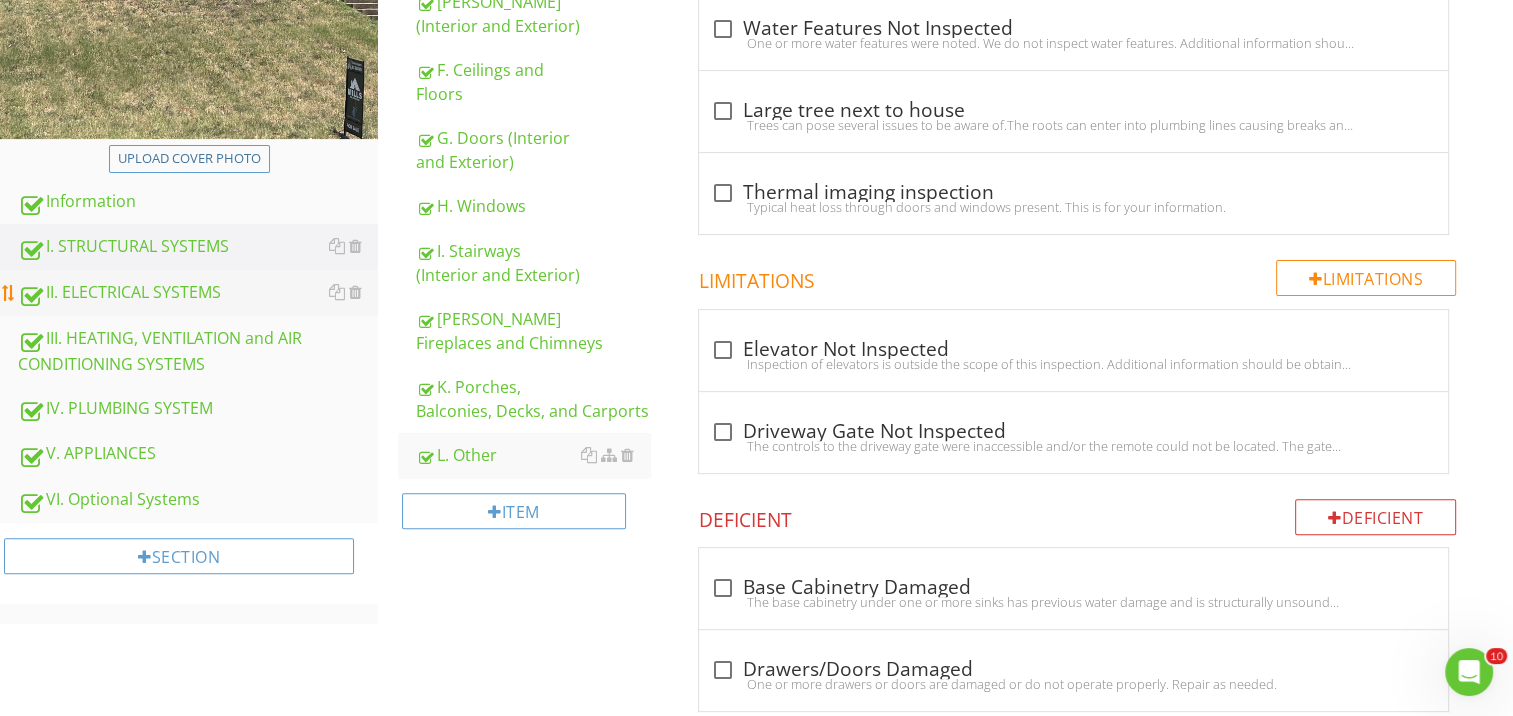 click on "II. ELECTRICAL SYSTEMS" at bounding box center [198, 293] 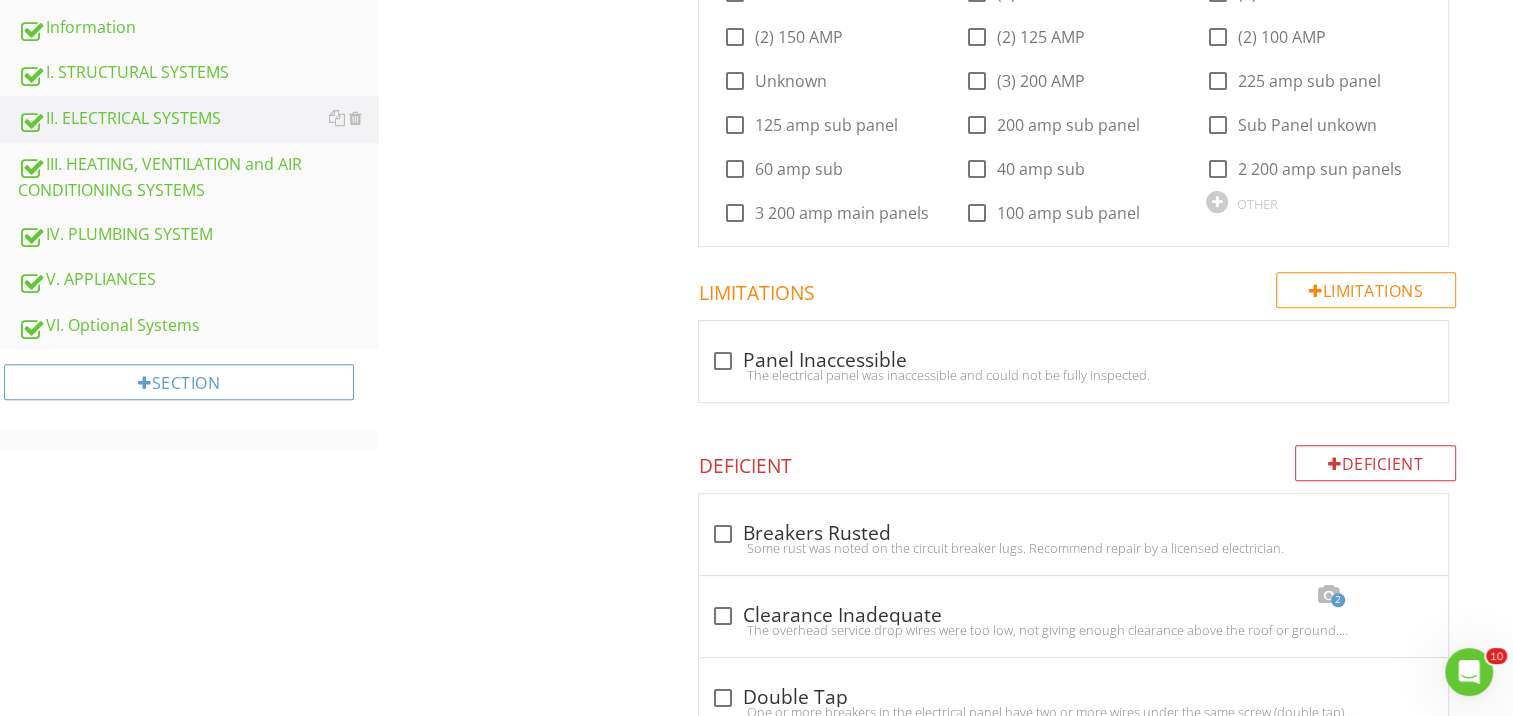 scroll, scrollTop: 0, scrollLeft: 0, axis: both 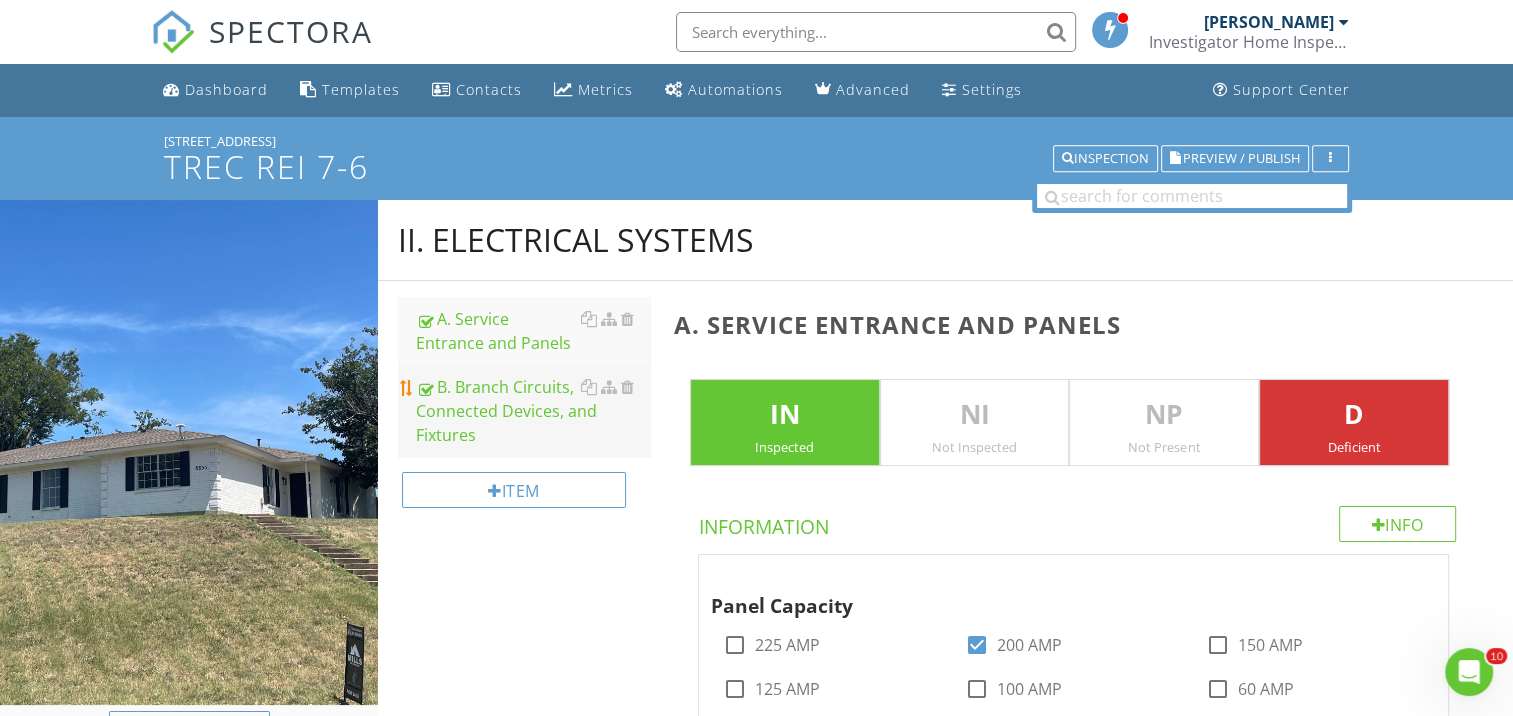 click on "B. Branch Circuits, Connected Devices, and Fixtures" at bounding box center (533, 411) 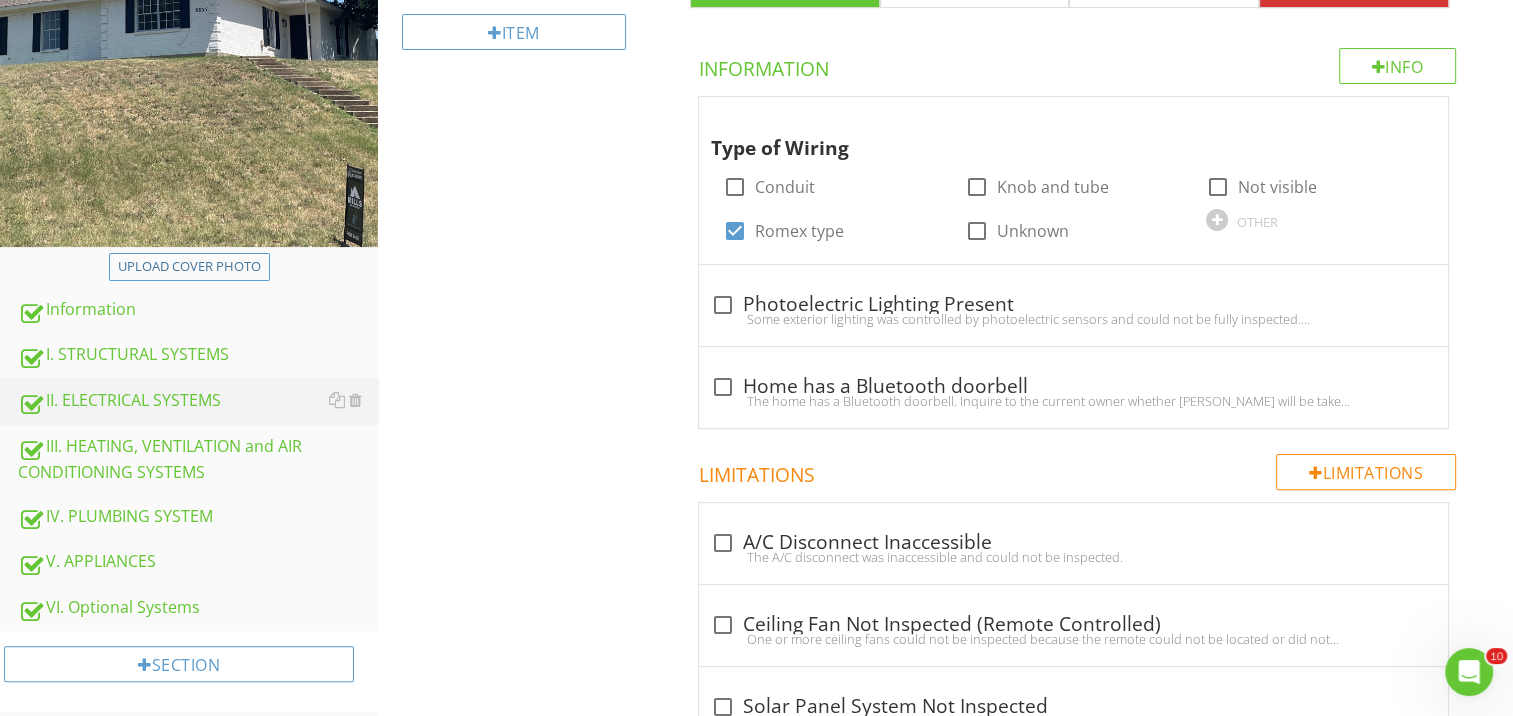 scroll, scrollTop: 516, scrollLeft: 0, axis: vertical 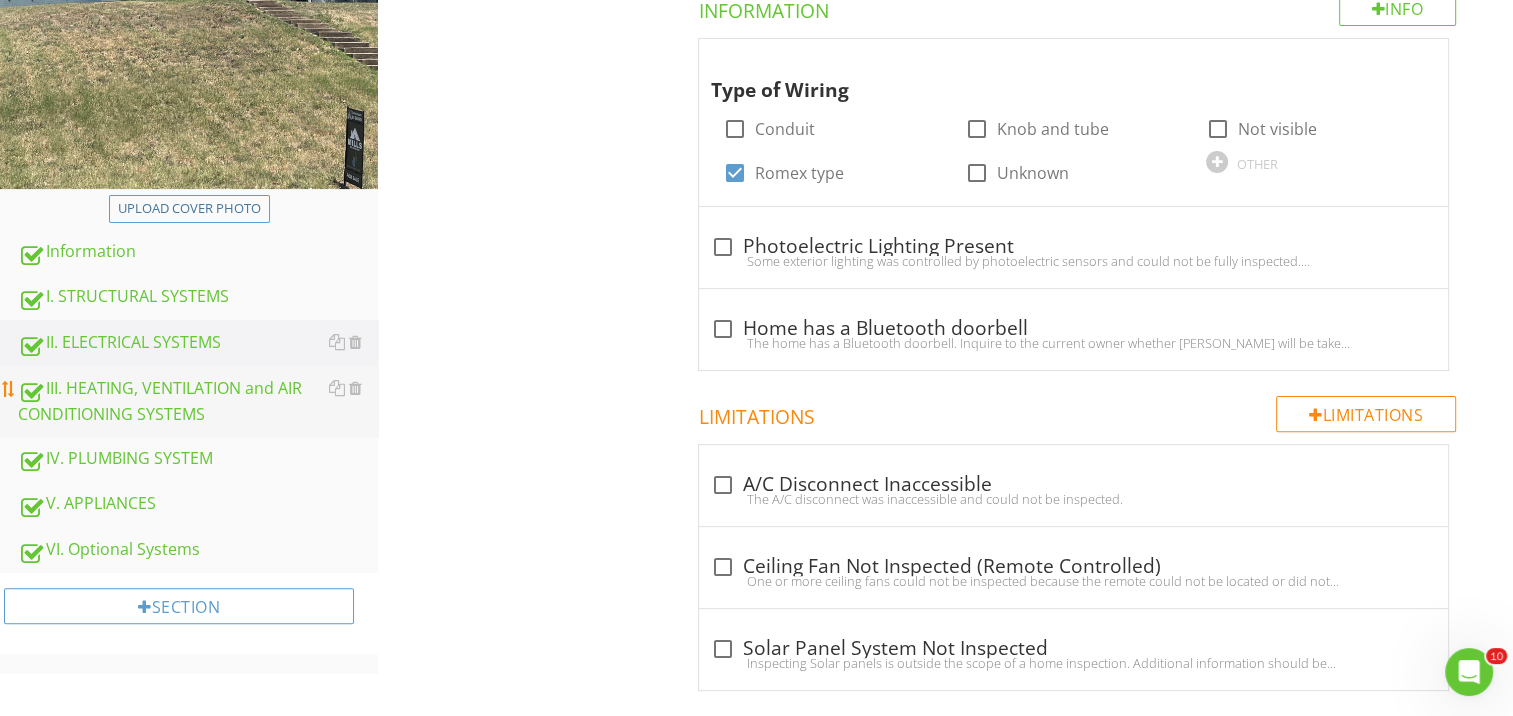 click on "III. HEATING, VENTILATION and AIR CONDITIONING SYSTEMS" at bounding box center [198, 401] 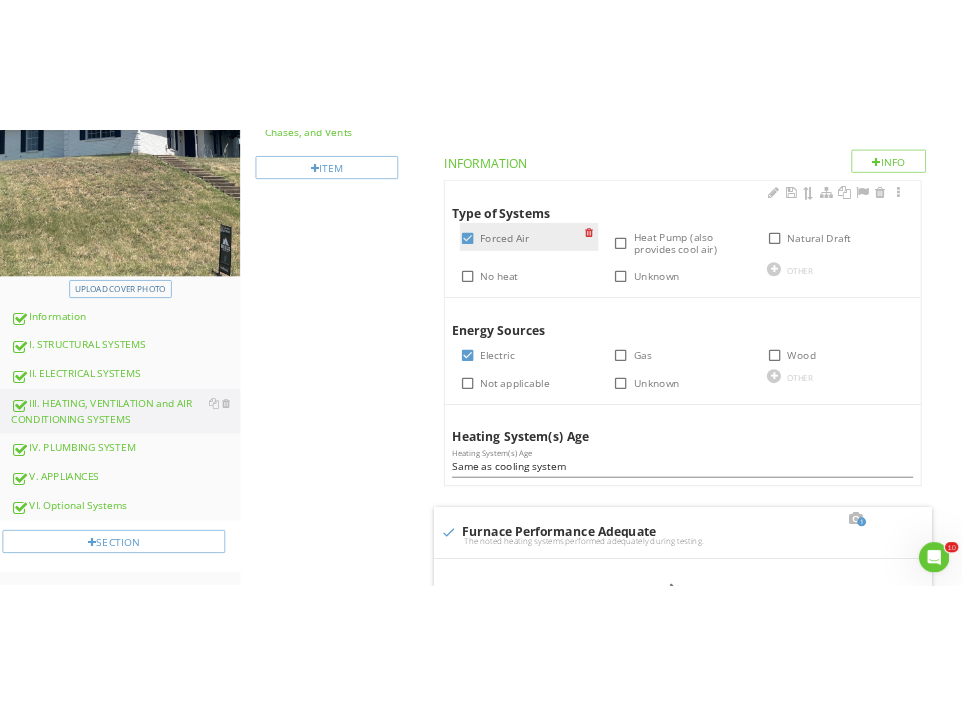 scroll, scrollTop: 600, scrollLeft: 0, axis: vertical 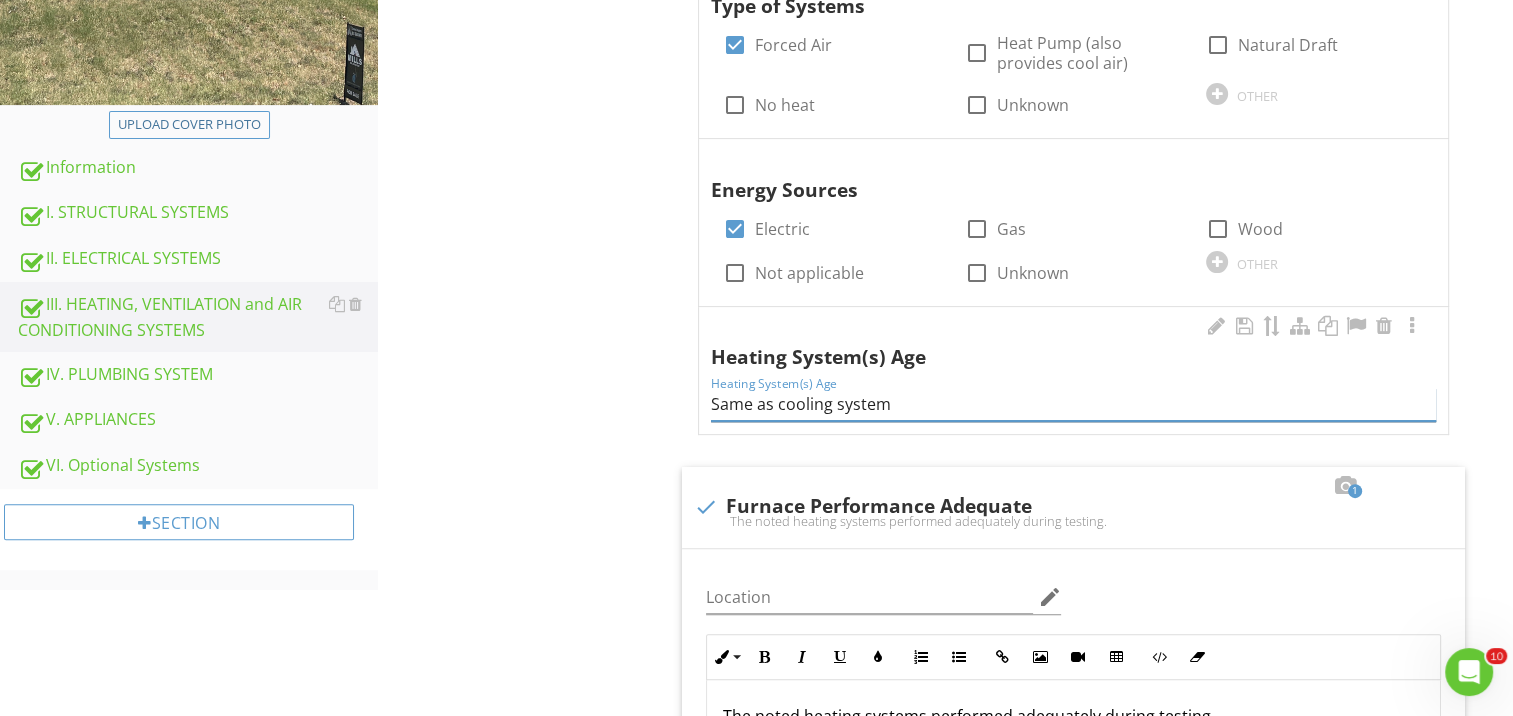 drag, startPoint x: 904, startPoint y: 412, endPoint x: 891, endPoint y: 400, distance: 17.691807 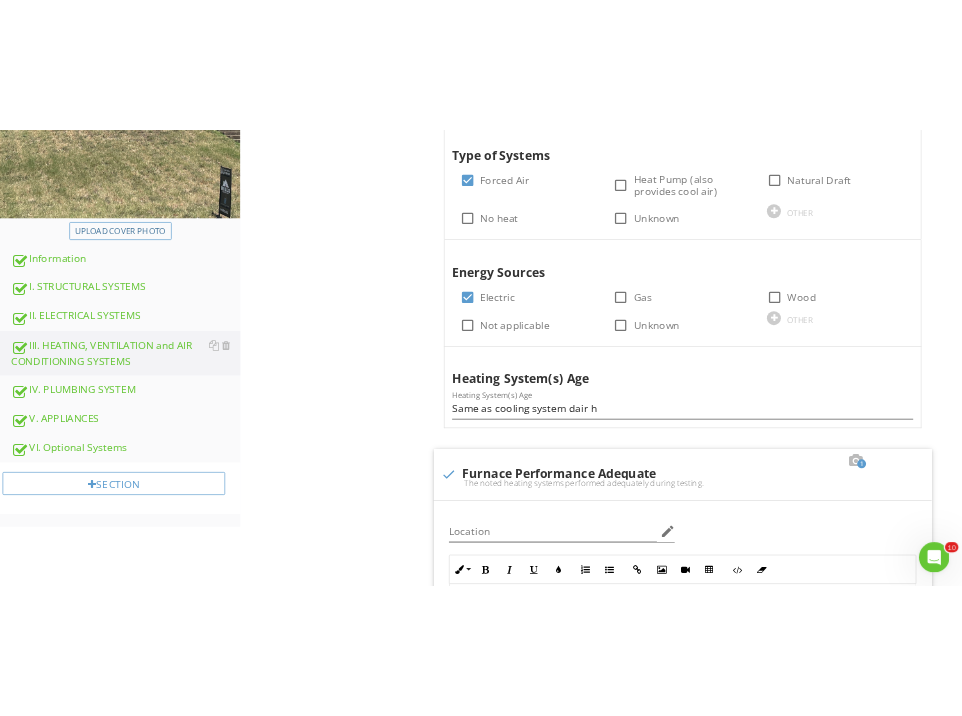 scroll, scrollTop: 649, scrollLeft: 0, axis: vertical 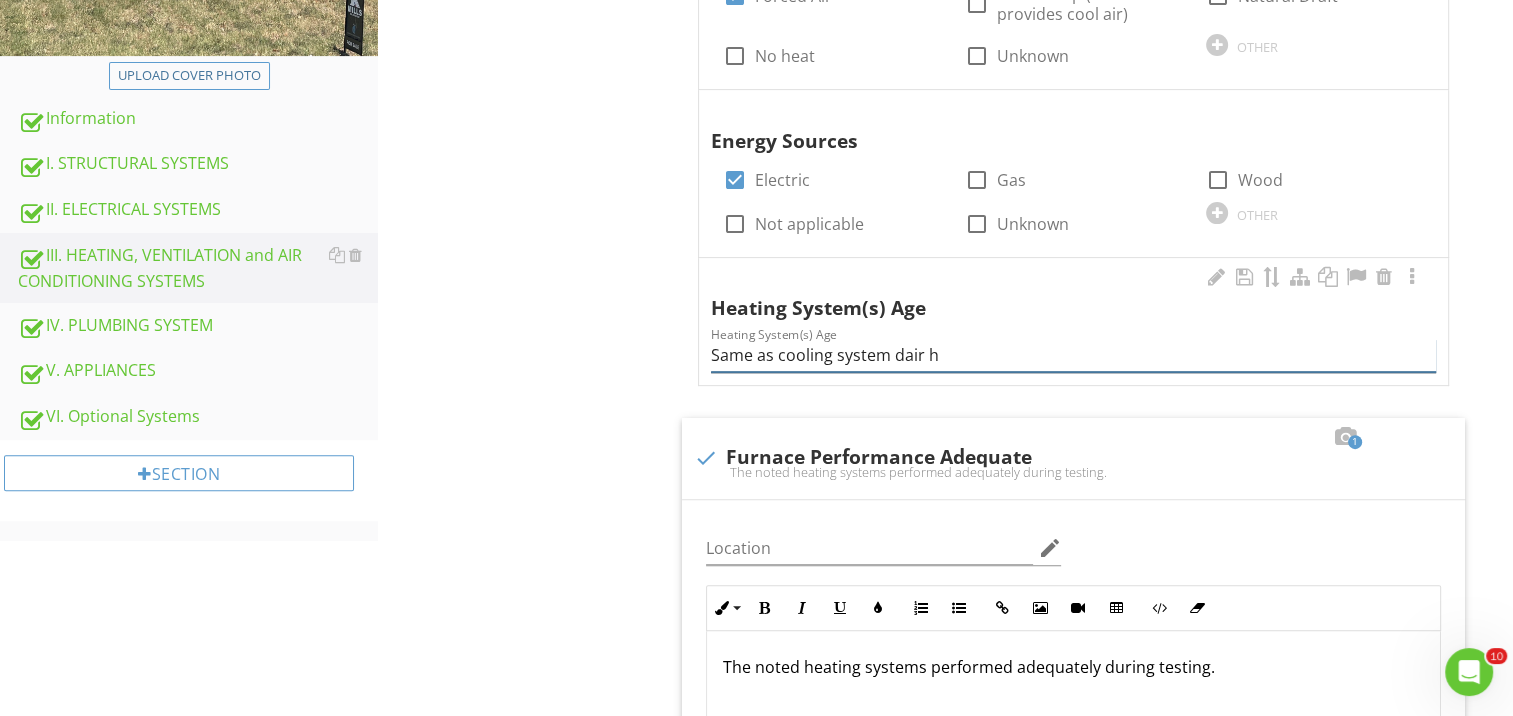 click on "Same as cooling system dair h" at bounding box center (1073, 355) 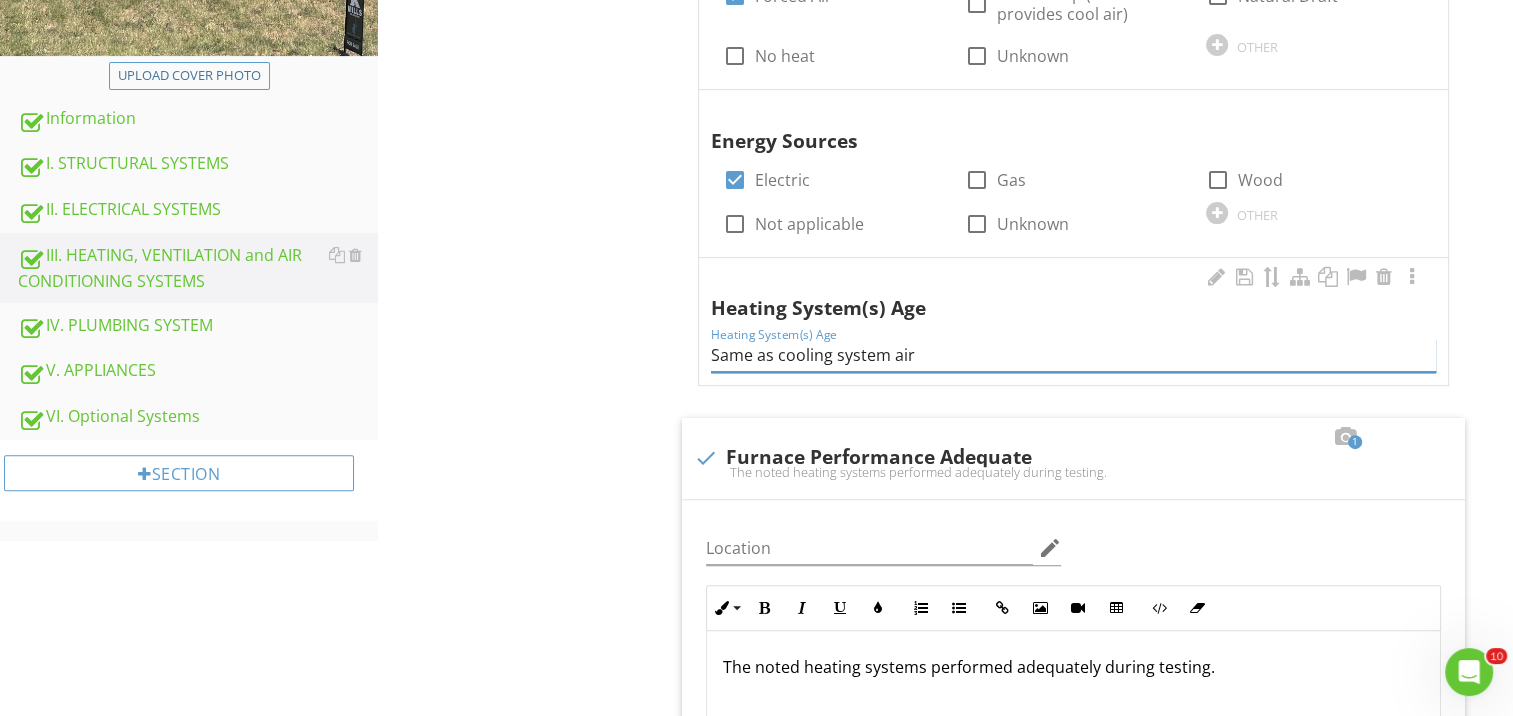 click on "Same as cooling system air" at bounding box center [1073, 355] 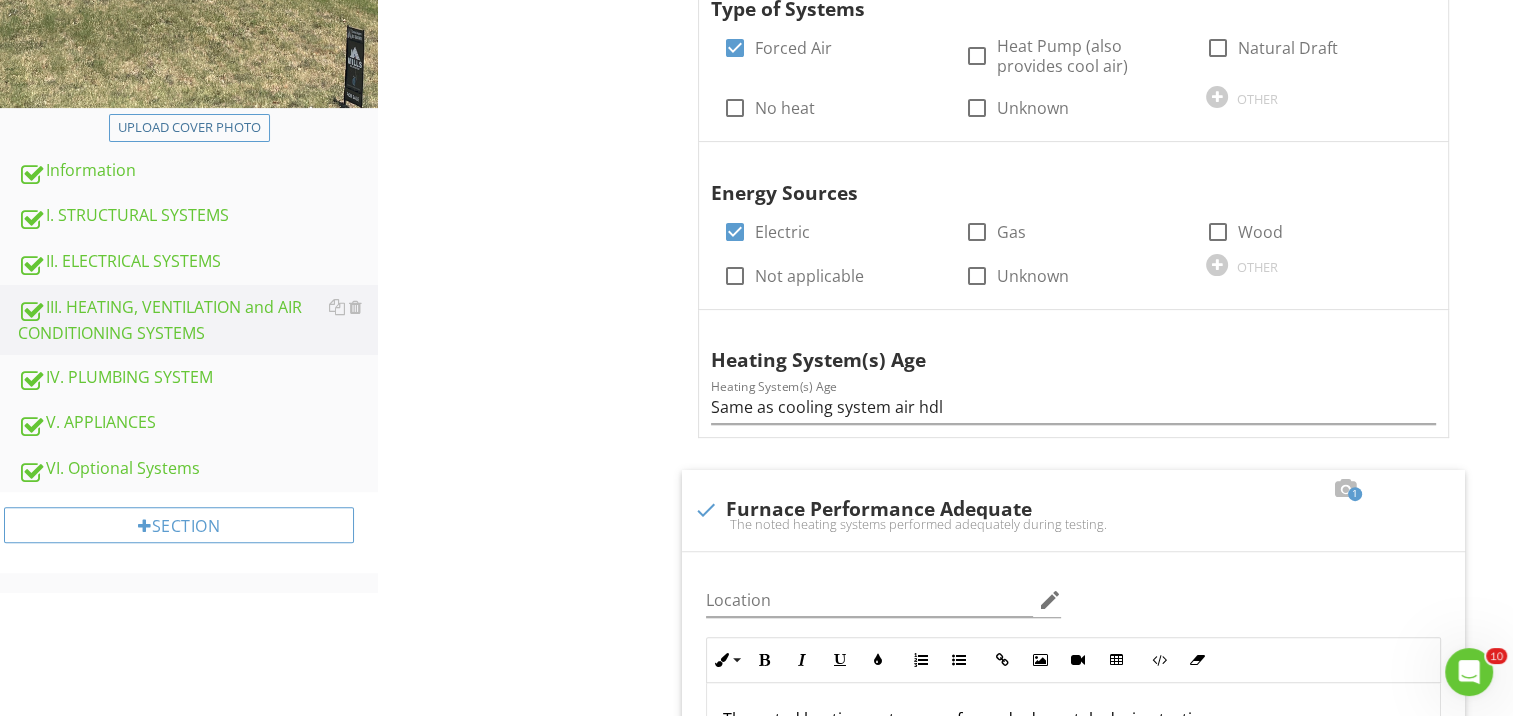 scroll, scrollTop: 600, scrollLeft: 0, axis: vertical 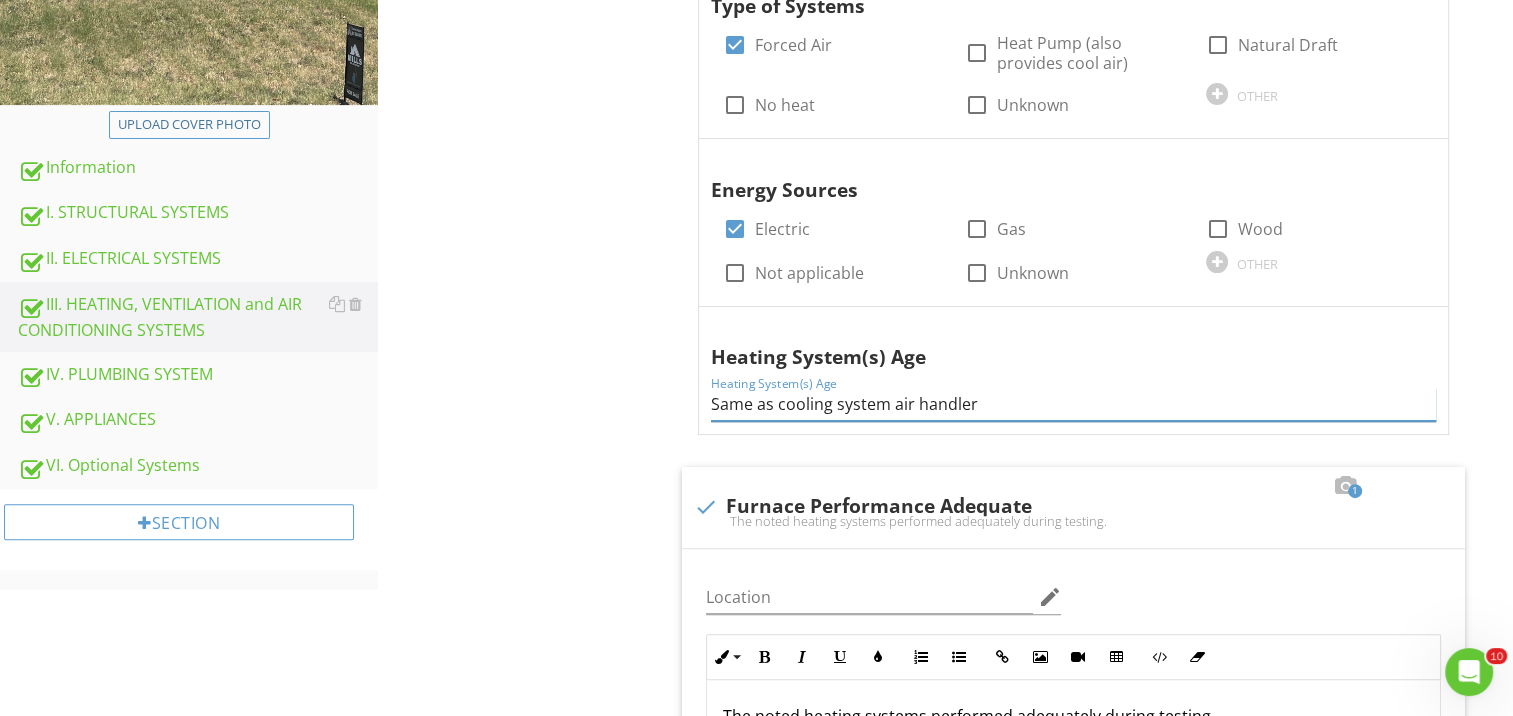 type on "Same as cooling system air handler" 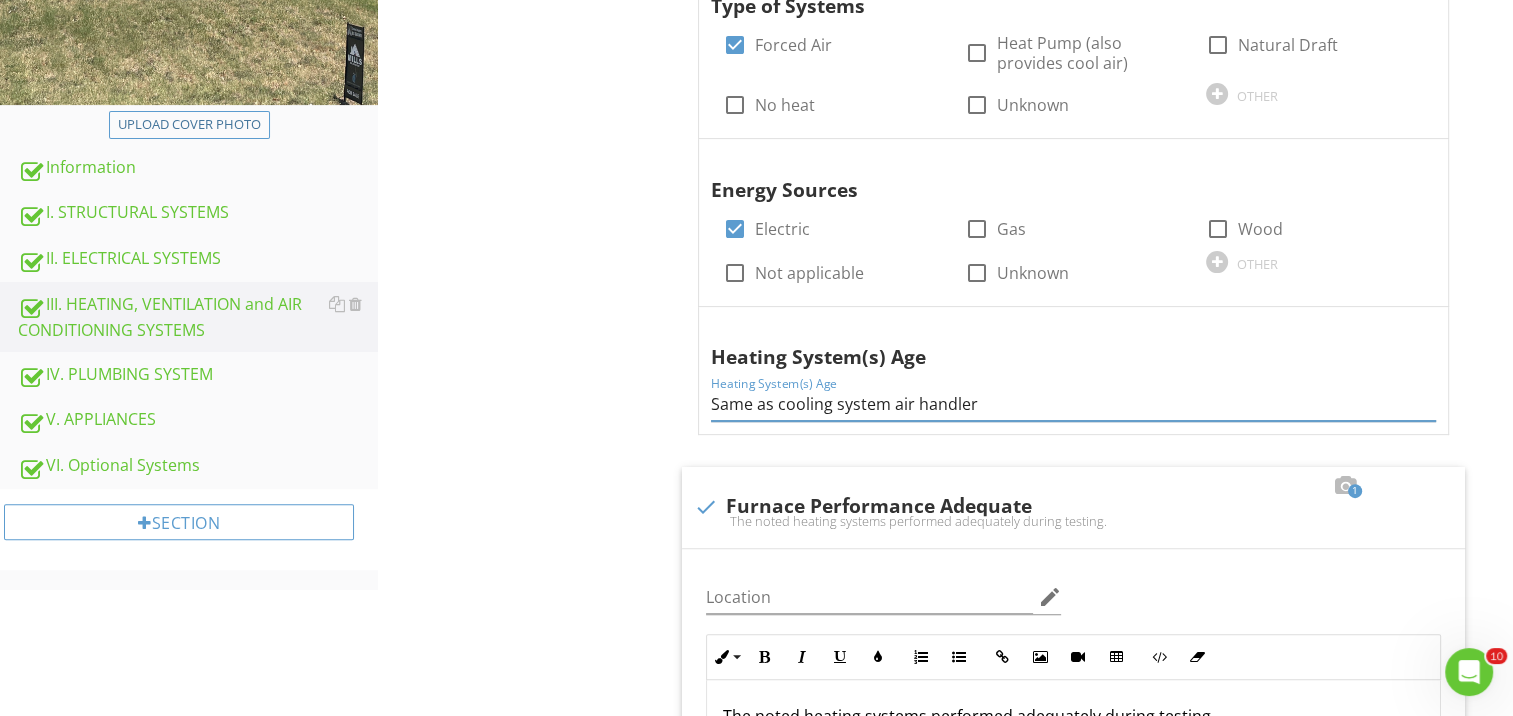 click on "III. HEATING, VENTILATION and AIR CONDITIONING SYSTEMS
A. Heating Equipment
B. Cooling Equipment
C. Duct Systems, Chases, and Vents
Item
A. Heating Equipment
IN   Inspected NI   Not Inspected NP   Not Present D   Deficient
Info
Information
Type of Systems
check_box Forced Air   check_box_outline_blank Heat Pump (also provides cool air)   check_box_outline_blank Natural Draft   check_box_outline_blank No heat   check_box_outline_blank Unknown         OTHER
Energy Sources
check_box Electric   check_box_outline_blank Gas   check_box_outline_blank Wood   check_box_outline_blank Not applicable   check_box_outline_blank Unknown         OTHER" at bounding box center [945, 1457] 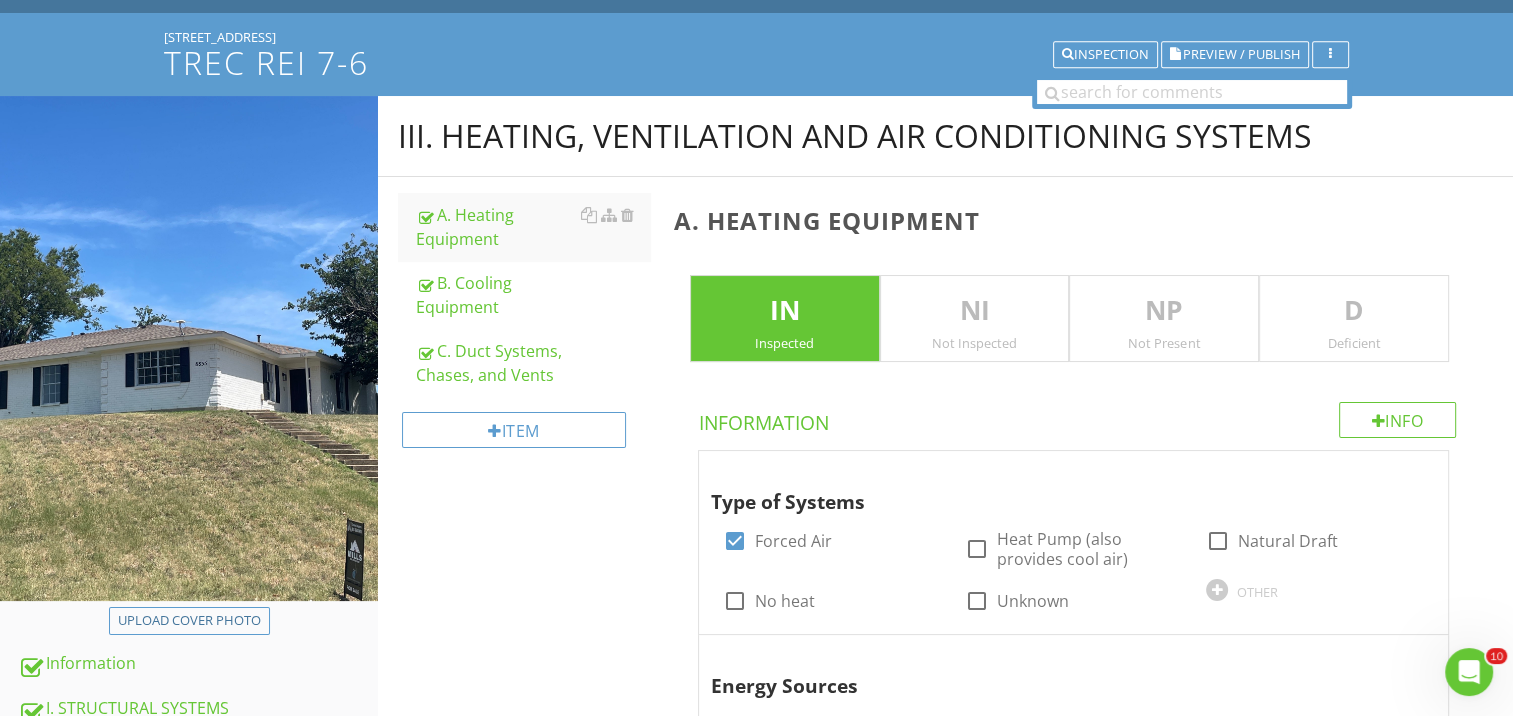 scroll, scrollTop: 116, scrollLeft: 0, axis: vertical 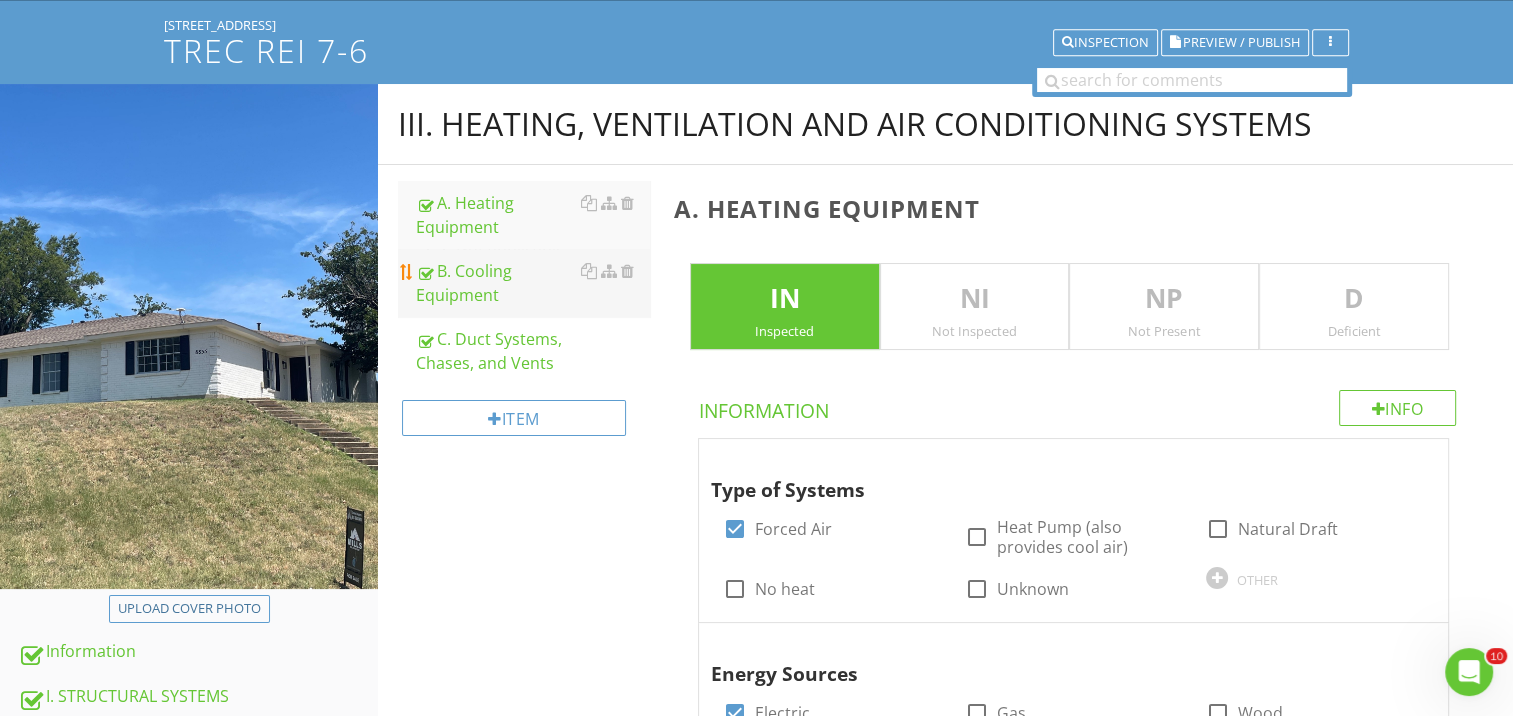 click on "B. Cooling Equipment" at bounding box center (533, 283) 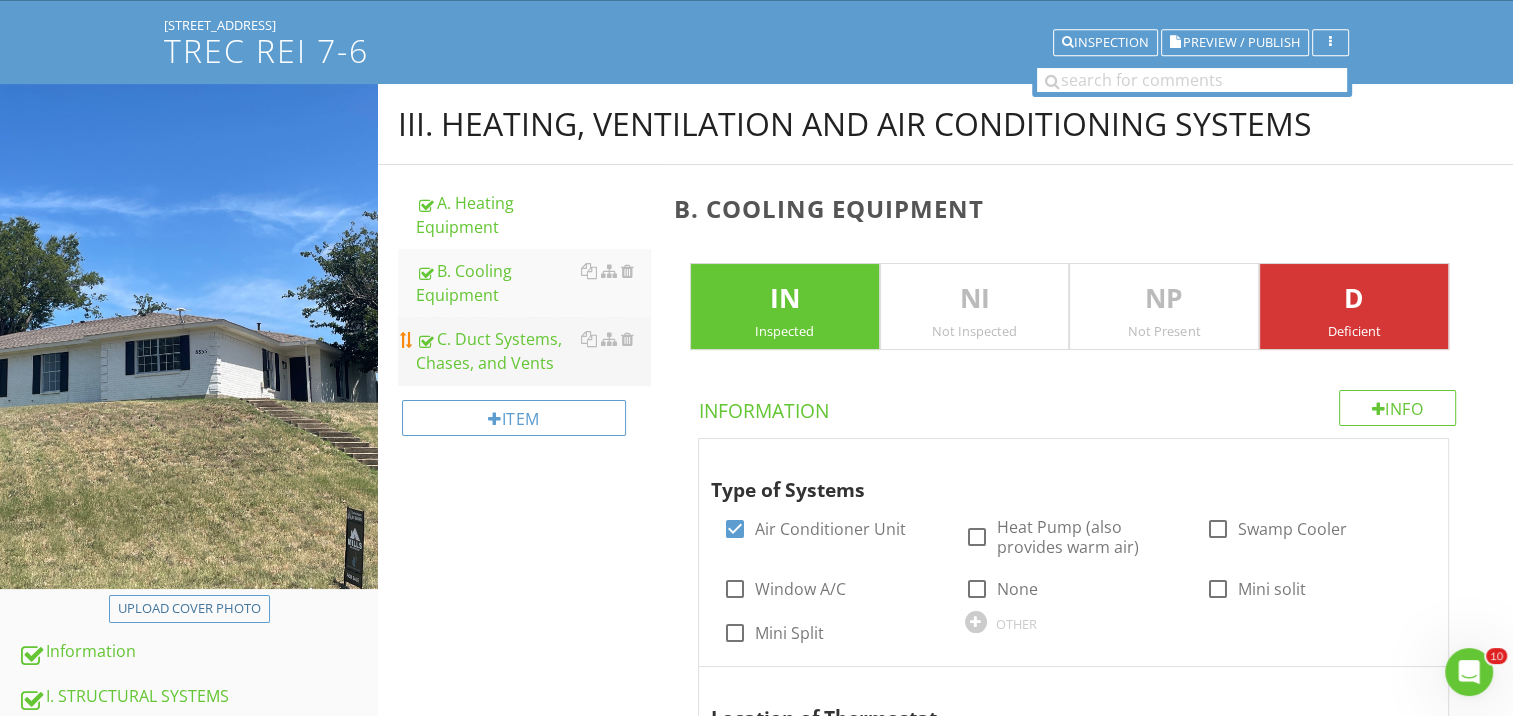 click on "C. Duct Systems, Chases, and Vents" at bounding box center (533, 351) 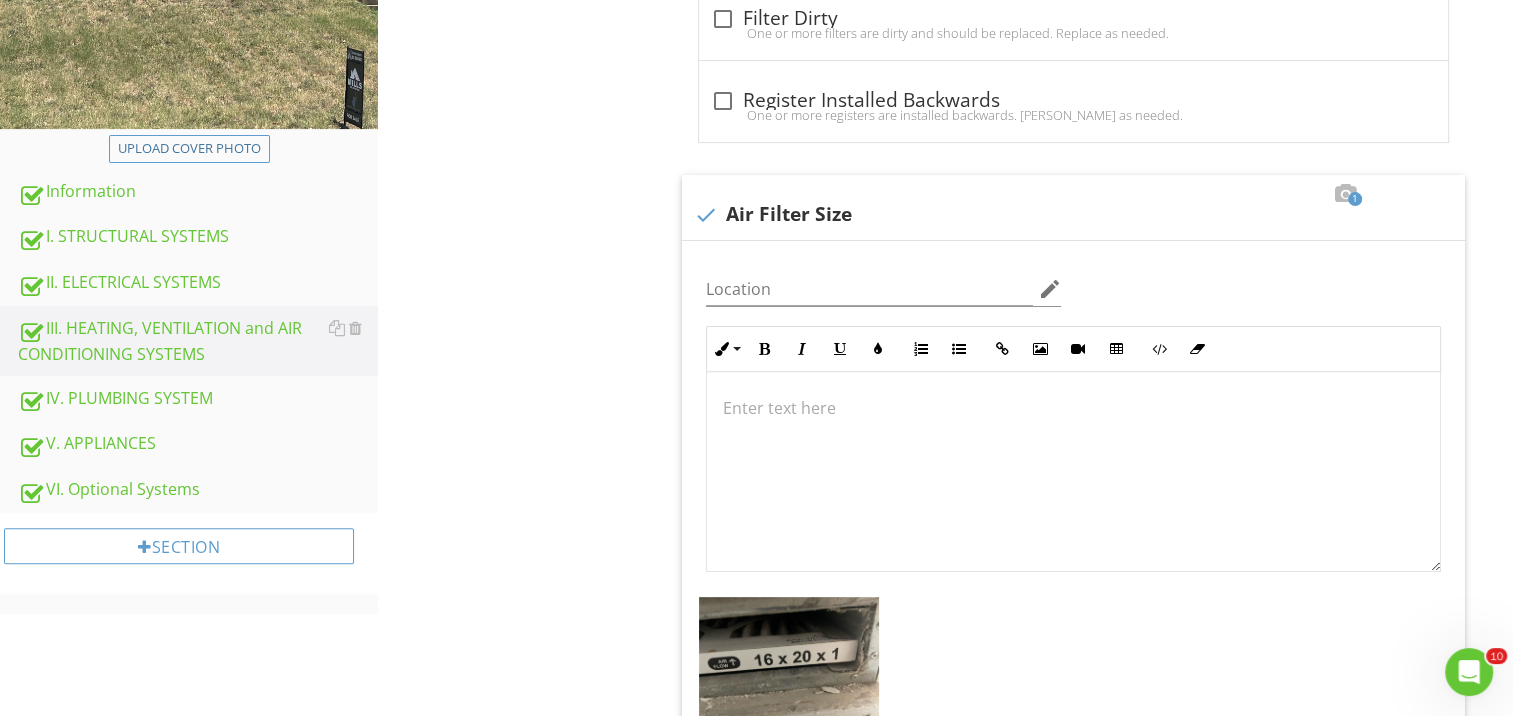 scroll, scrollTop: 574, scrollLeft: 0, axis: vertical 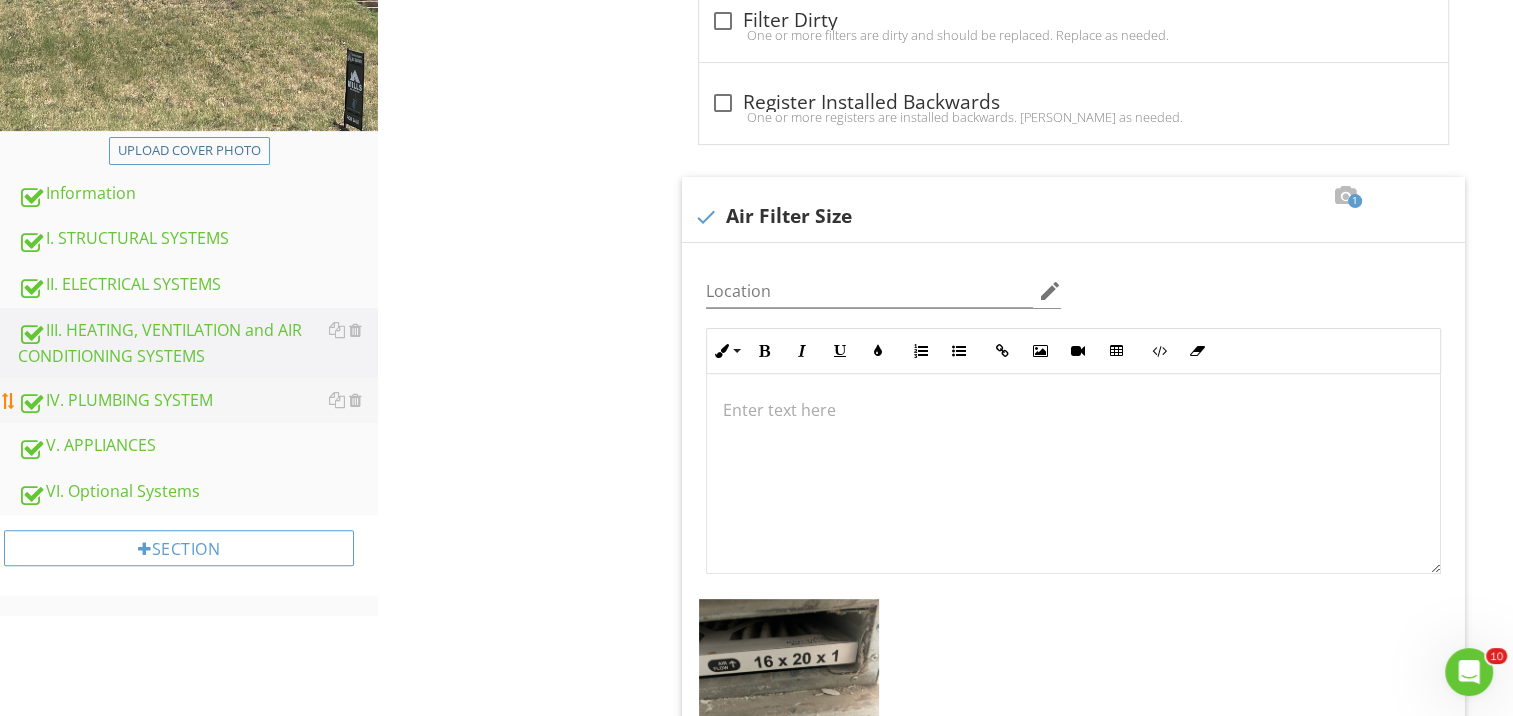 click on "IV. PLUMBING SYSTEM" at bounding box center (198, 401) 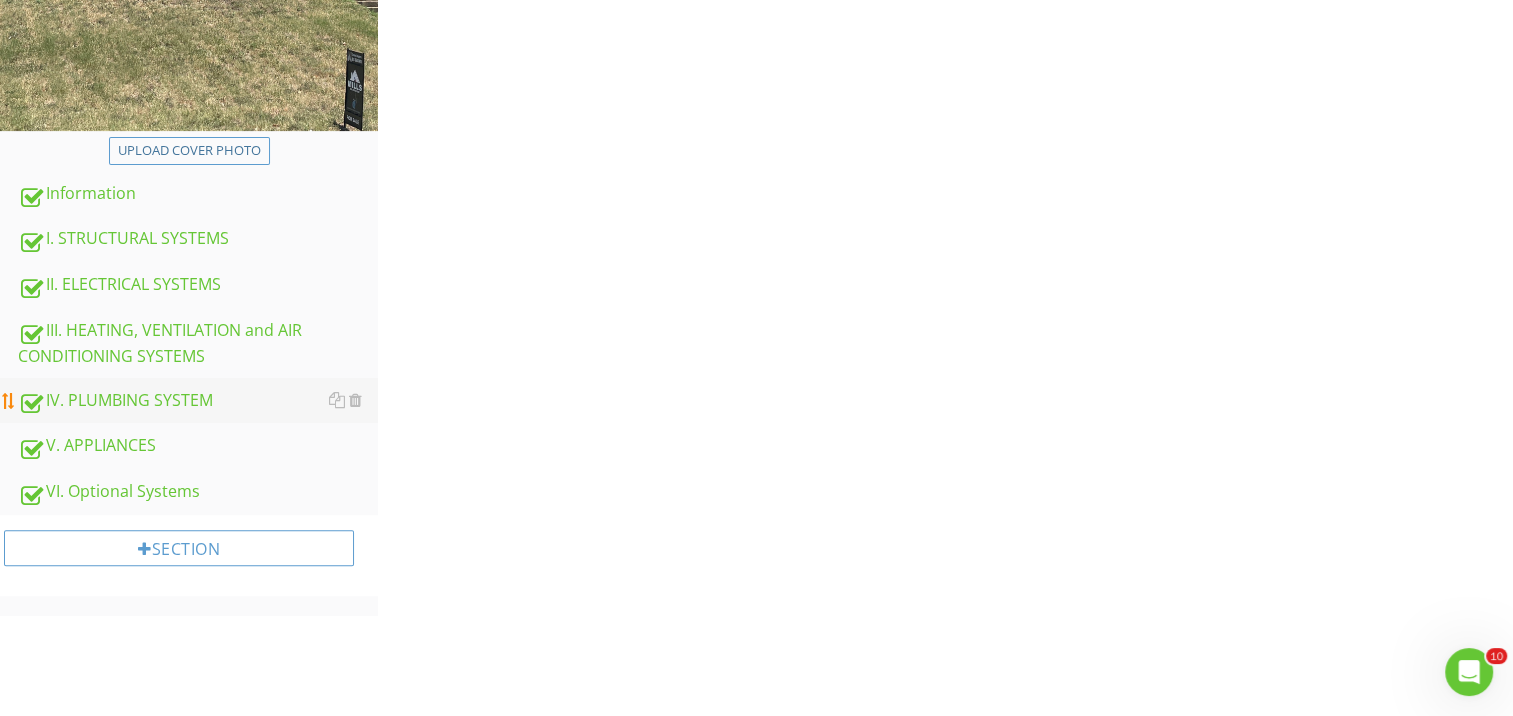 click on "IV. PLUMBING SYSTEM" at bounding box center [198, 401] 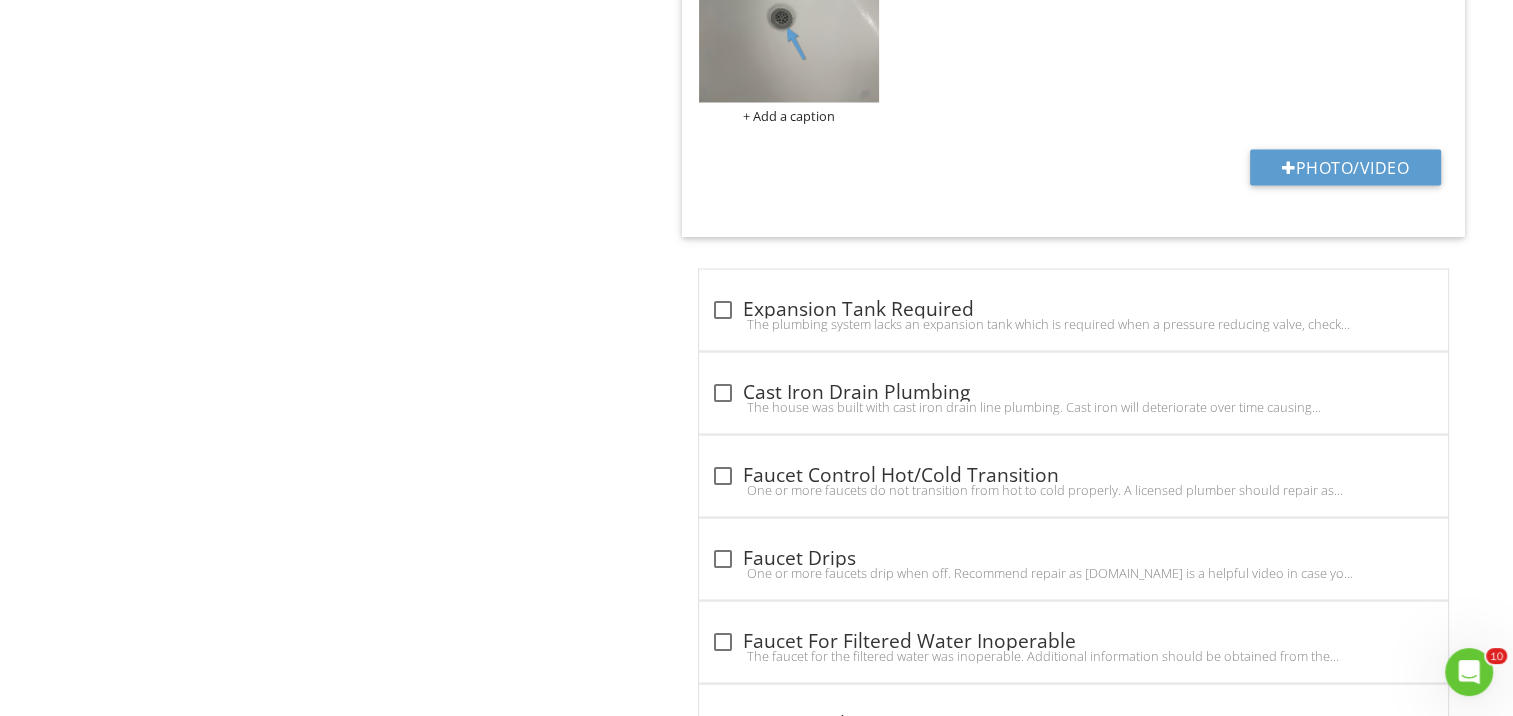 scroll, scrollTop: 0, scrollLeft: 0, axis: both 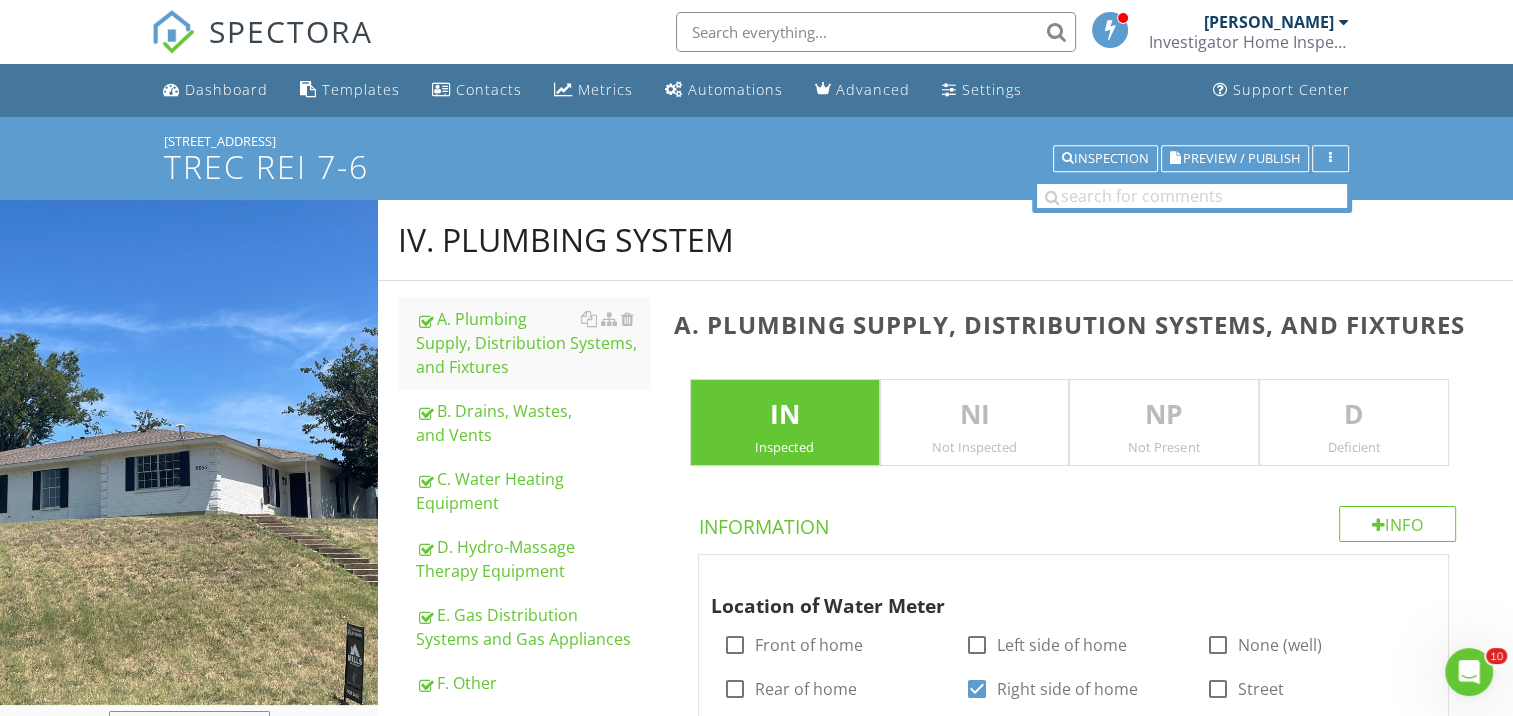 click on "D   Deficient" at bounding box center (1354, 423) 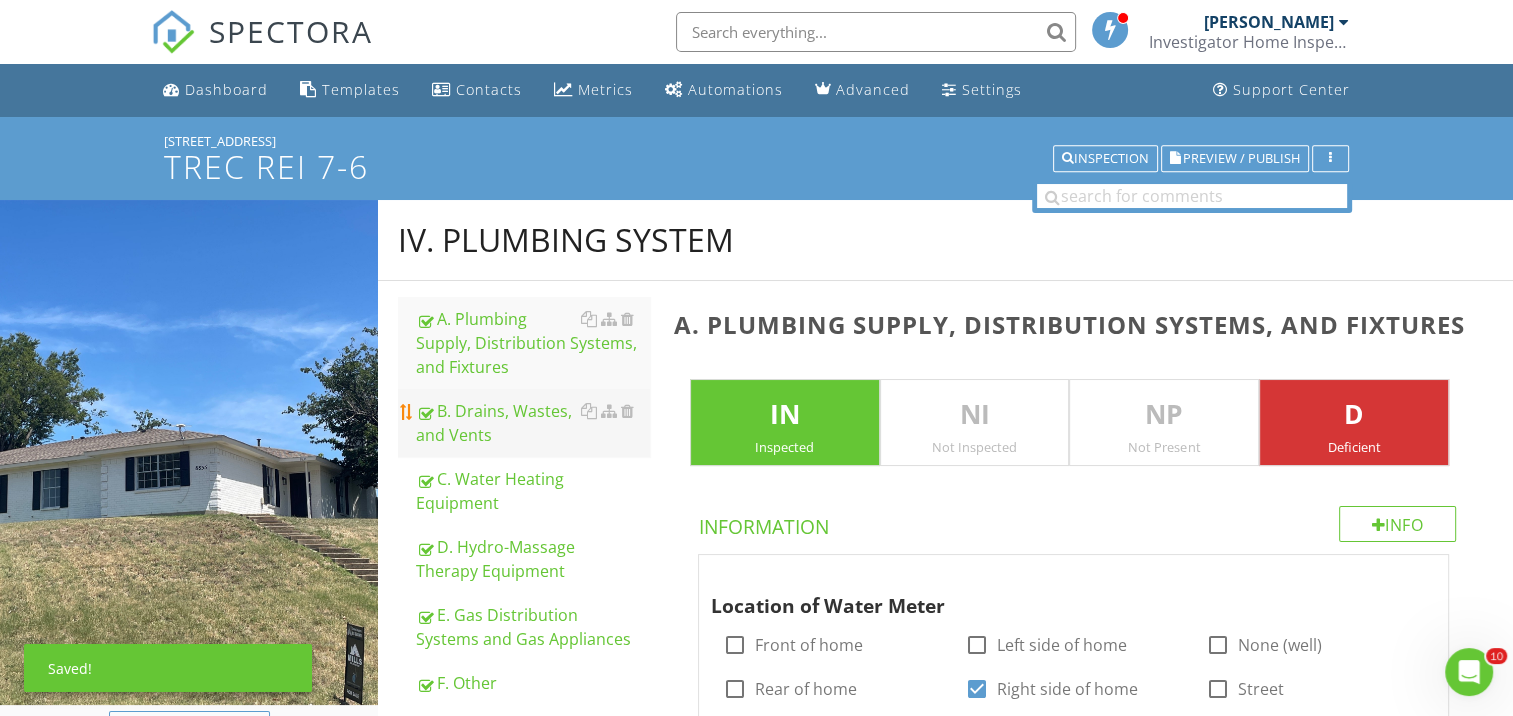 click on "B. Drains, Wastes, and Vents" at bounding box center (533, 423) 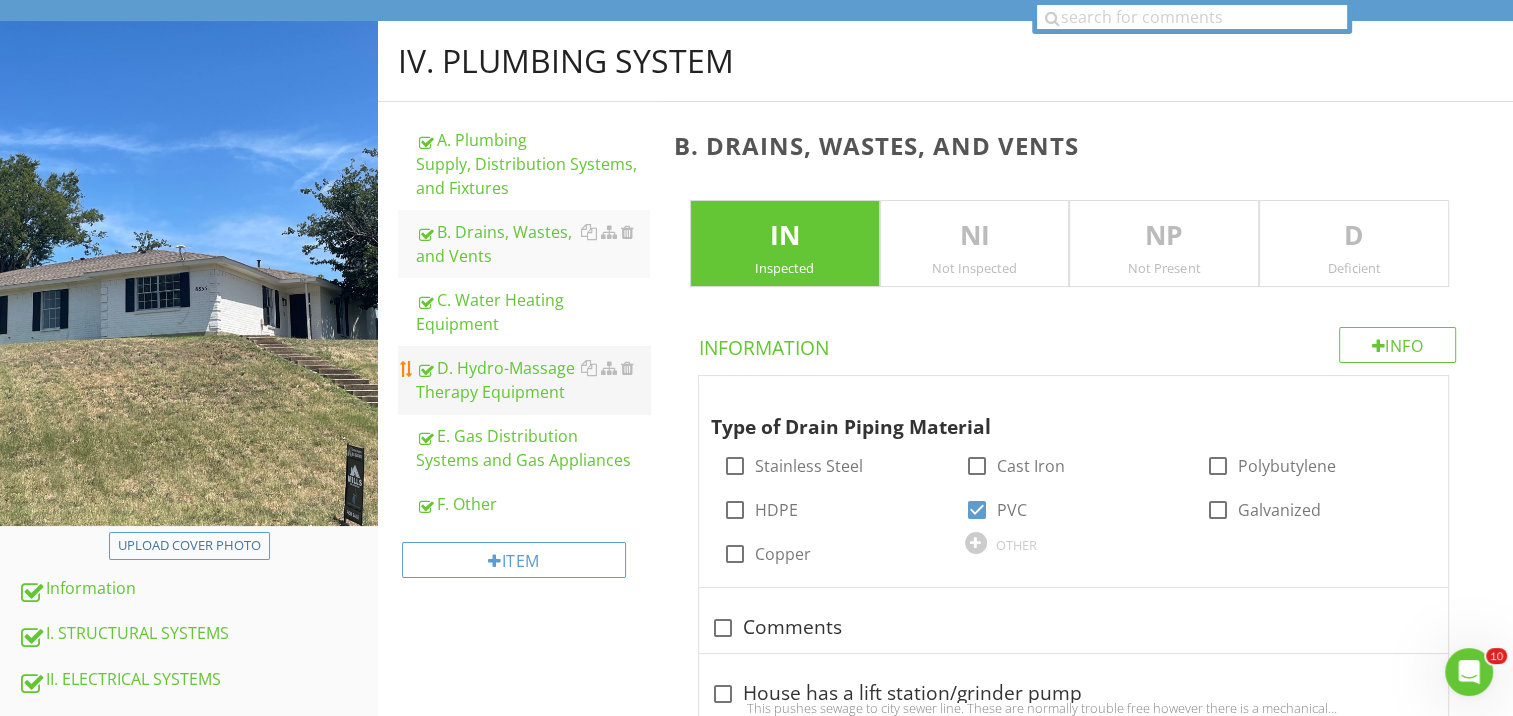 scroll, scrollTop: 140, scrollLeft: 0, axis: vertical 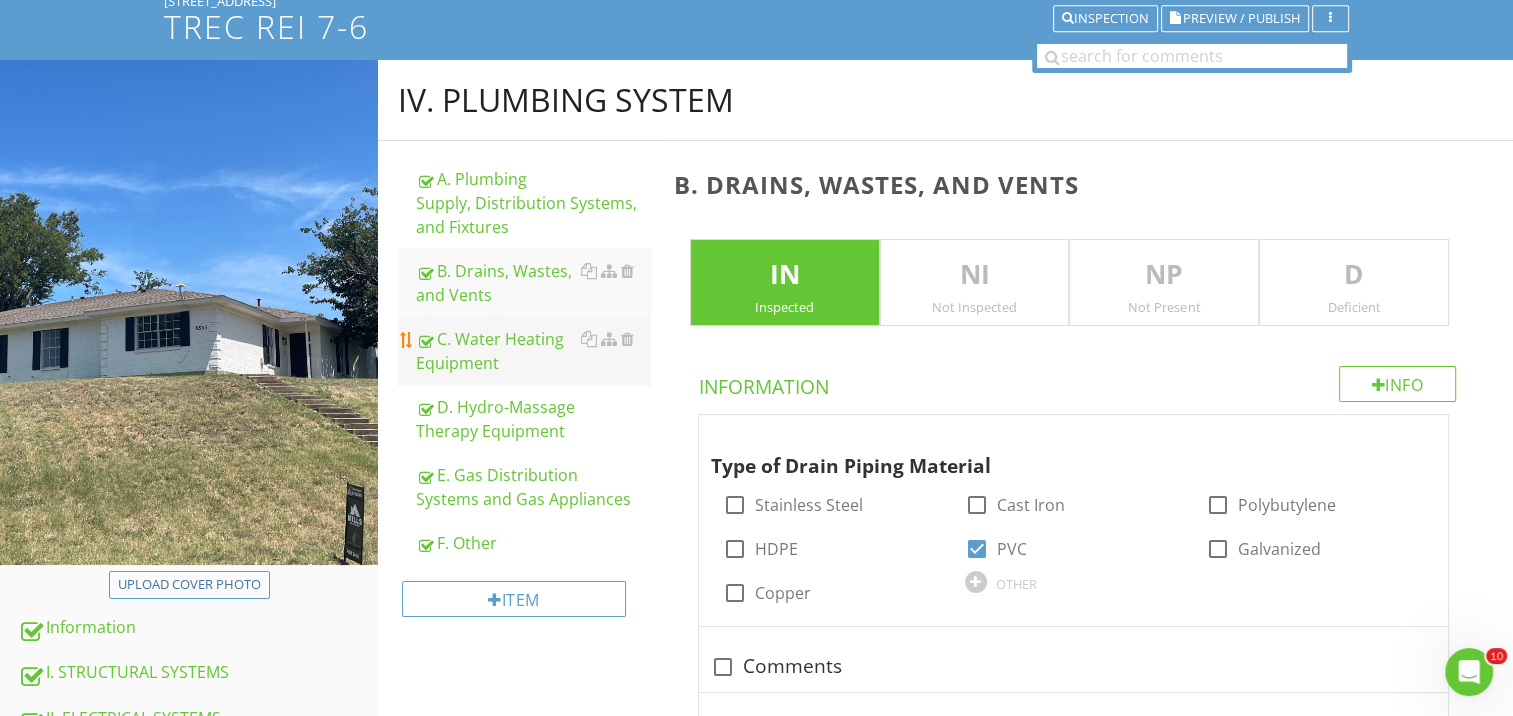 click on "C. Water Heating Equipment" at bounding box center (533, 351) 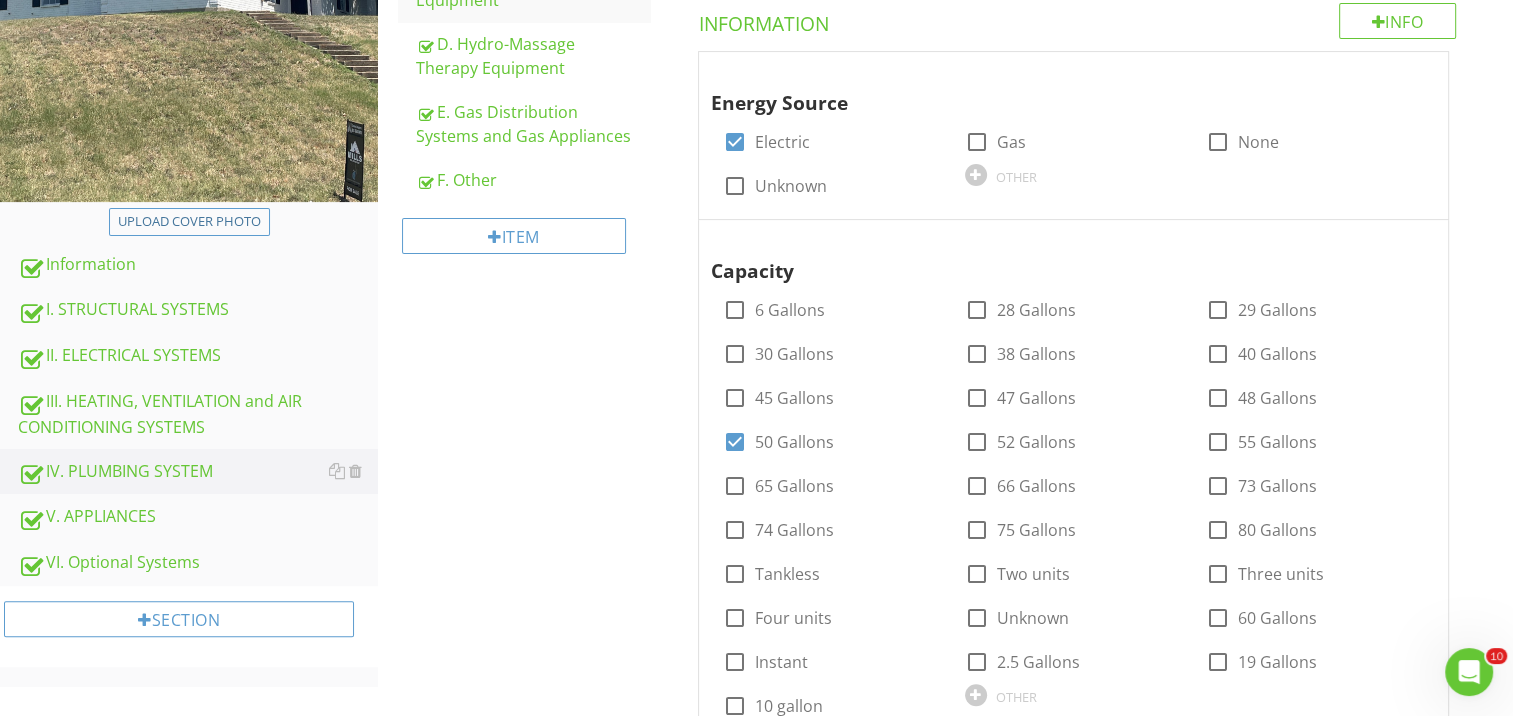 scroll, scrollTop: 507, scrollLeft: 0, axis: vertical 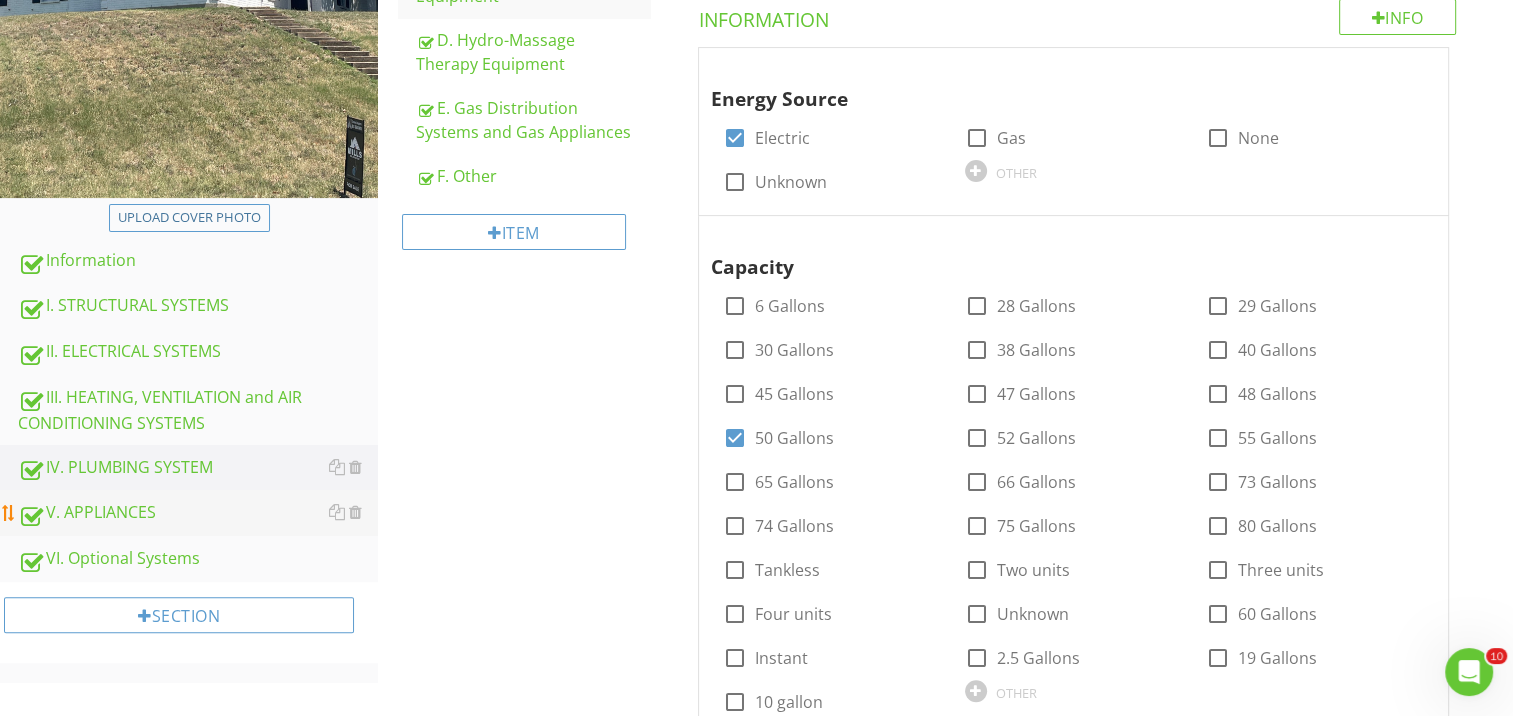 click on "V. APPLIANCES" at bounding box center (198, 513) 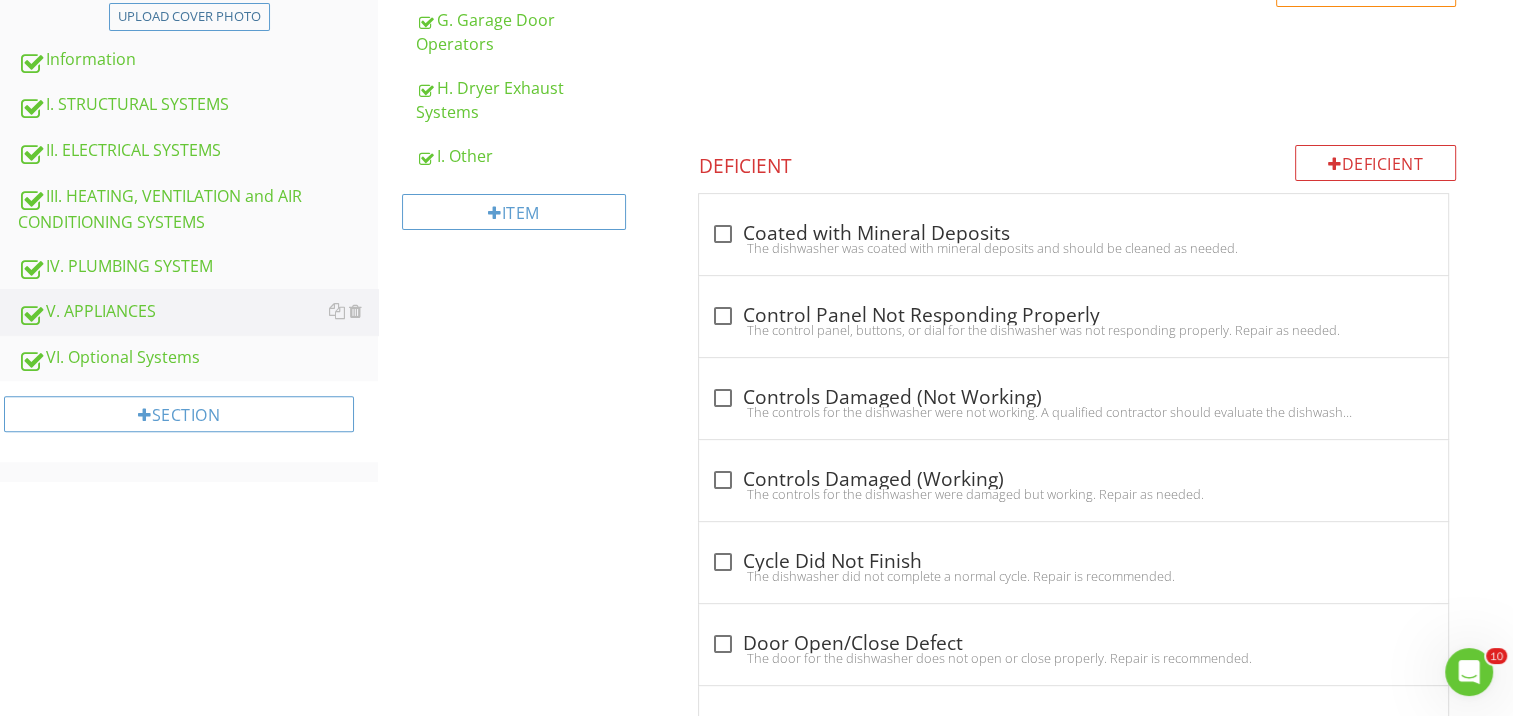 scroll, scrollTop: 0, scrollLeft: 0, axis: both 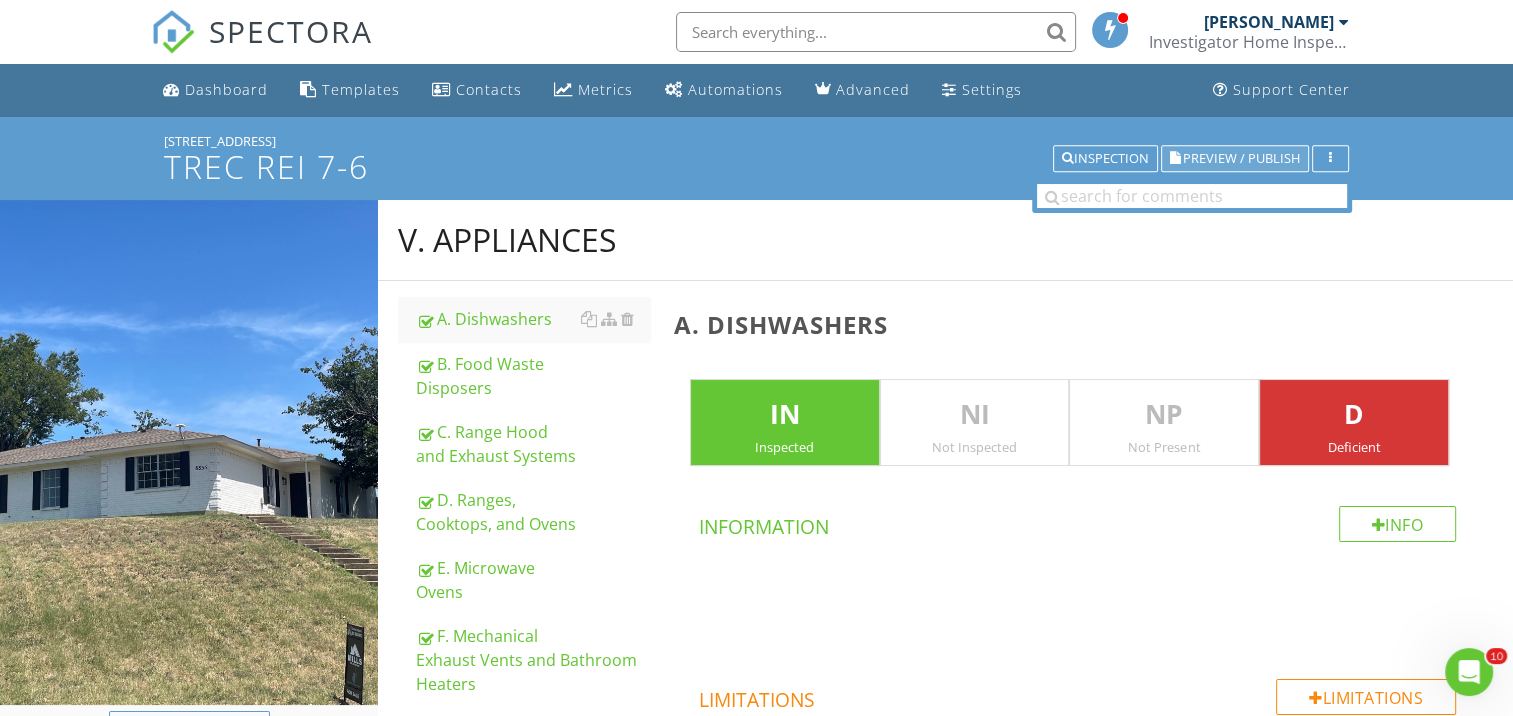 click on "Preview / Publish" at bounding box center [1241, 158] 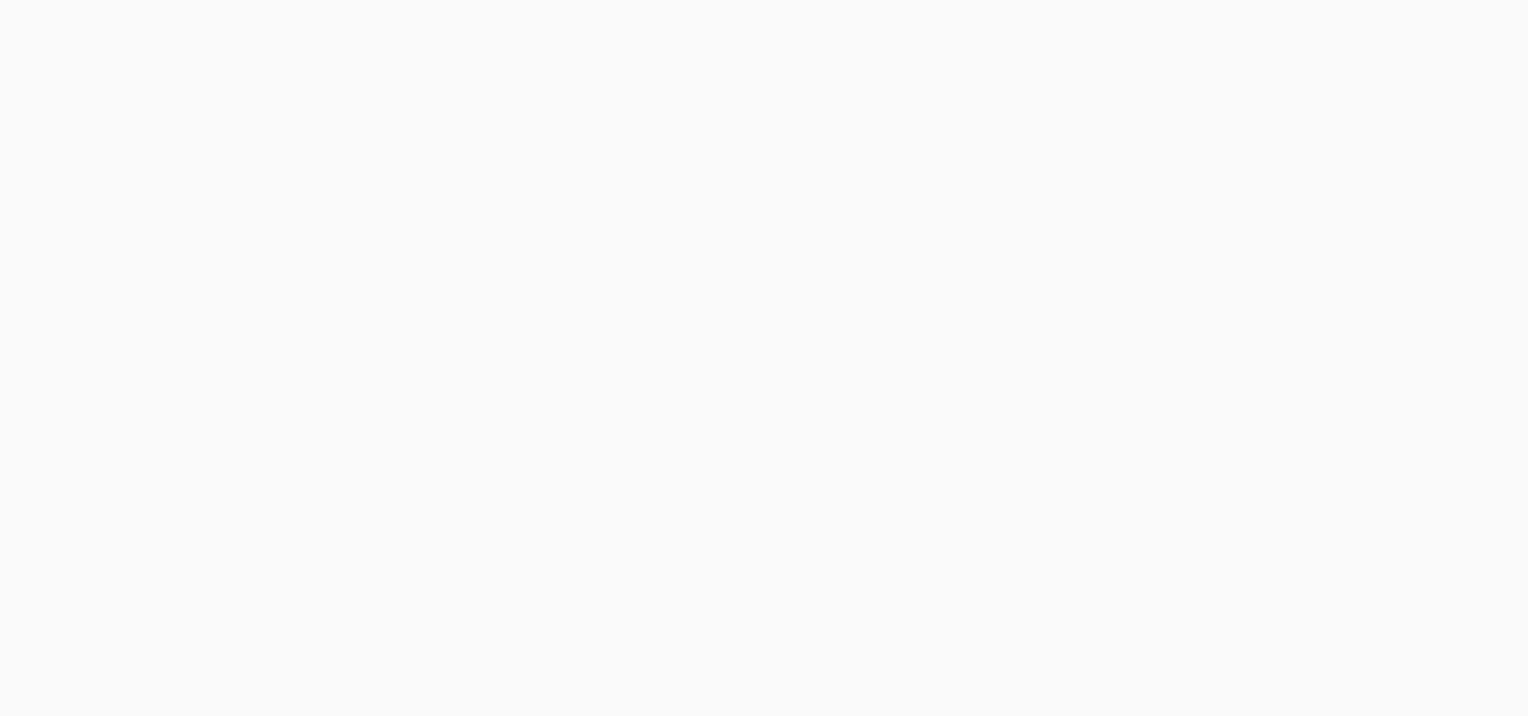 scroll, scrollTop: 0, scrollLeft: 0, axis: both 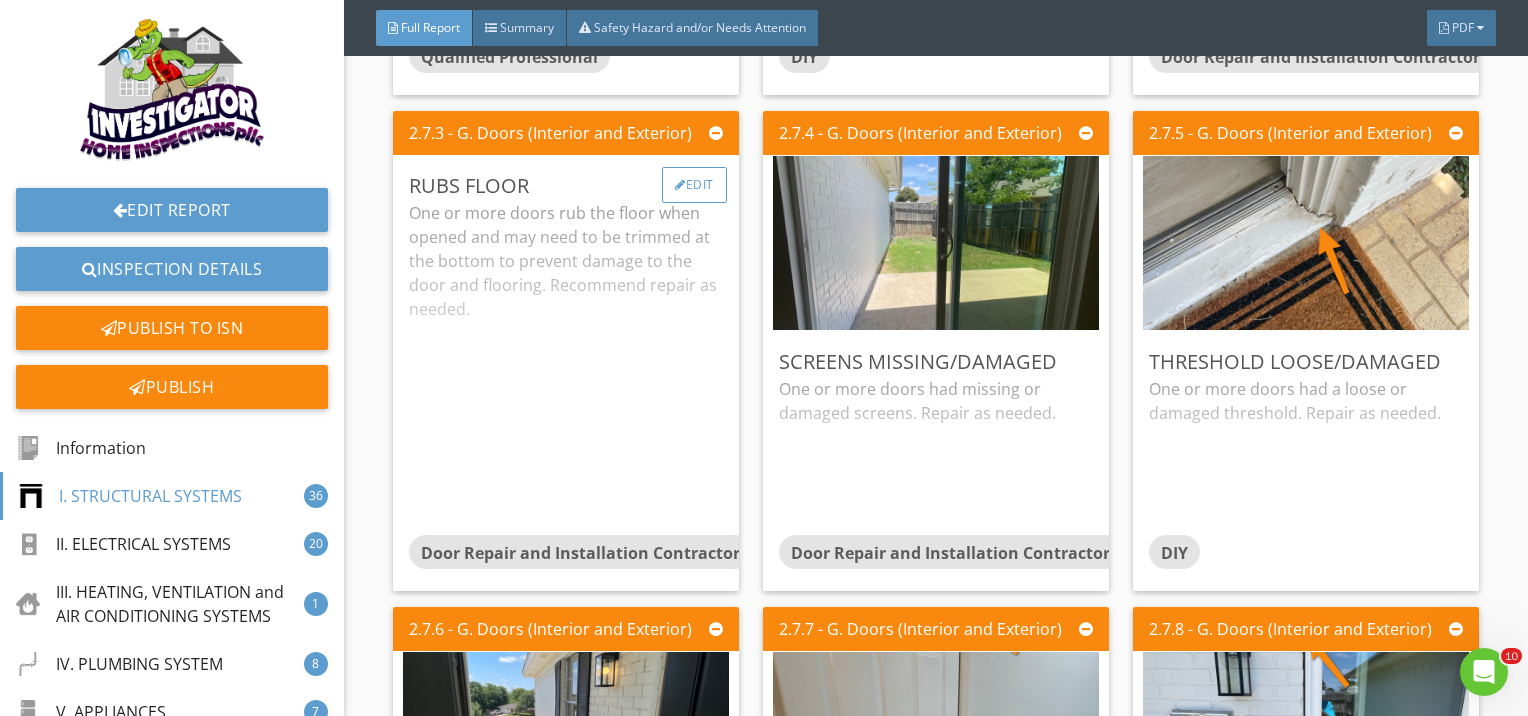 click on "Edit" at bounding box center [694, 185] 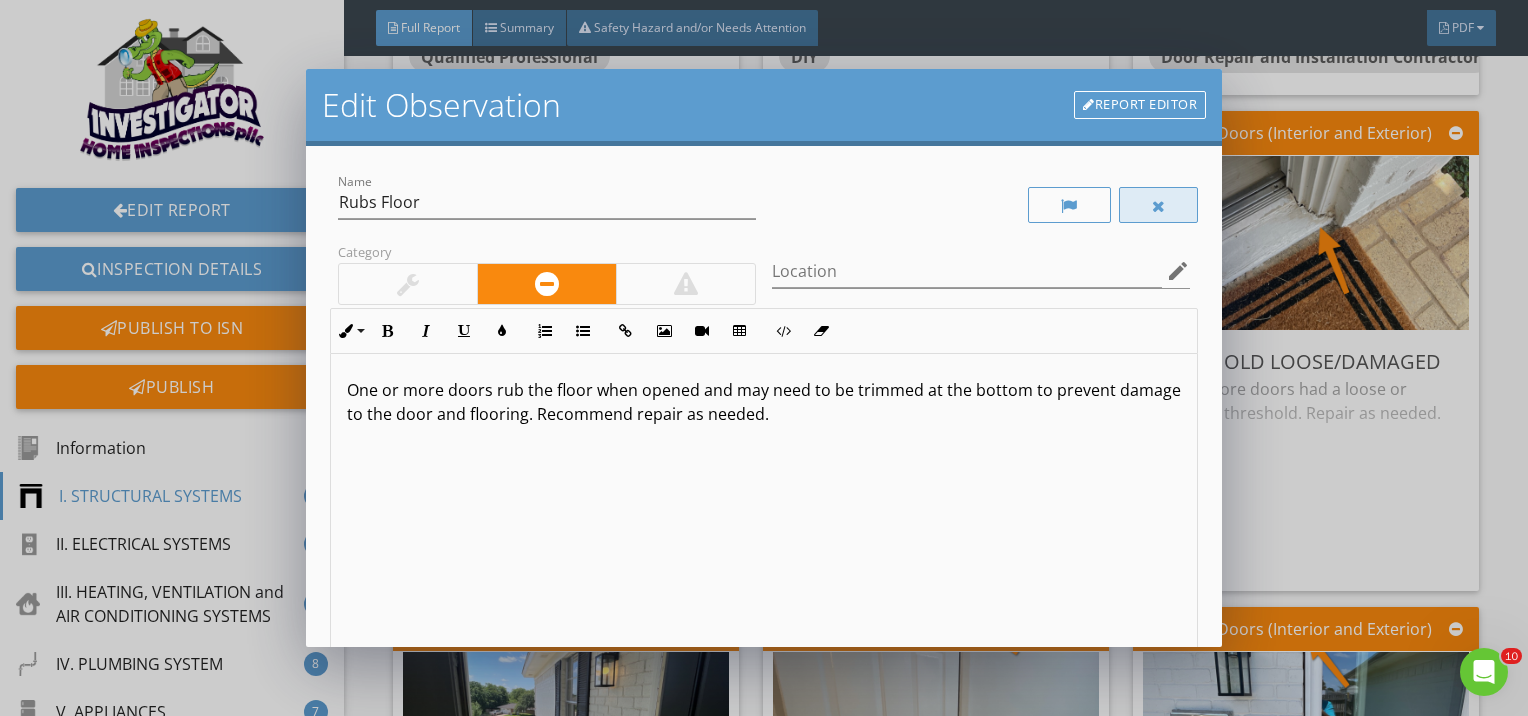 click at bounding box center [1159, 205] 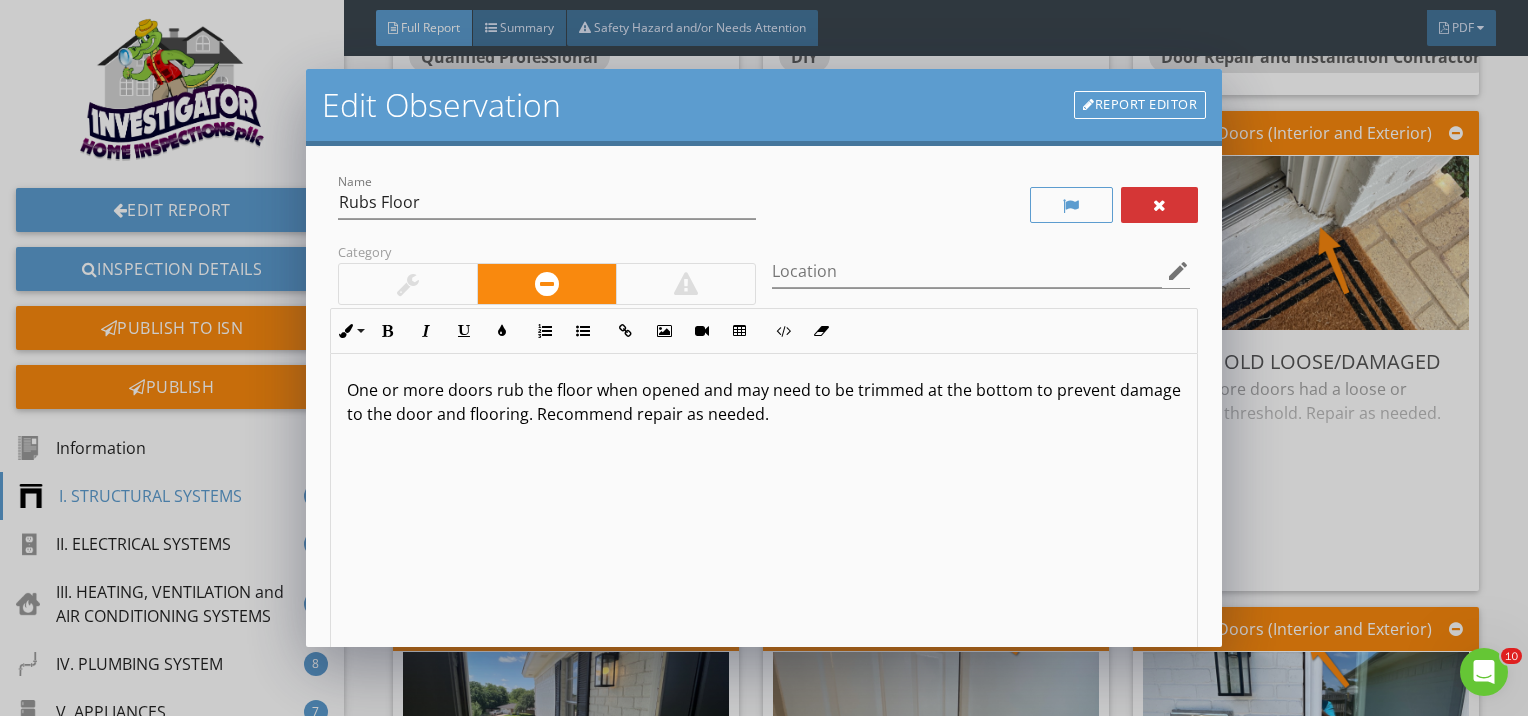 scroll, scrollTop: 284, scrollLeft: 0, axis: vertical 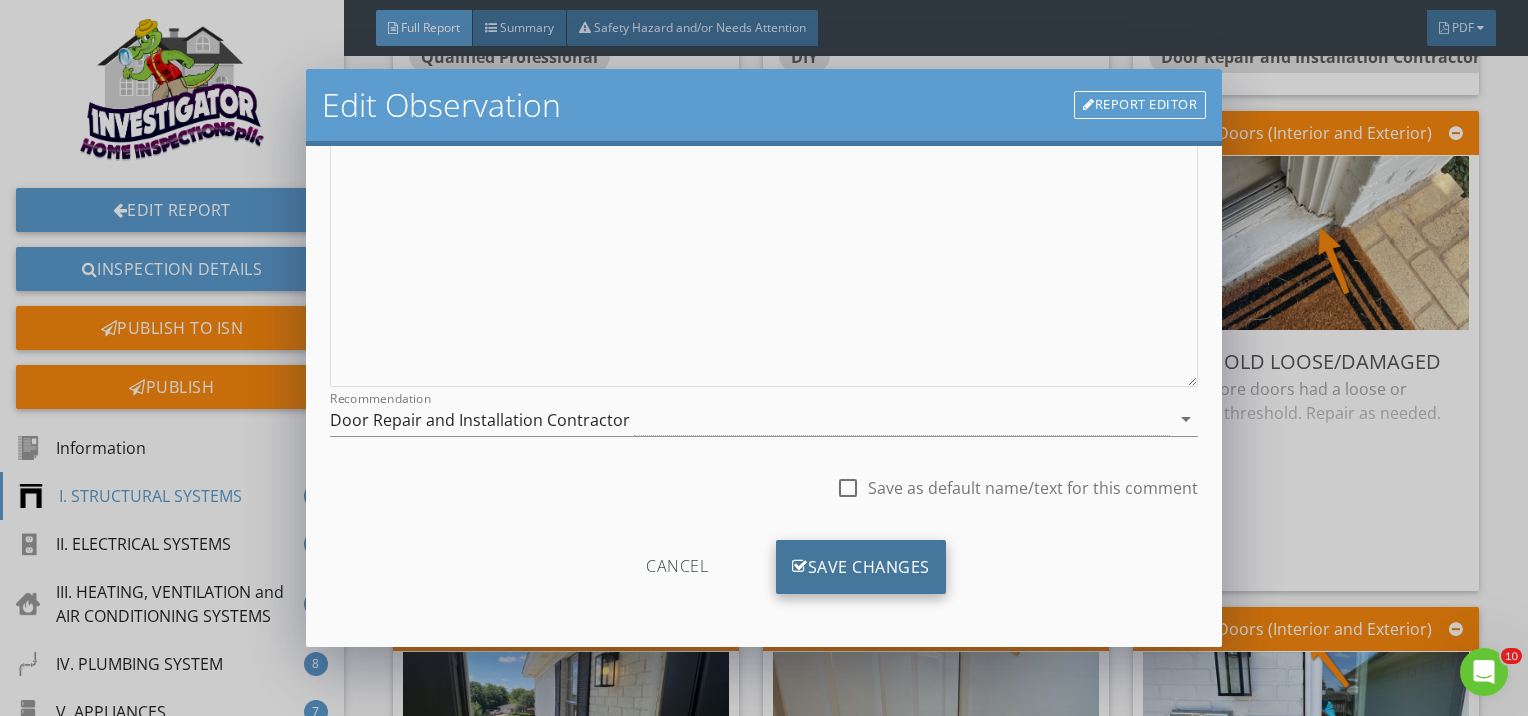 click on "Save Changes" at bounding box center [861, 567] 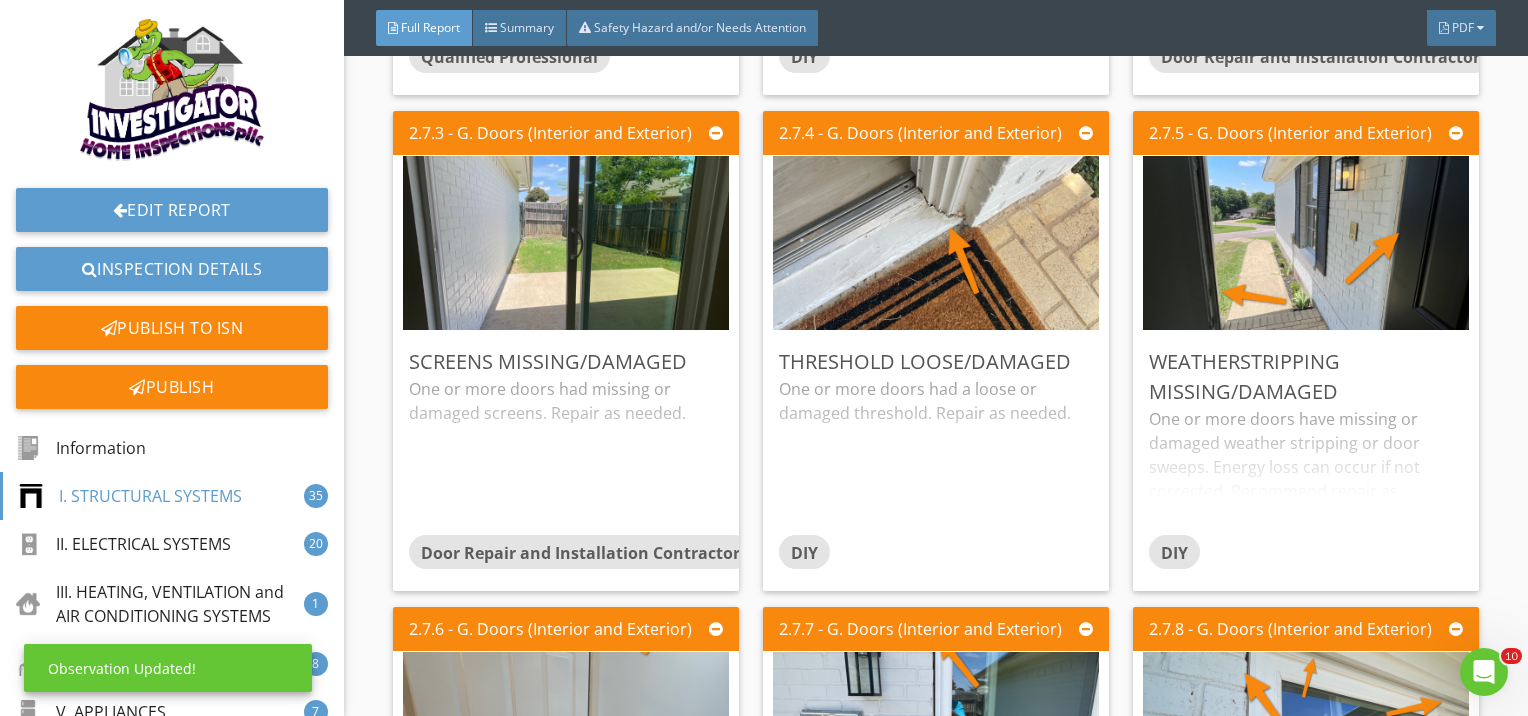 scroll, scrollTop: 48, scrollLeft: 0, axis: vertical 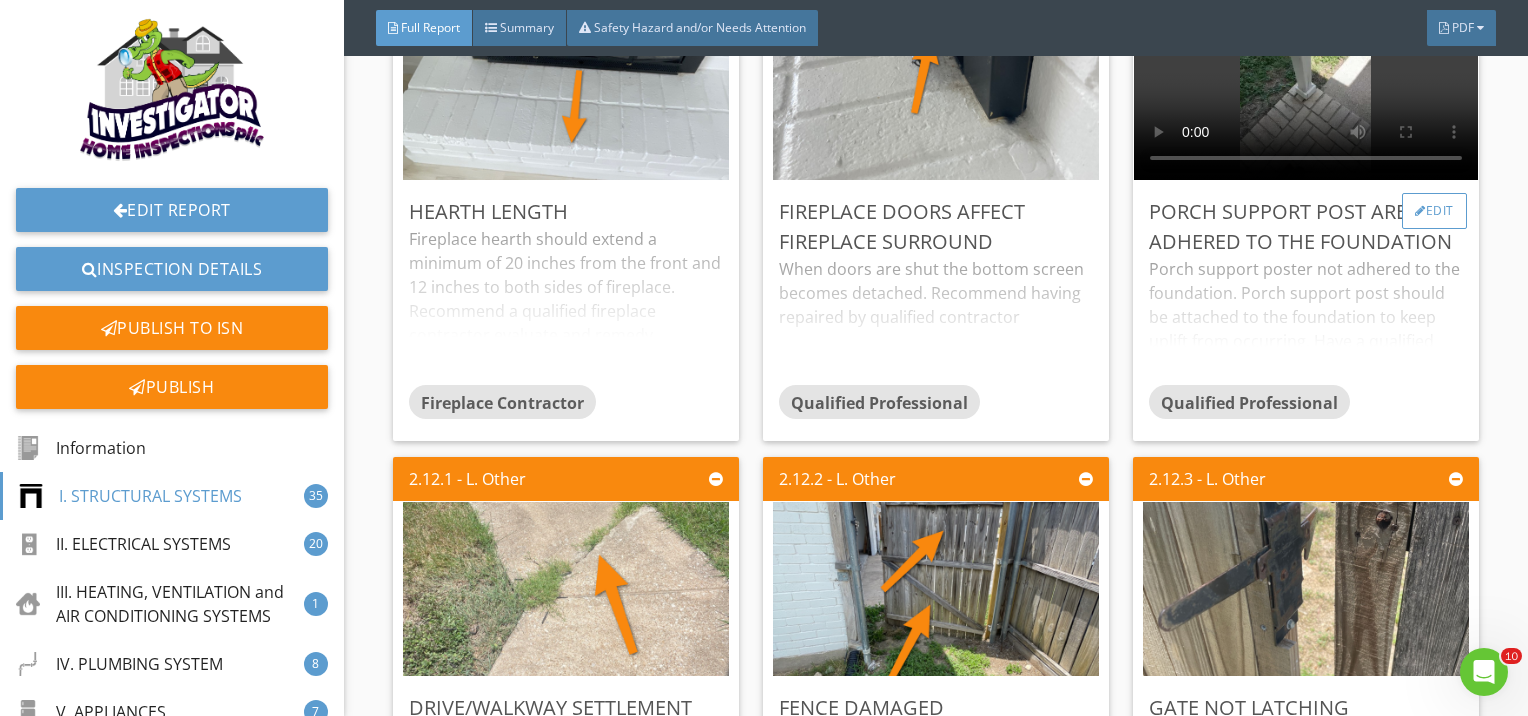 click on "Edit" at bounding box center [1434, 211] 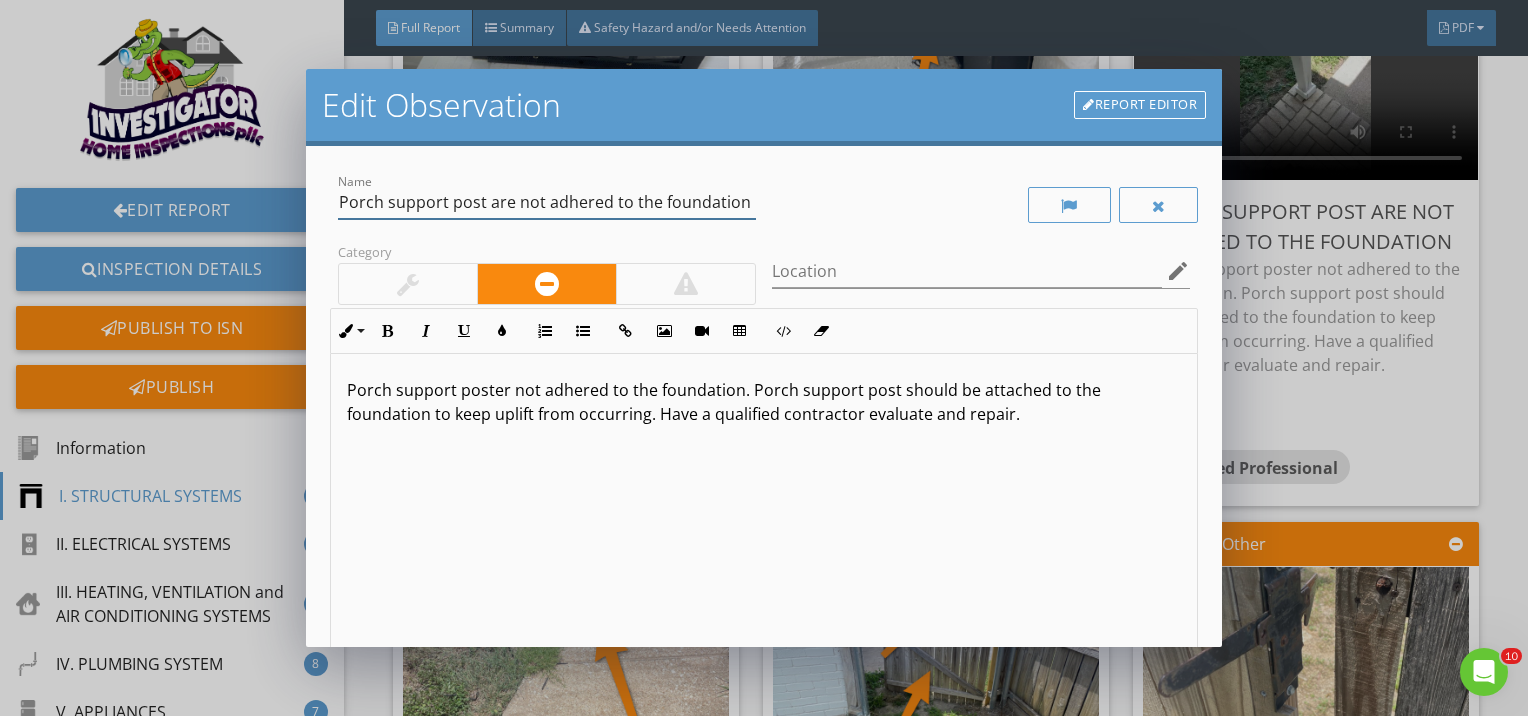 click on "Porch support post are not adhered to the foundation" at bounding box center (547, 202) 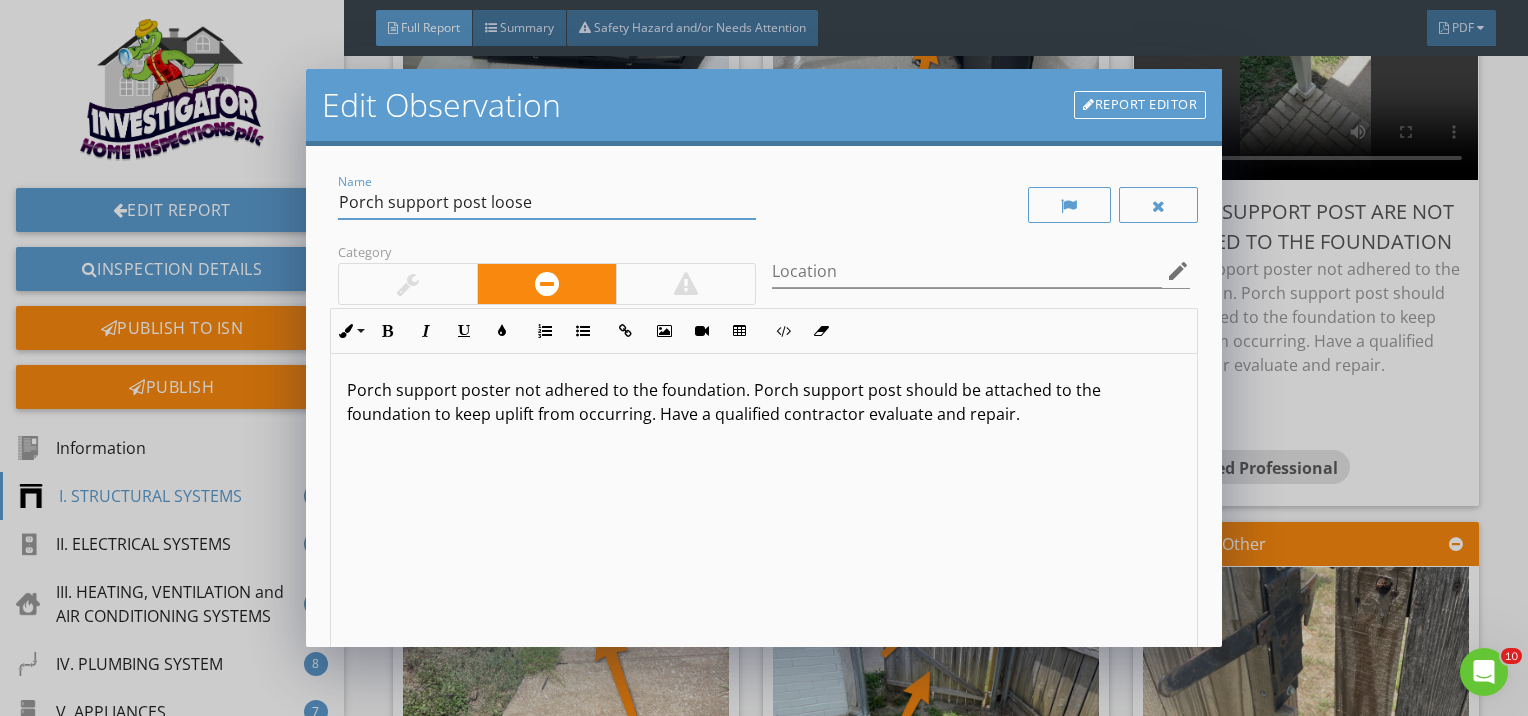 type on "Porch support post loose" 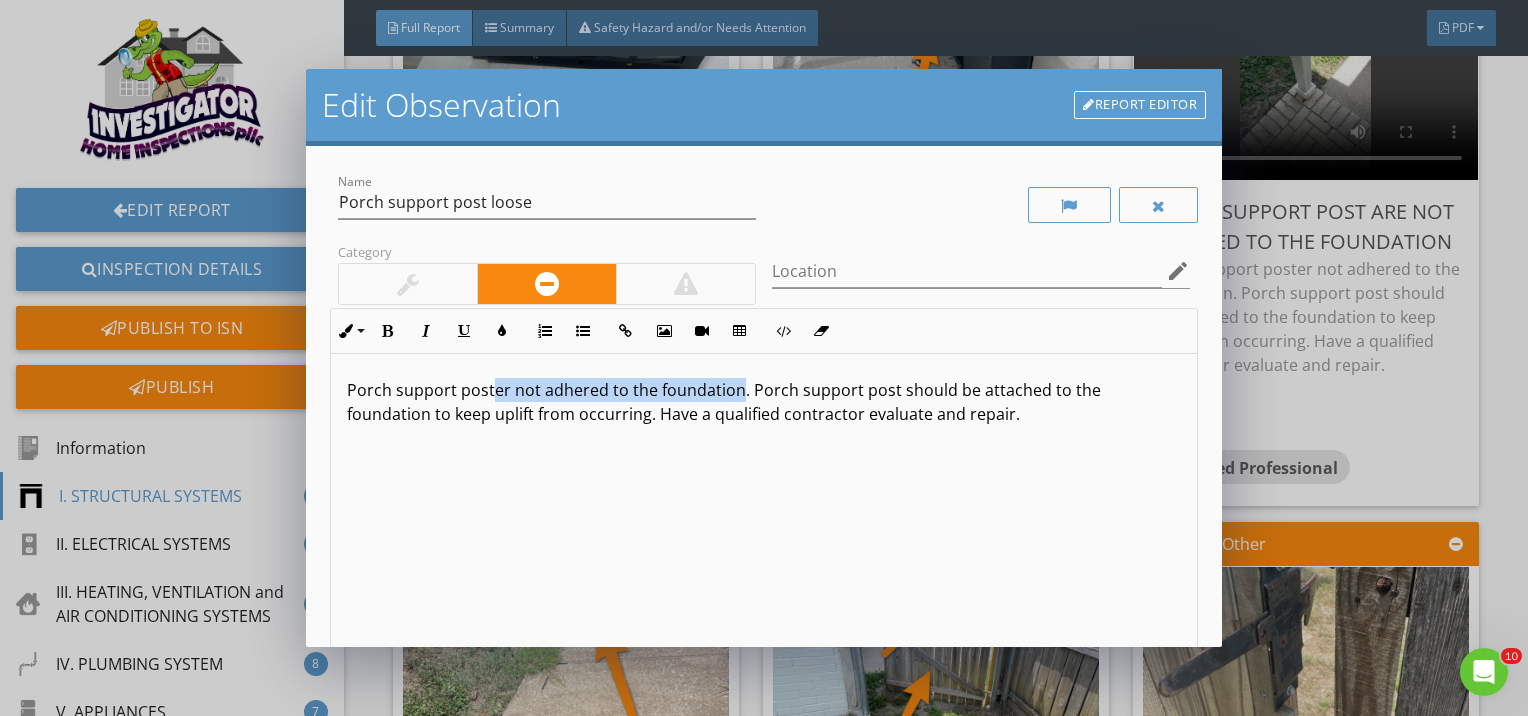 drag, startPoint x: 736, startPoint y: 389, endPoint x: 492, endPoint y: 377, distance: 244.2949 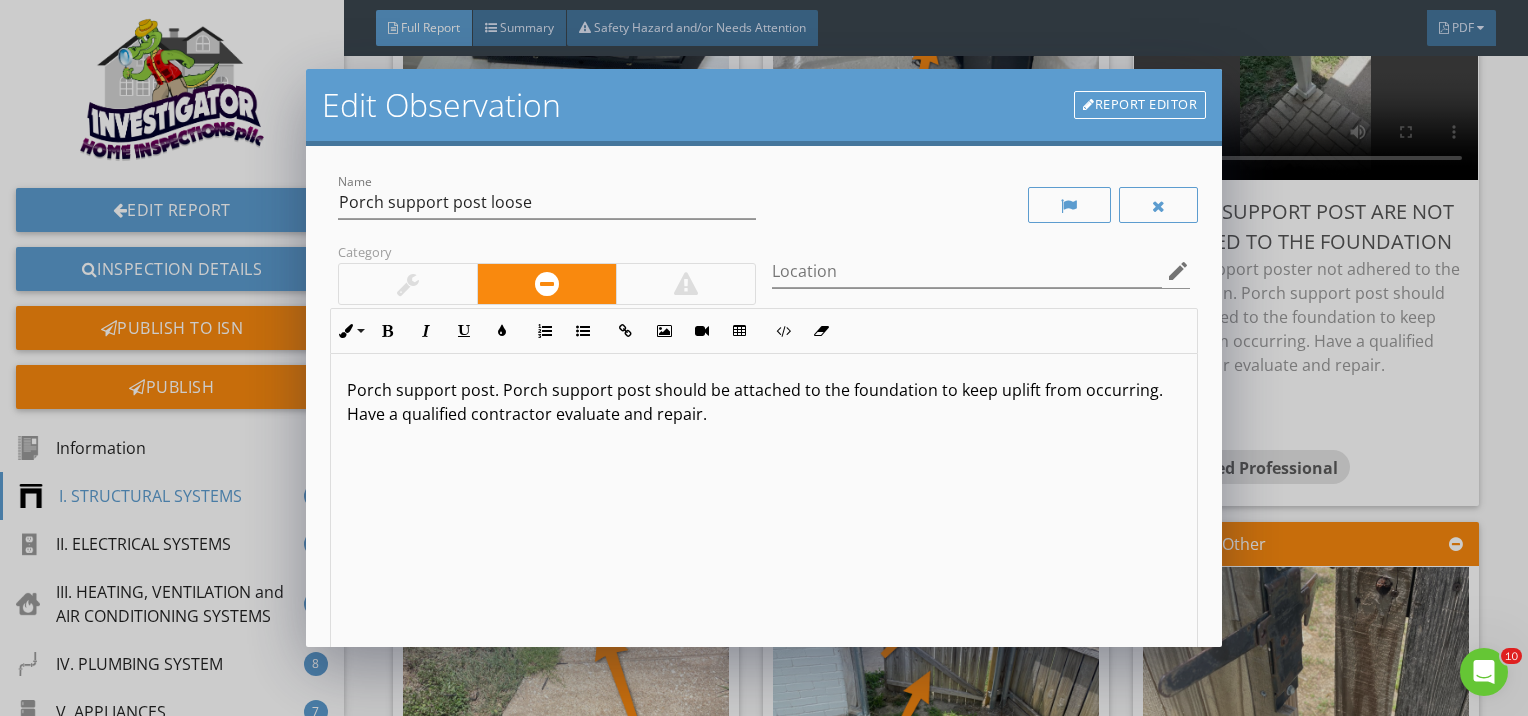 type 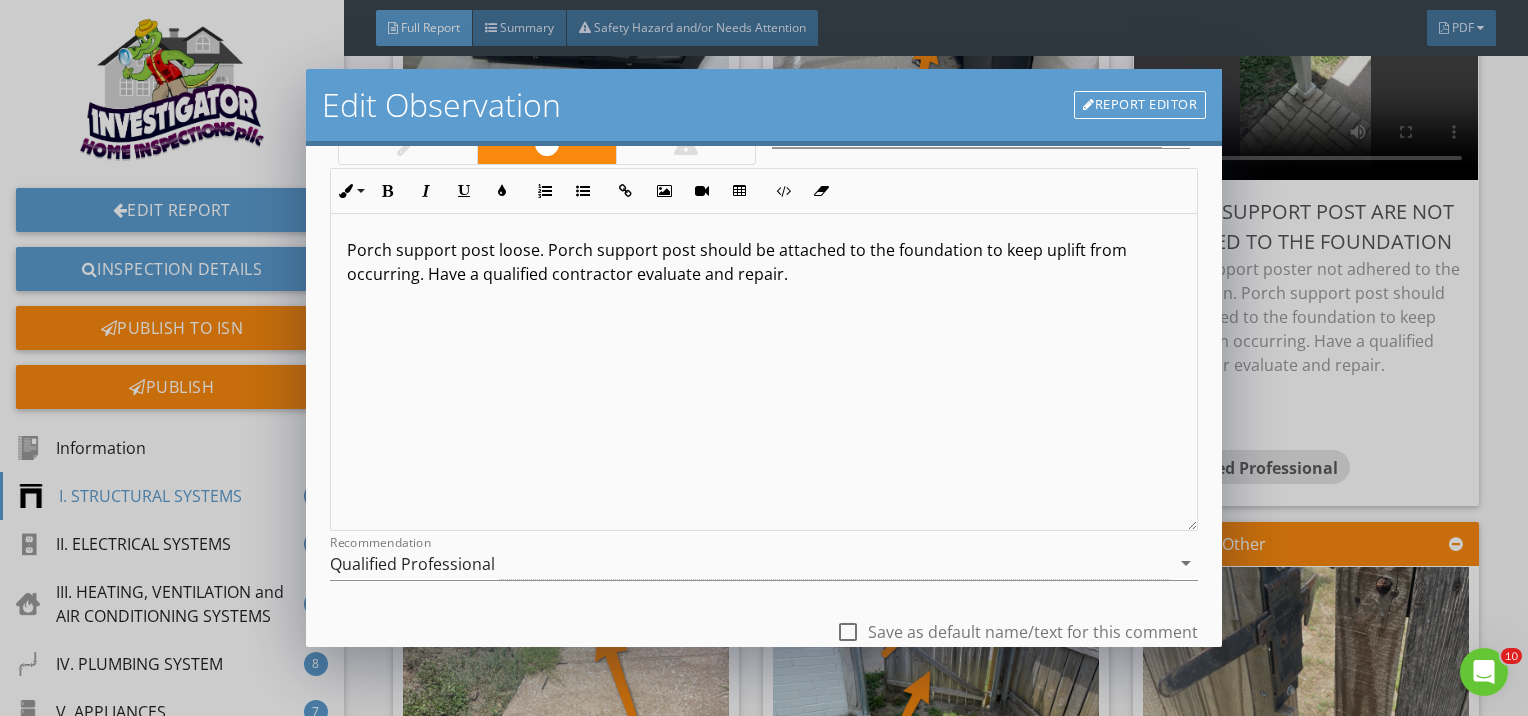 scroll, scrollTop: 284, scrollLeft: 0, axis: vertical 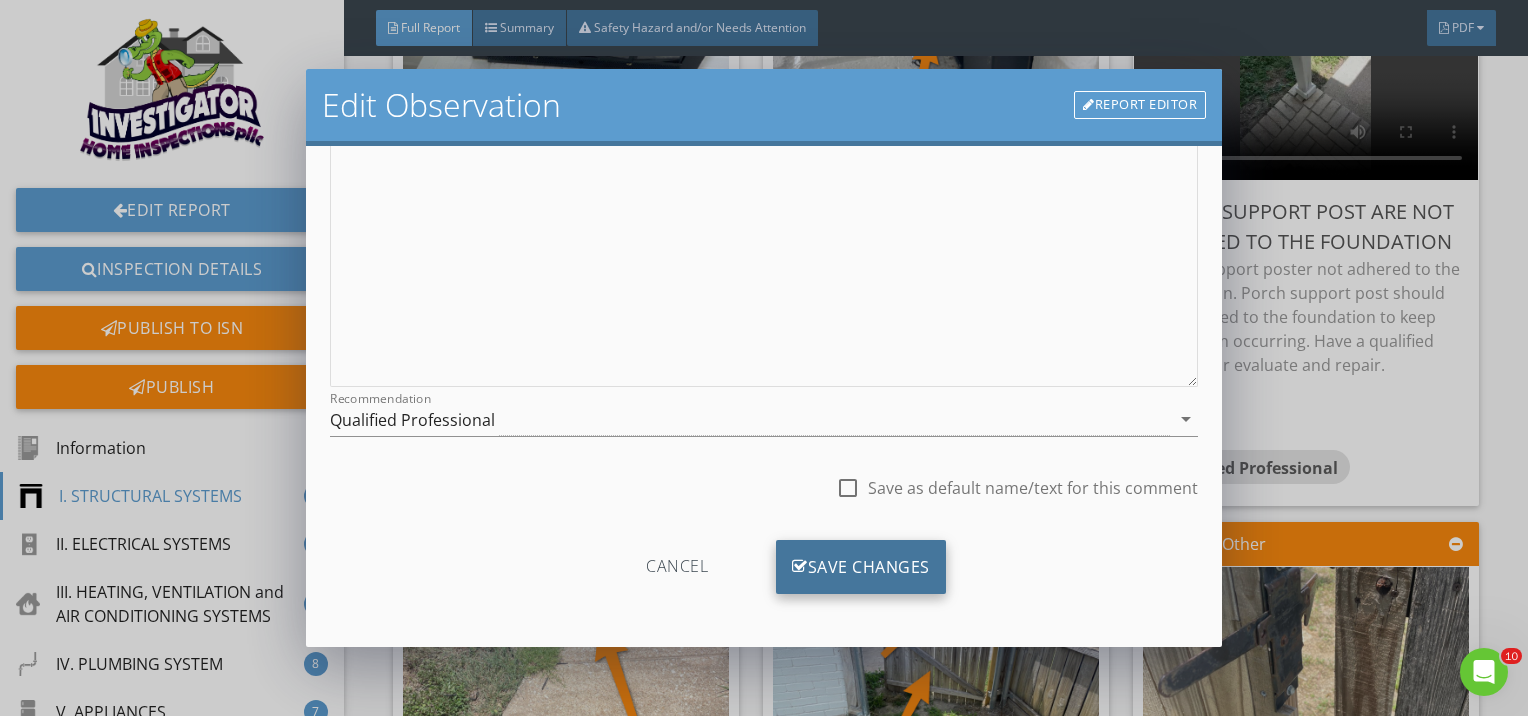 click on "Save Changes" at bounding box center [861, 567] 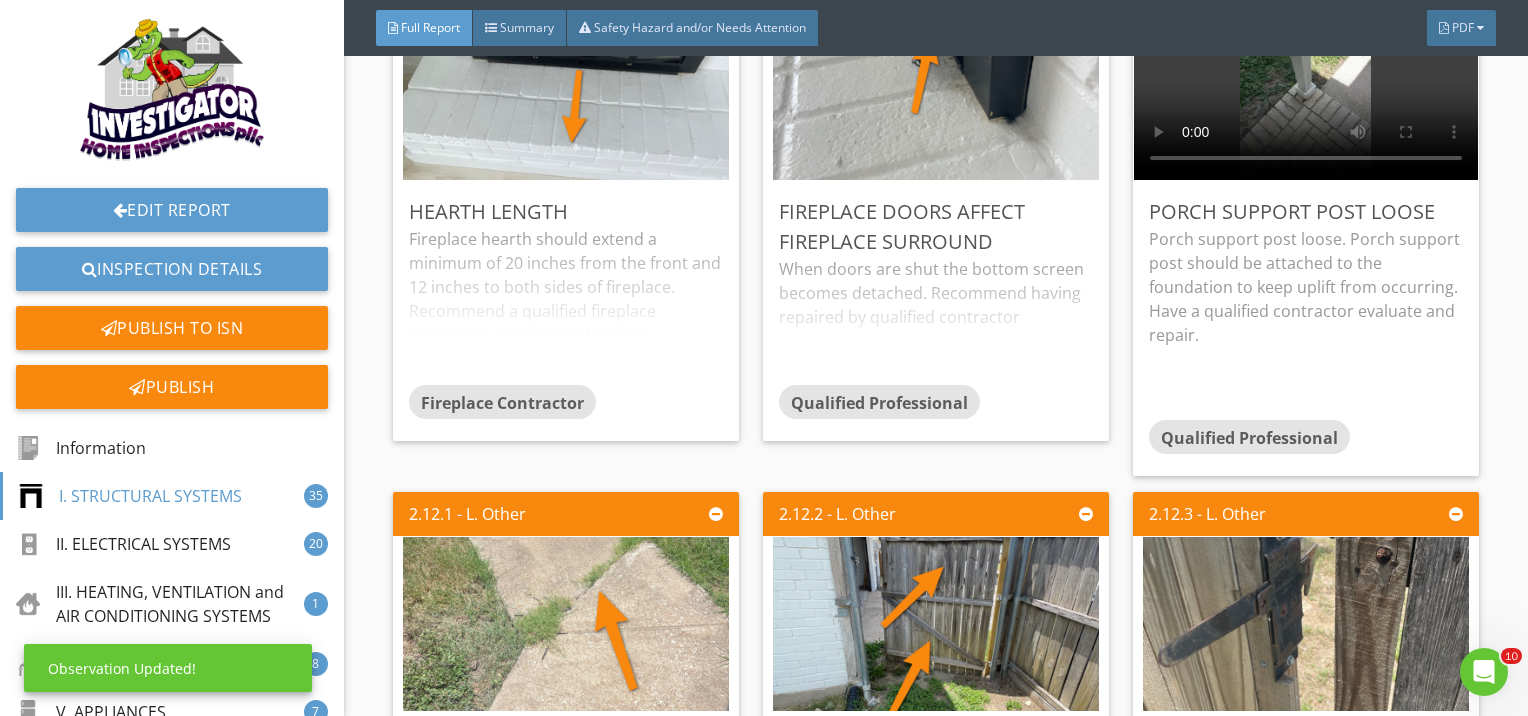 scroll, scrollTop: 48, scrollLeft: 0, axis: vertical 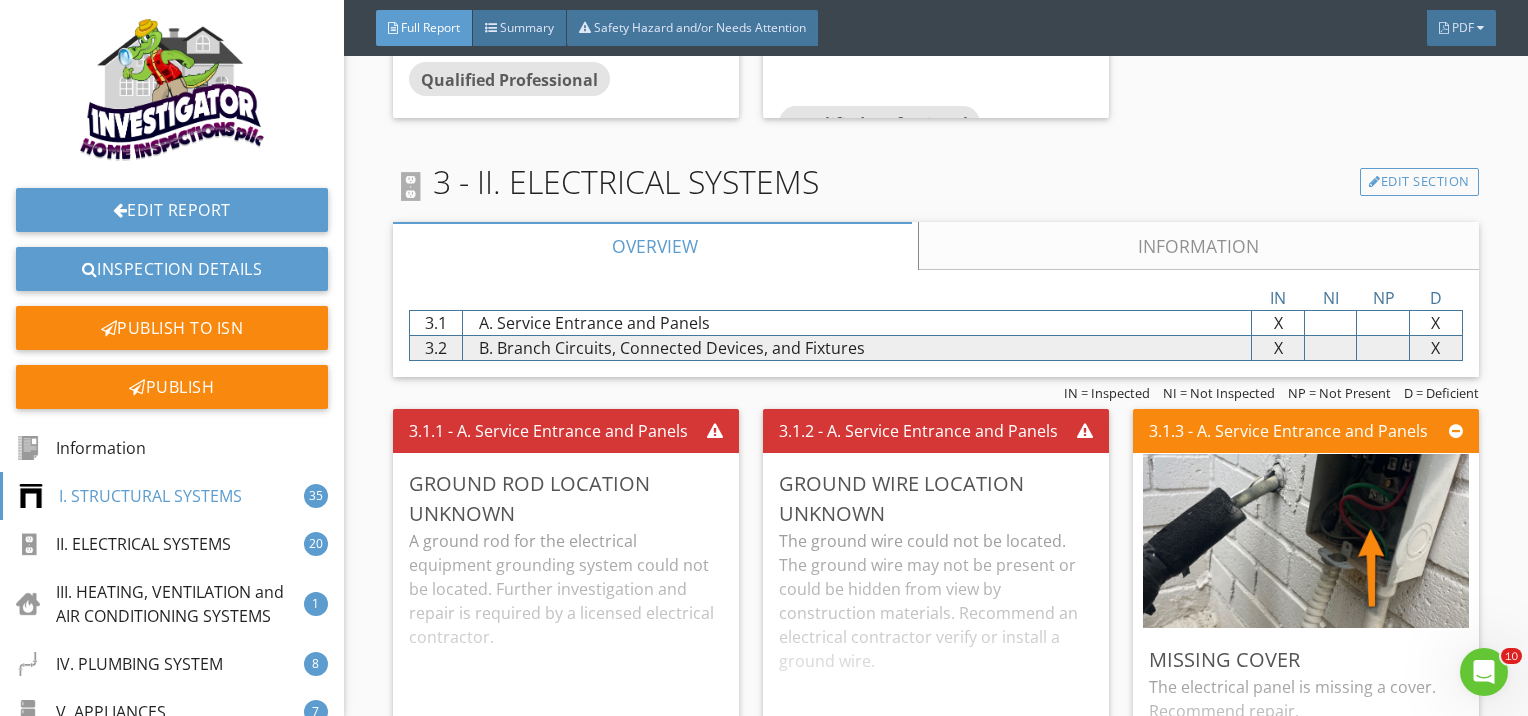 click on "Information" at bounding box center (1199, 246) 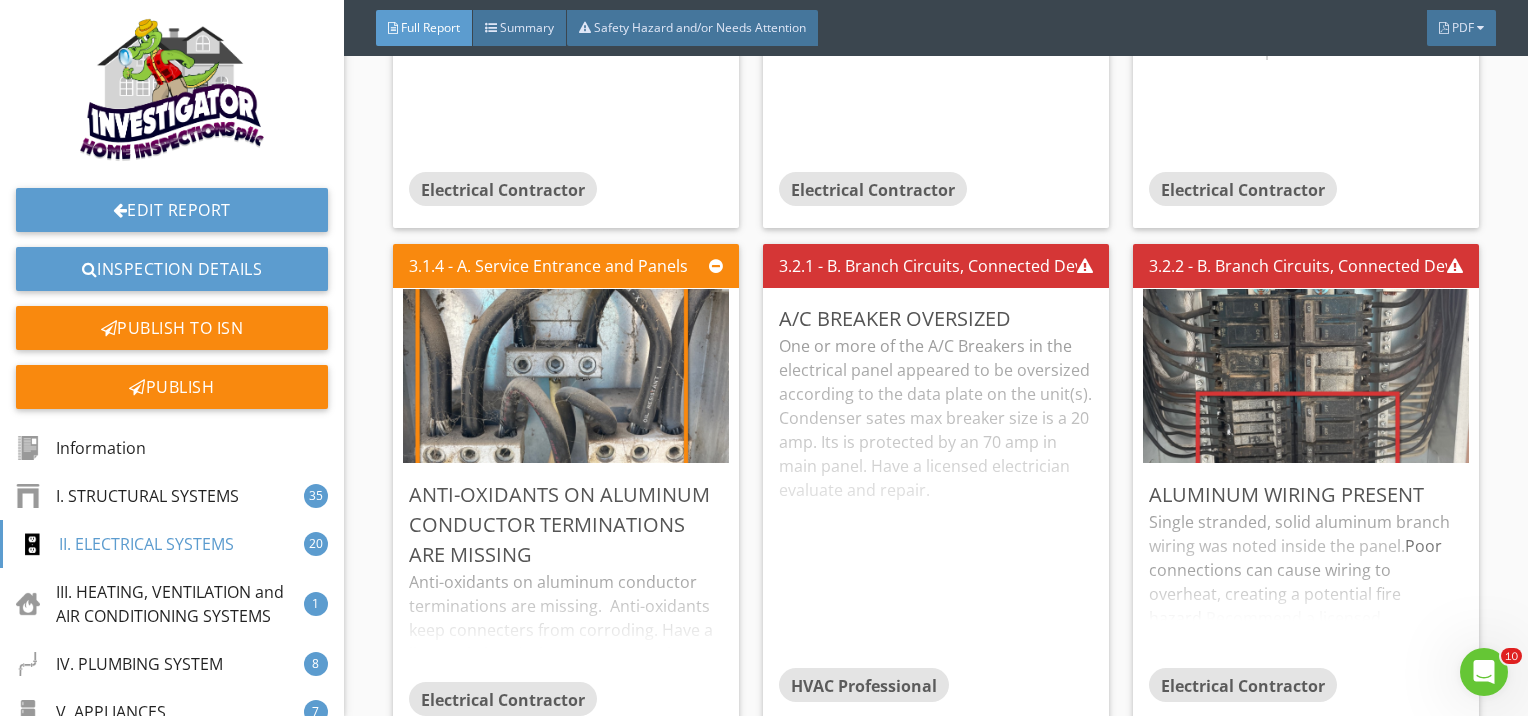 scroll, scrollTop: 8350, scrollLeft: 0, axis: vertical 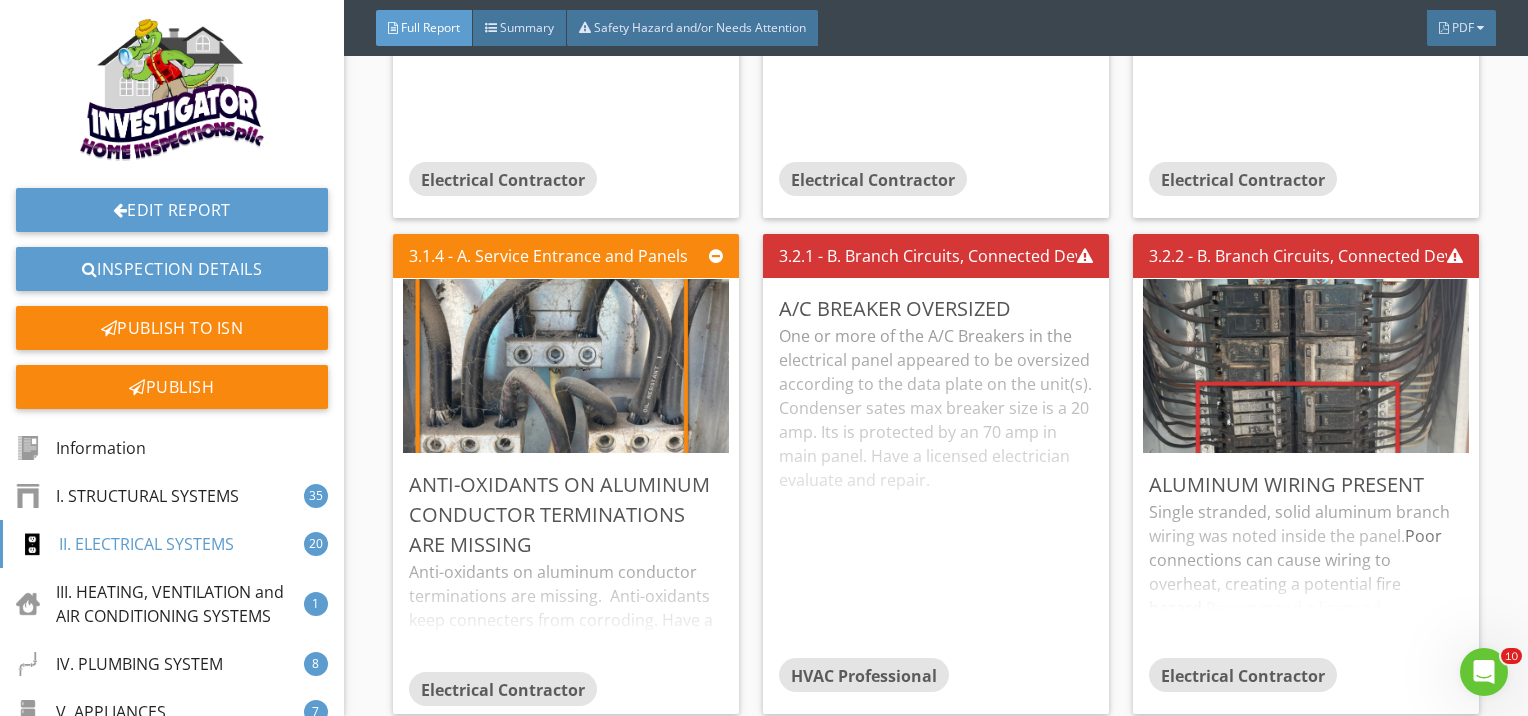 click on "One or more of the A/C Breakers in the electrical panel appeared to be oversized according to the data plate on the unit(s). Condenser sates max breaker size is a 20 amp. Its is protected by an 70 amp in main panel. Have a licensed electrician evaluate and repair." at bounding box center [936, 491] 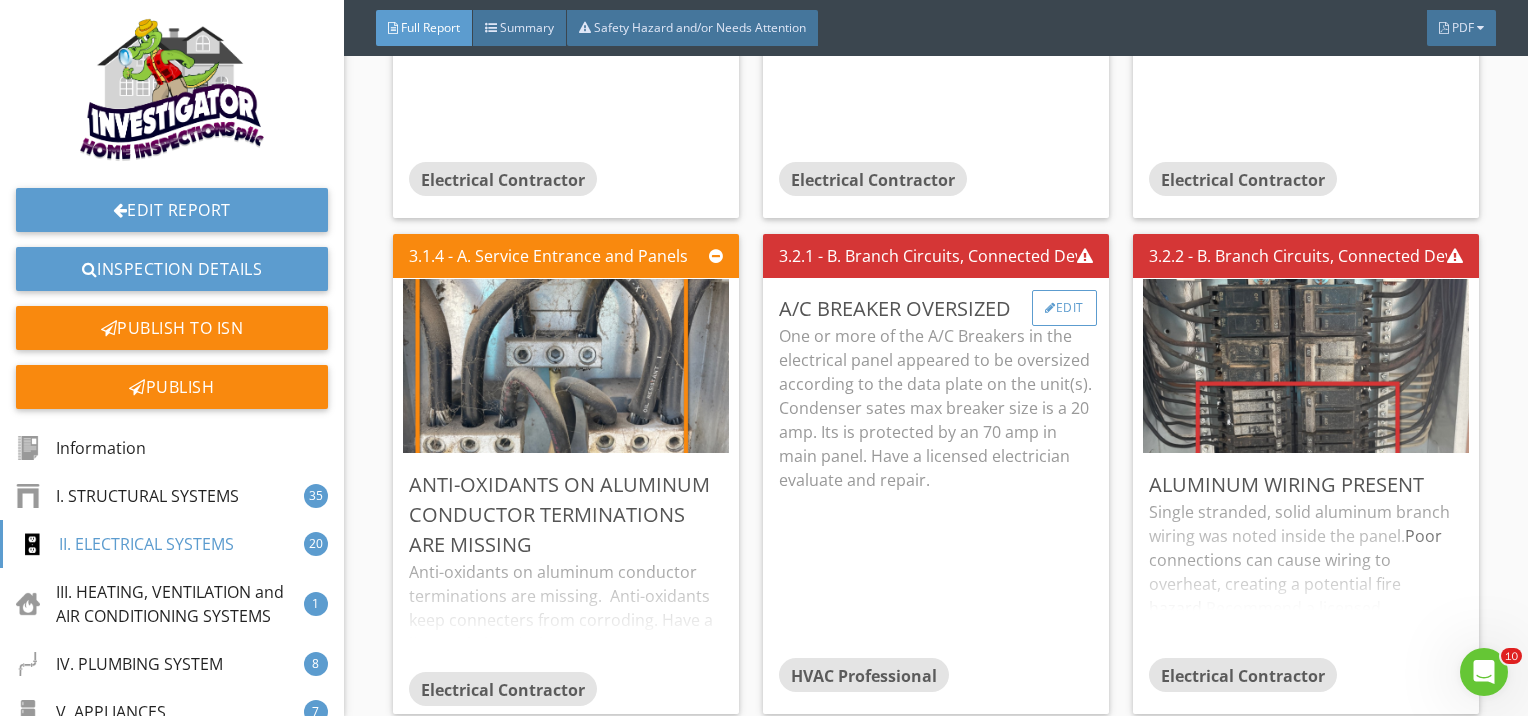click on "Edit" at bounding box center [1064, 308] 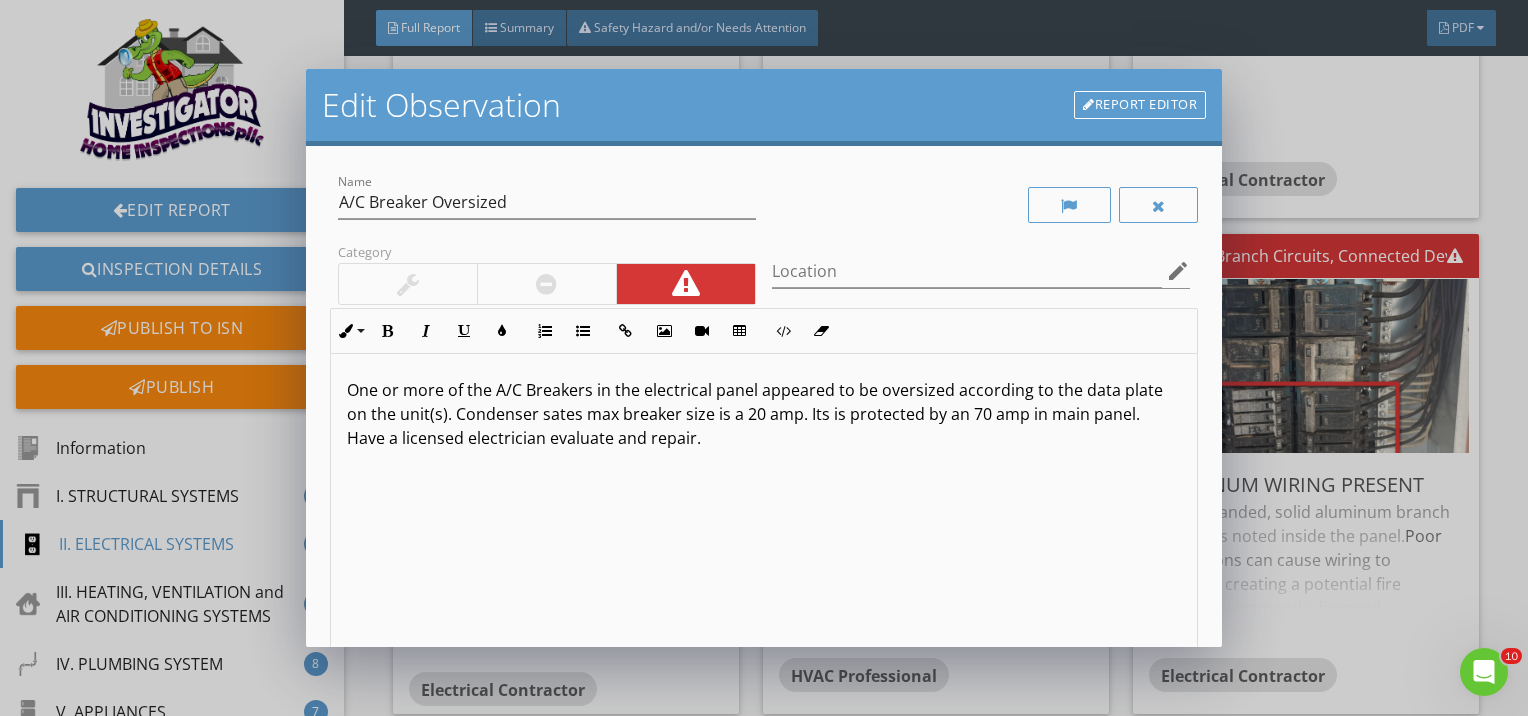 click at bounding box center [546, 284] 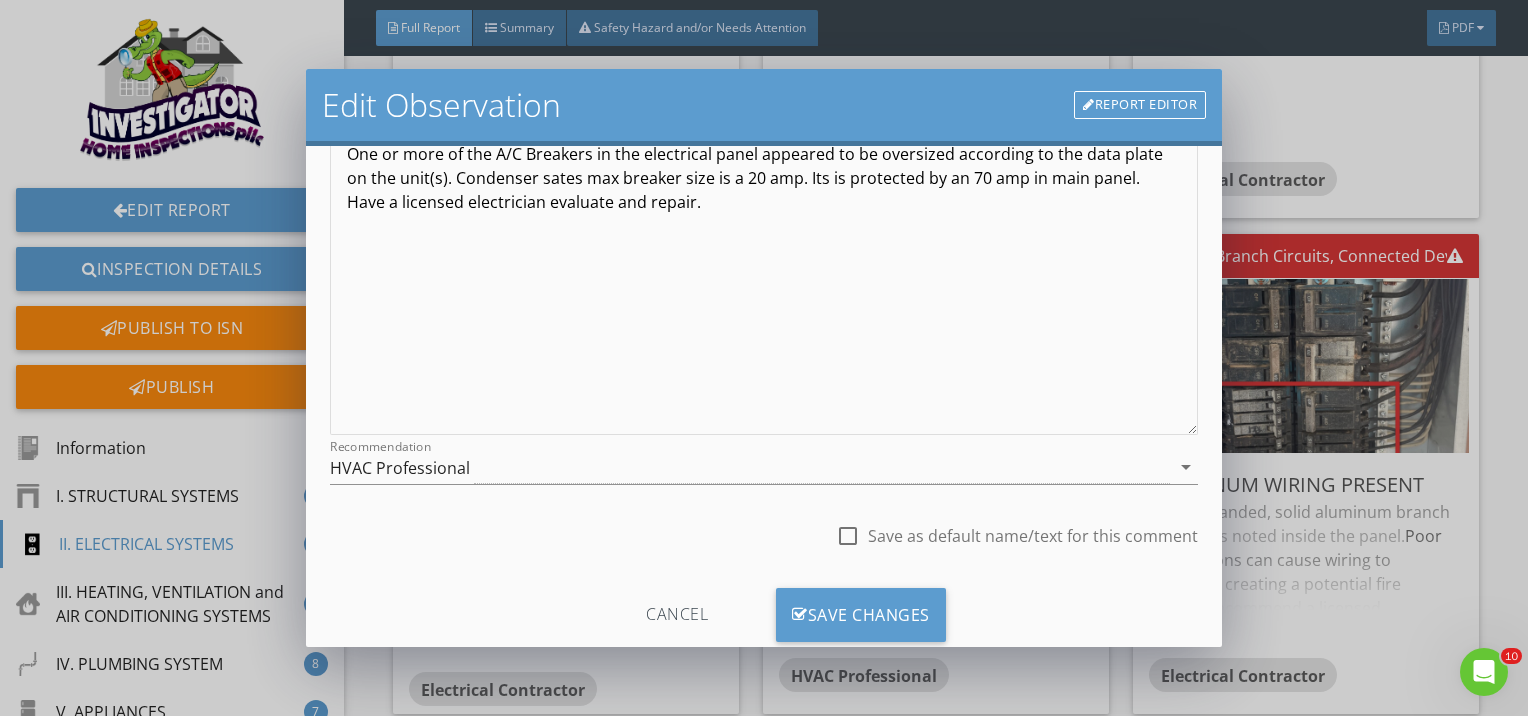 scroll, scrollTop: 244, scrollLeft: 0, axis: vertical 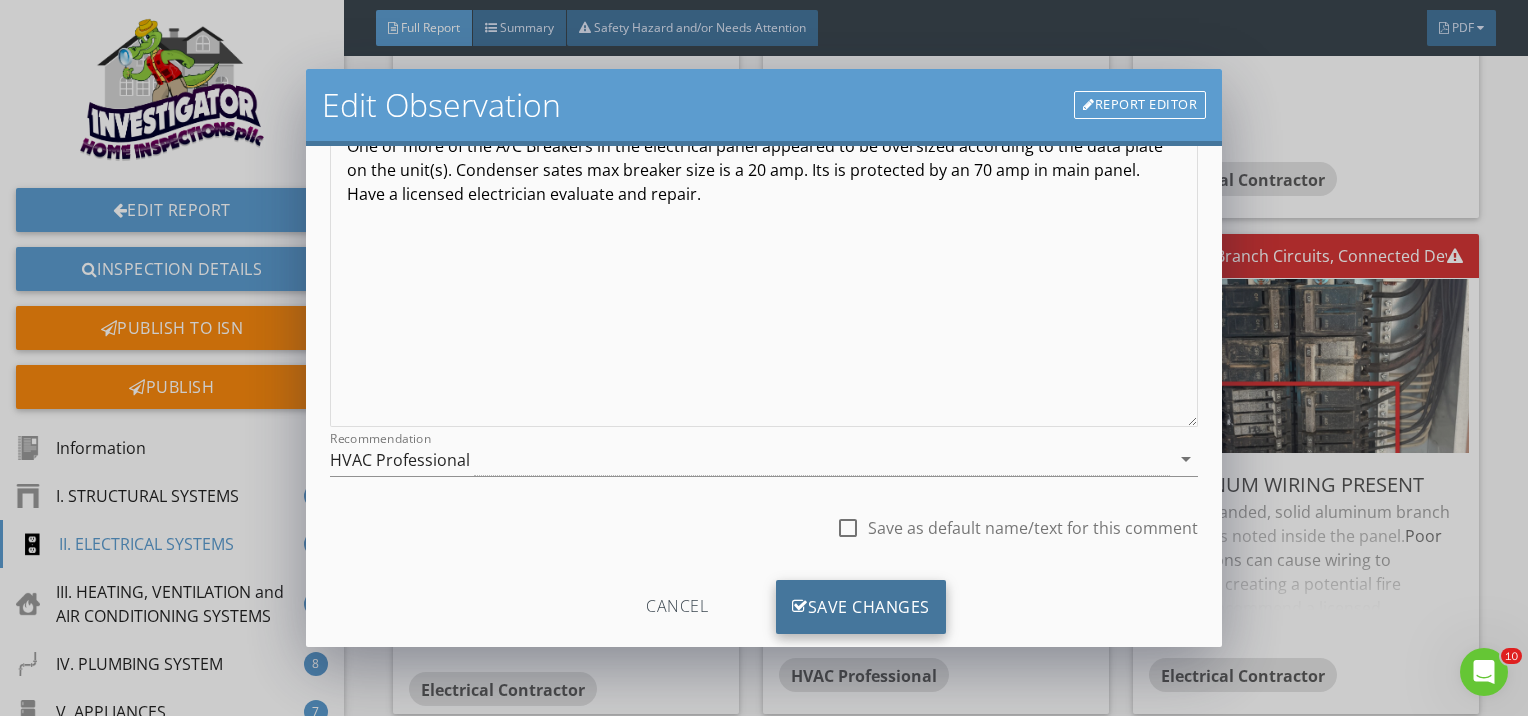click on "Save Changes" at bounding box center (861, 607) 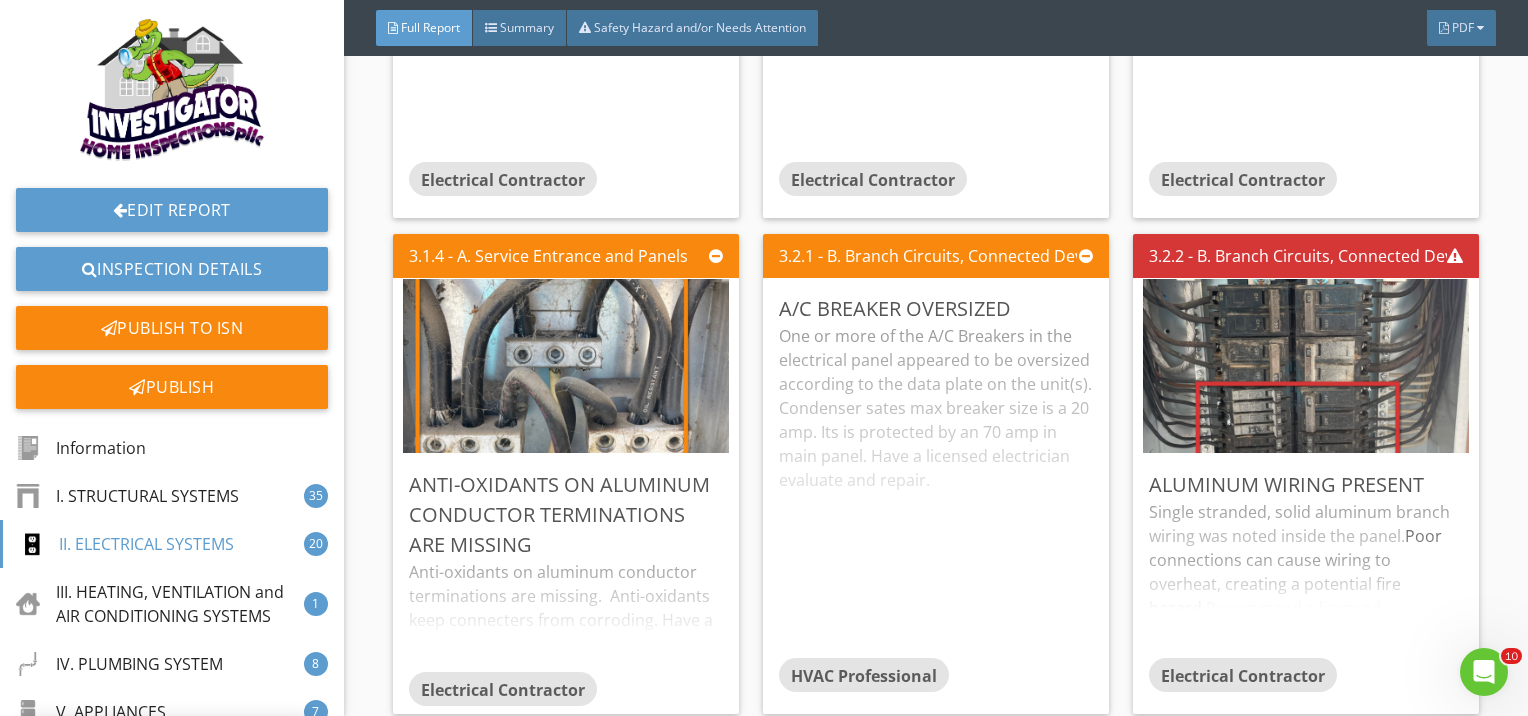 scroll, scrollTop: 48, scrollLeft: 0, axis: vertical 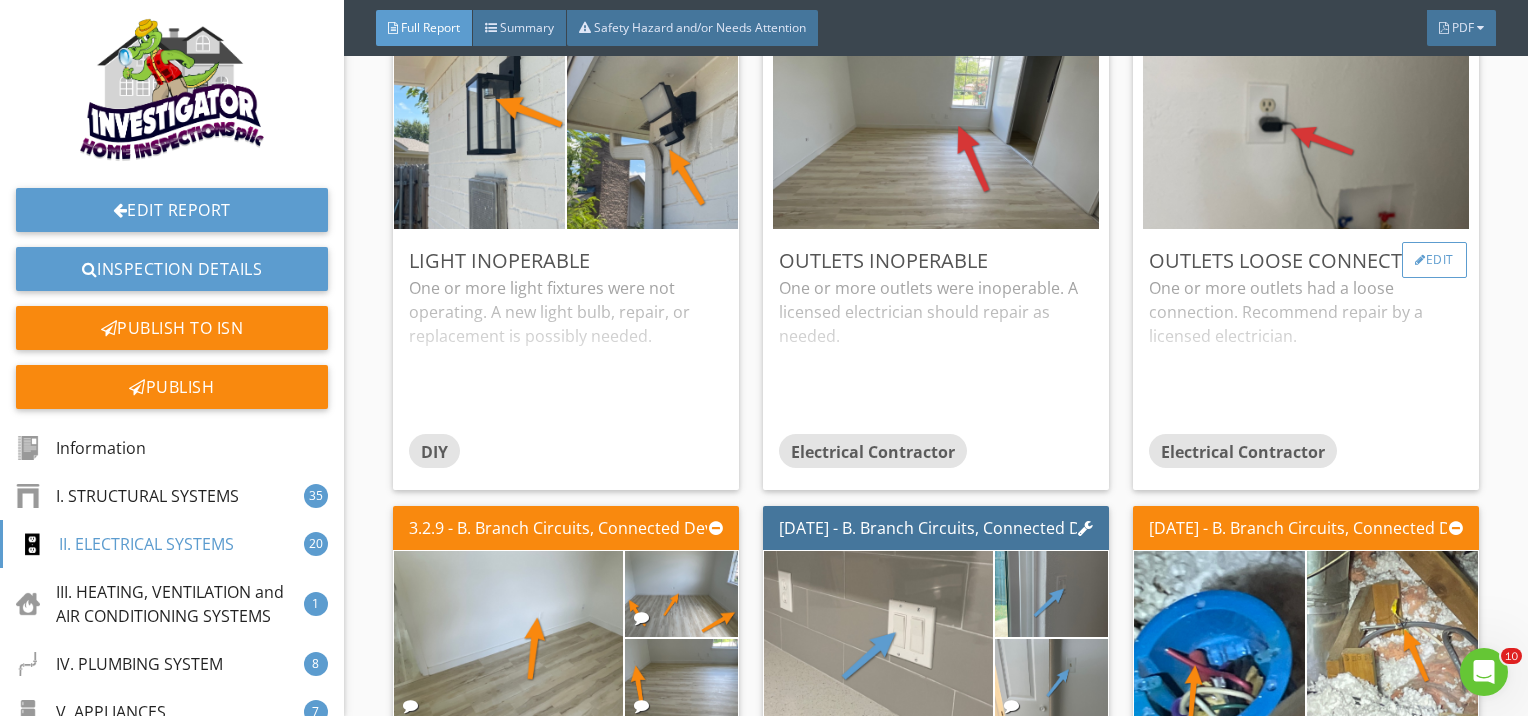 click on "Edit" at bounding box center [1434, 260] 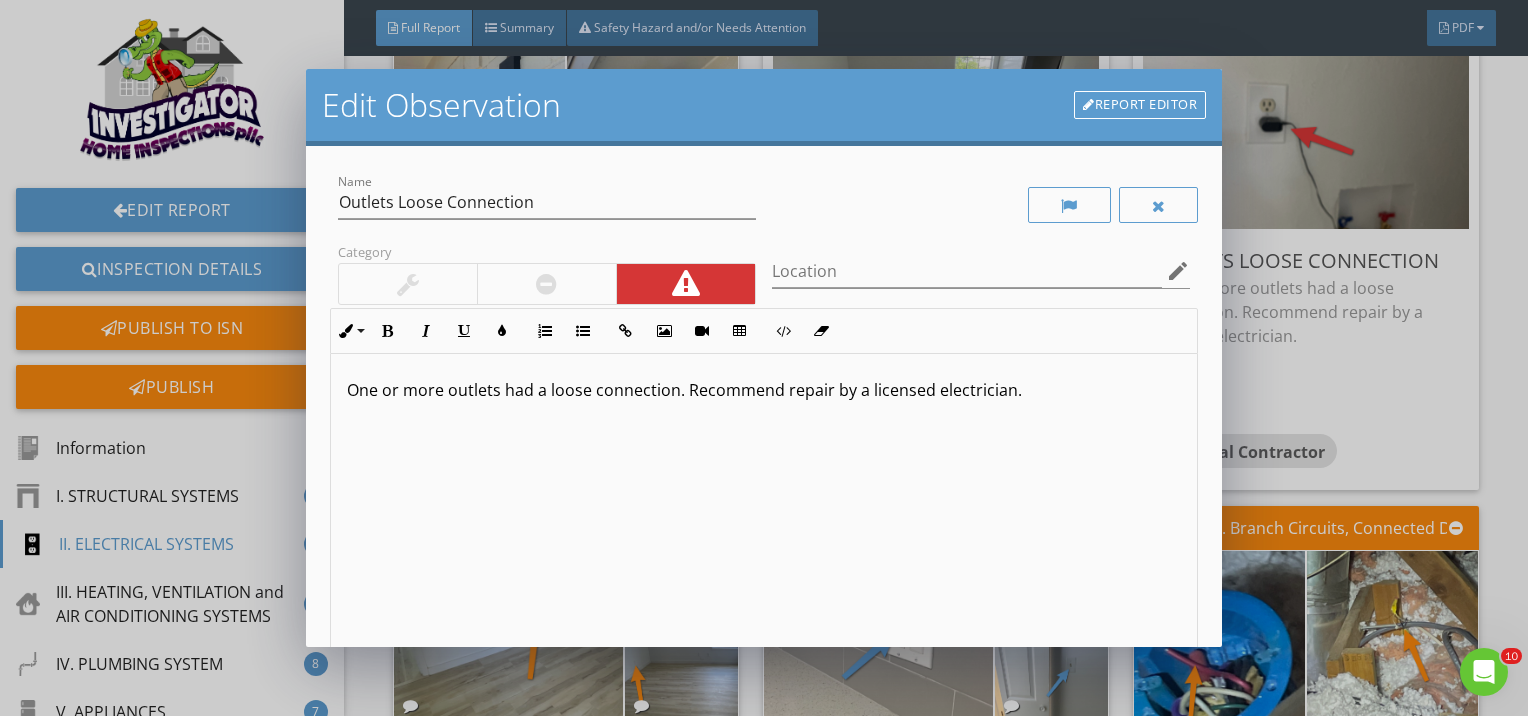 click at bounding box center [546, 284] 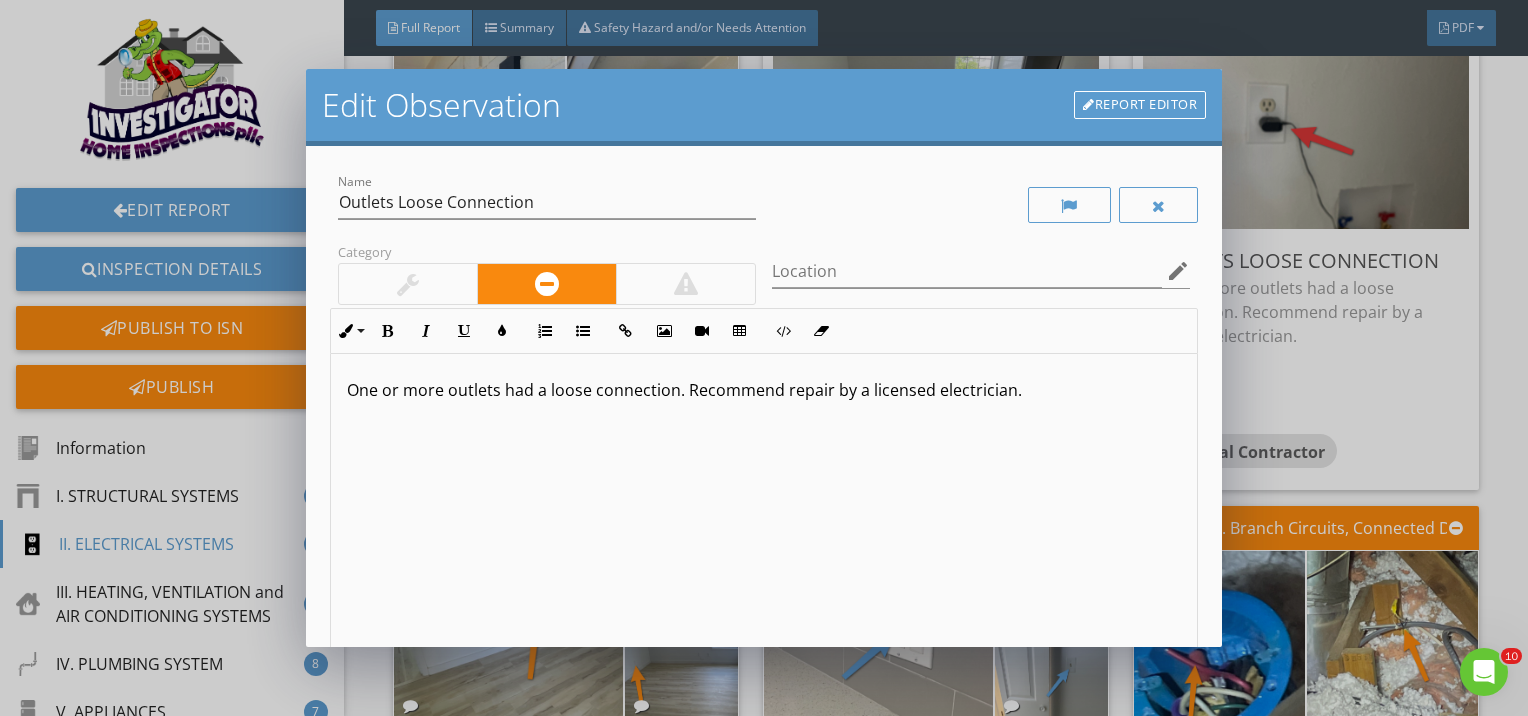 scroll, scrollTop: 284, scrollLeft: 0, axis: vertical 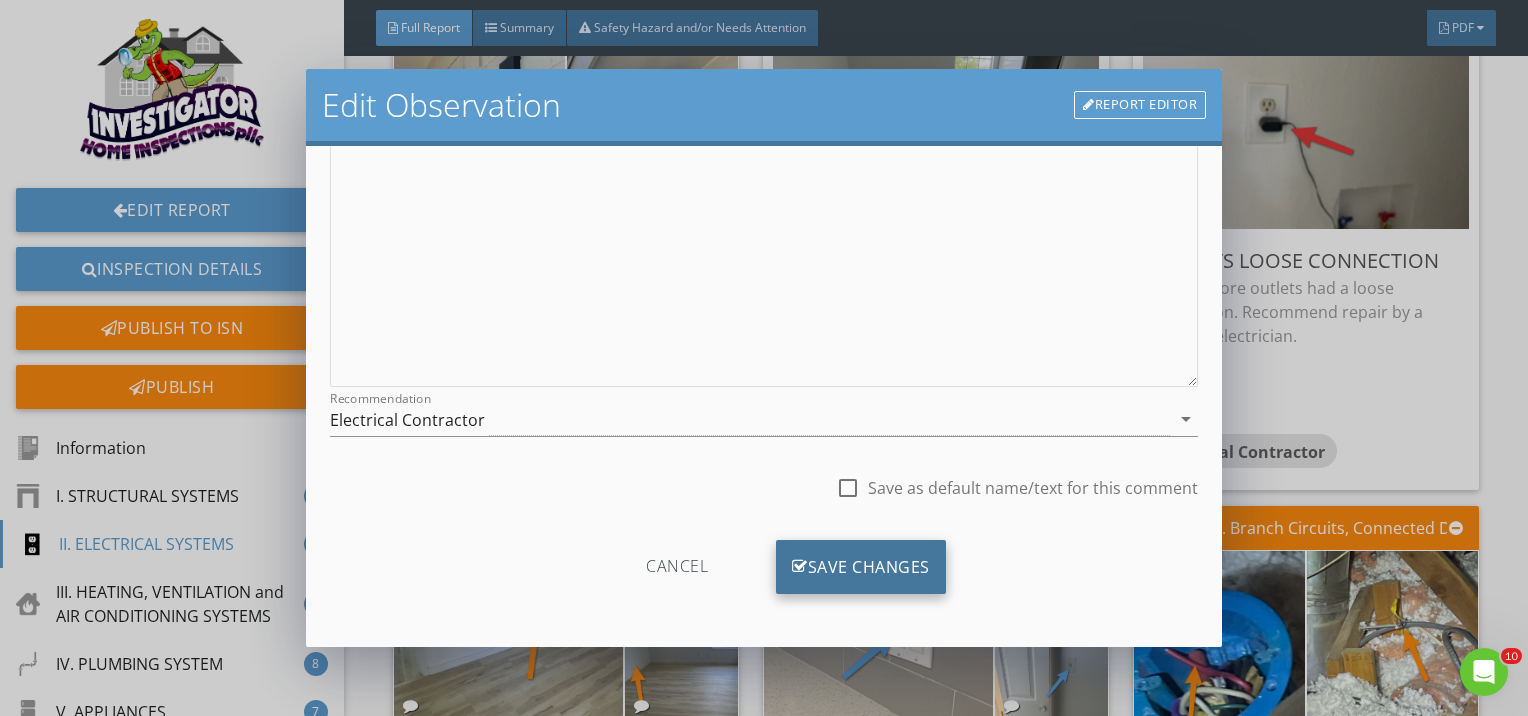 click on "Save Changes" at bounding box center (861, 567) 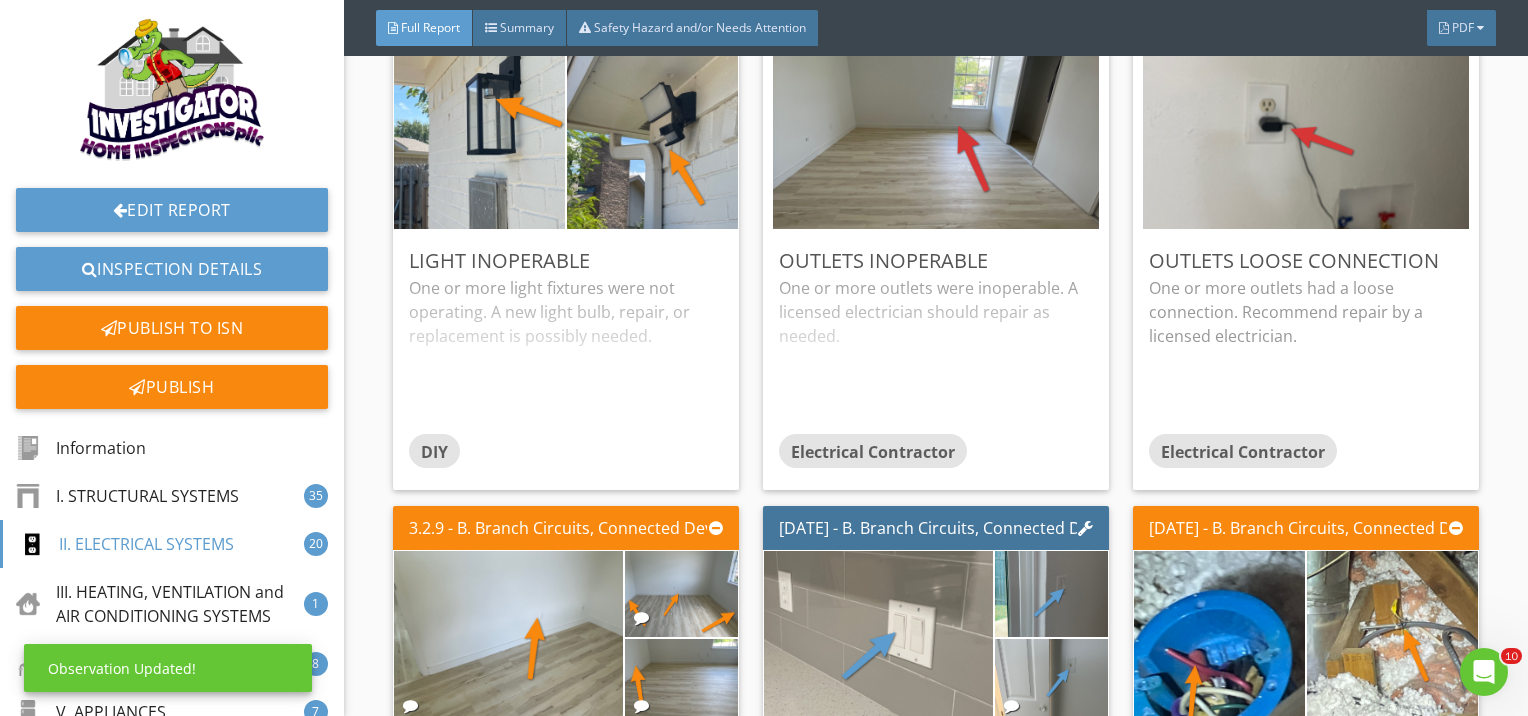 scroll, scrollTop: 48, scrollLeft: 0, axis: vertical 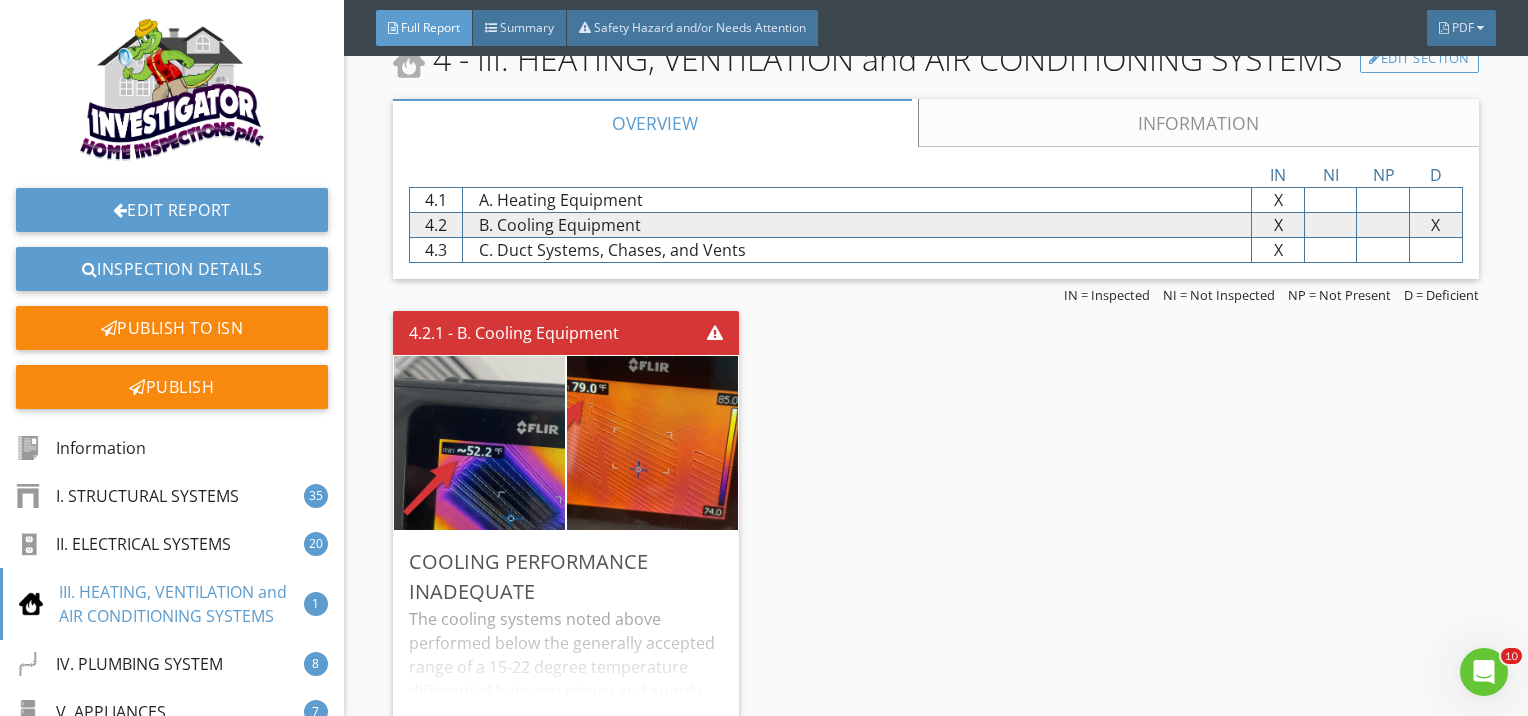 click on "Information" at bounding box center [1199, 123] 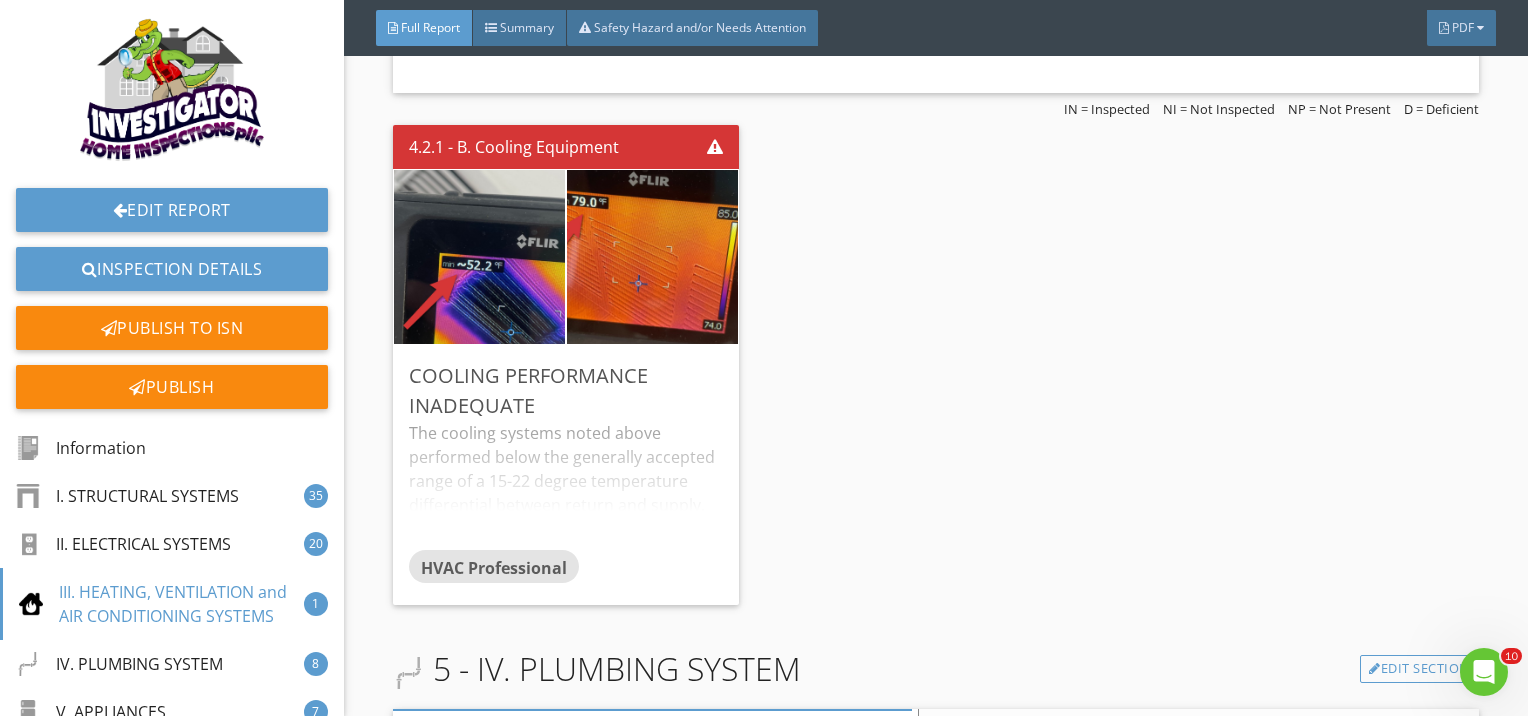 scroll, scrollTop: 12700, scrollLeft: 0, axis: vertical 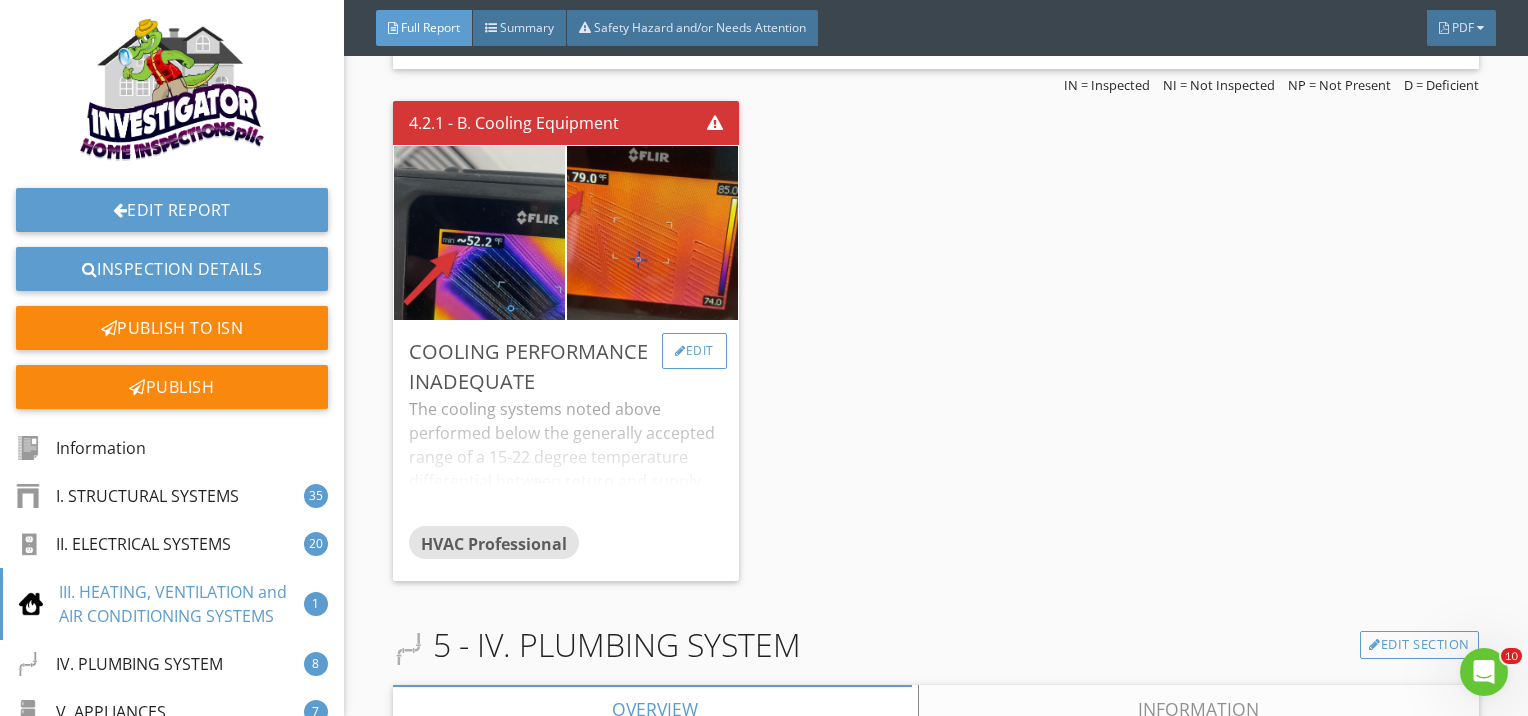click on "Edit" at bounding box center (694, 351) 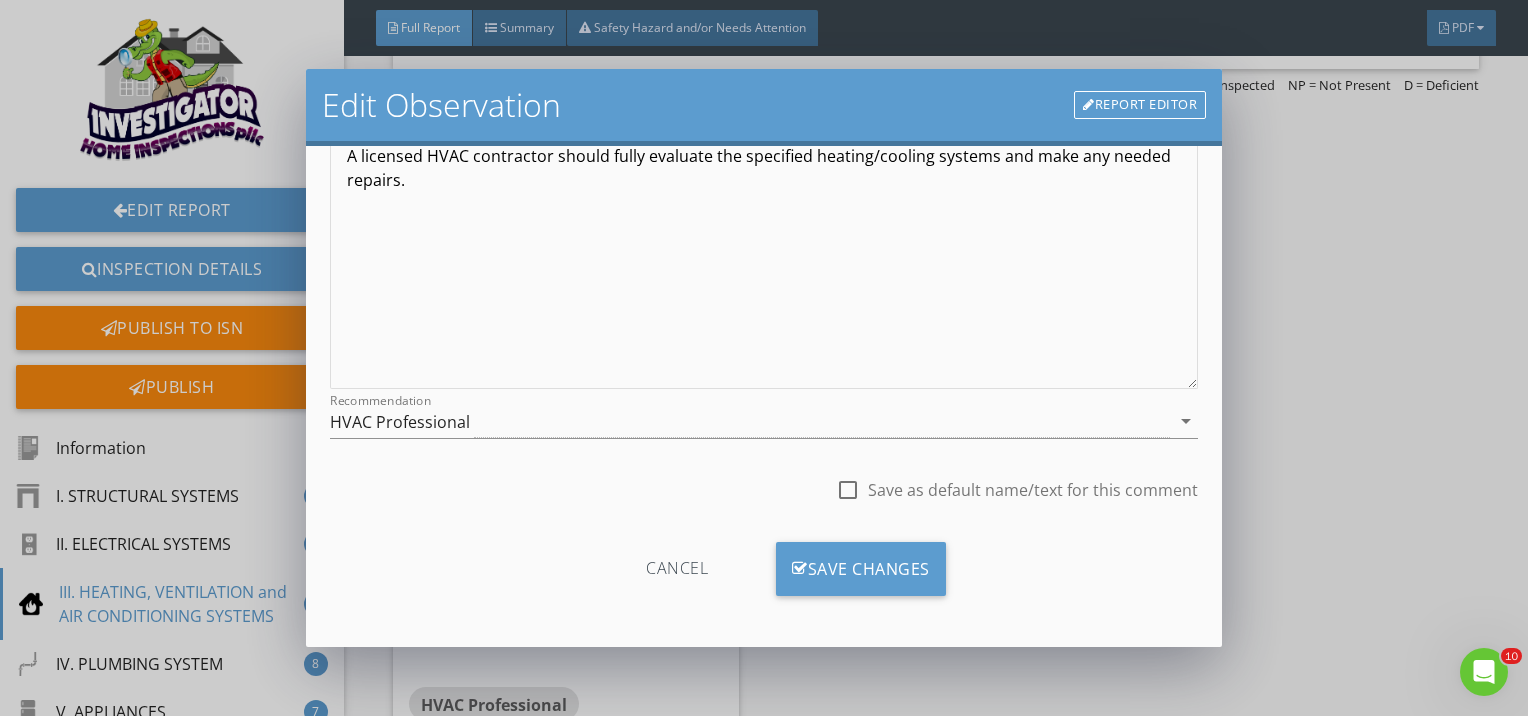 scroll, scrollTop: 284, scrollLeft: 0, axis: vertical 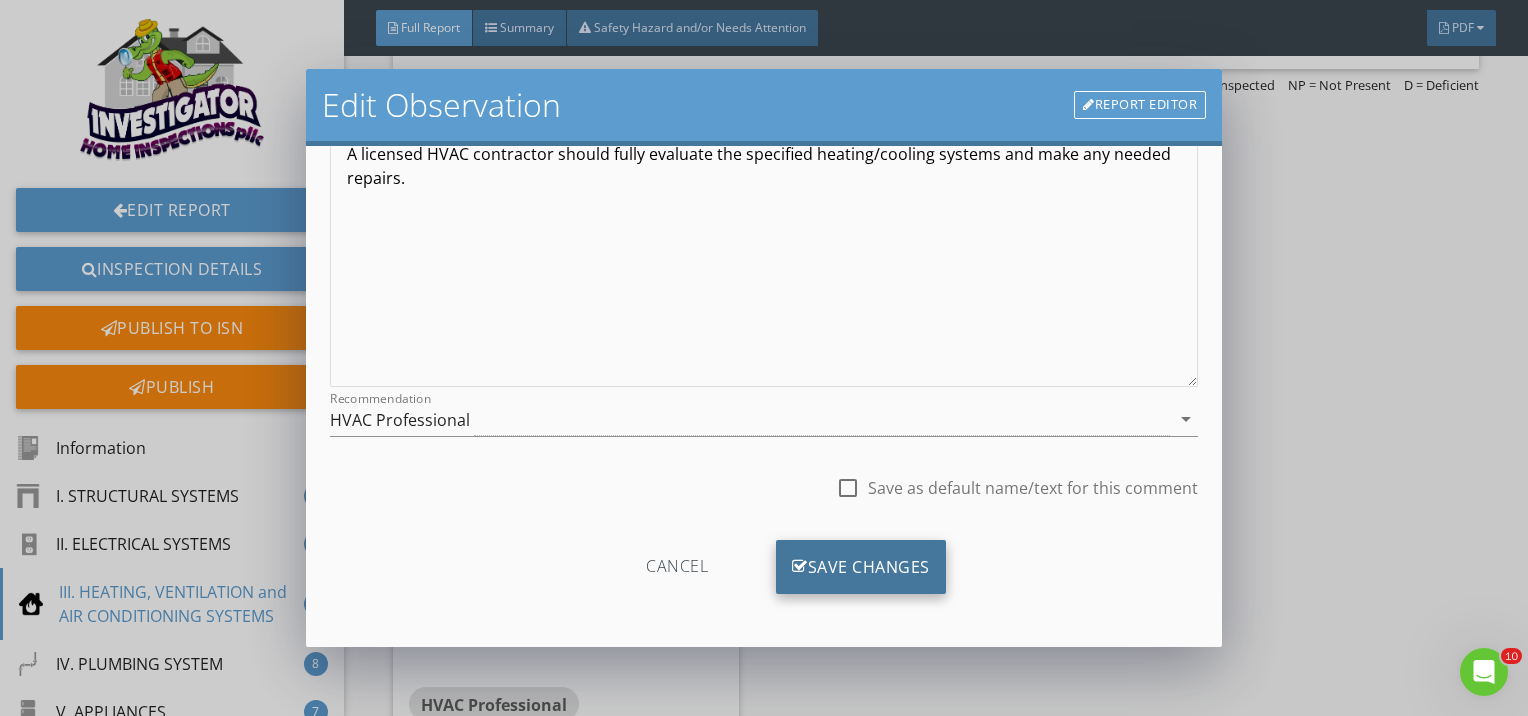 click on "Save Changes" at bounding box center [861, 567] 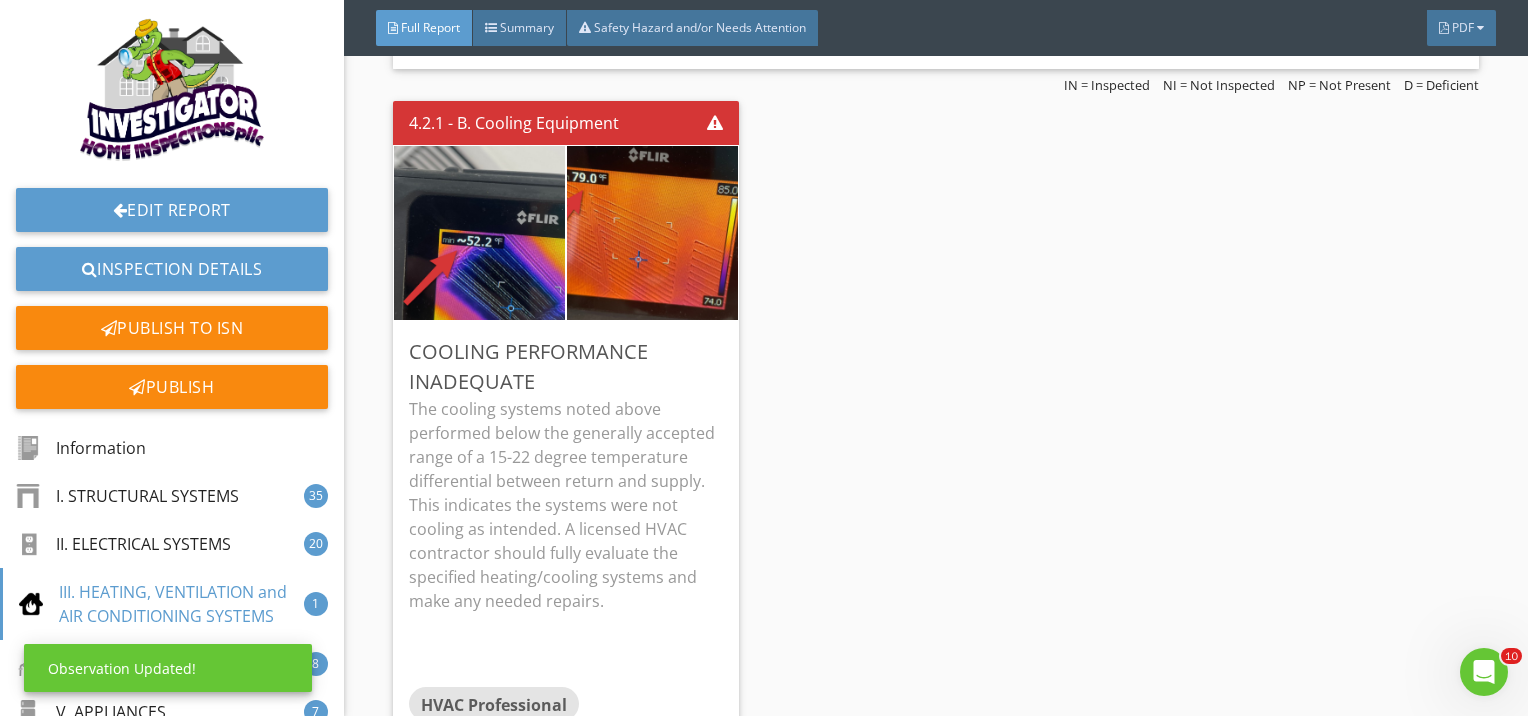 scroll, scrollTop: 48, scrollLeft: 0, axis: vertical 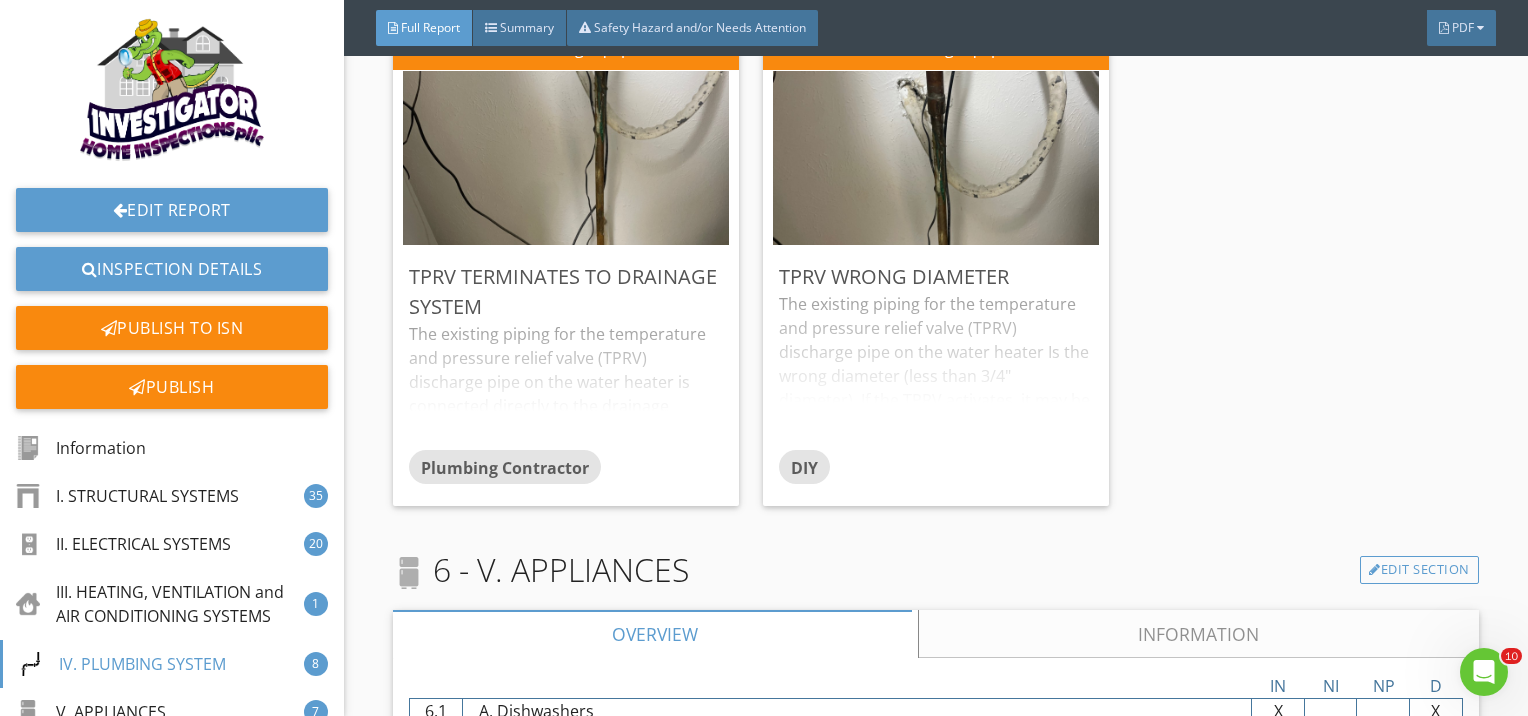 click on "1 -
Information
Edit Section
Information
In Attendance
Buyer, Buyer Agent
Edit
Occupancy
Vacant
Edit
Additional Information       Equipment Age Information This report may contain information provided as a courtesy about equipment age located in their respective sections of the report. Equipment age interpreted from component labels is deemed reliable, but not guaranteed, and should be confirmed. Location Information This report may contain information about the location of some defects and is provided as a courtesy. Plus, with a full buyer home inspection from Investigator Home Inspections, you automatically receive at no cost: Over $110,000 in FREE protection 1 Year NXT structural warranty - $100,000 in free coverage- INCLUDED  90 day structural and mechanical warranty - $2000 in free coverage - INCLUDED" at bounding box center [936, -5809] 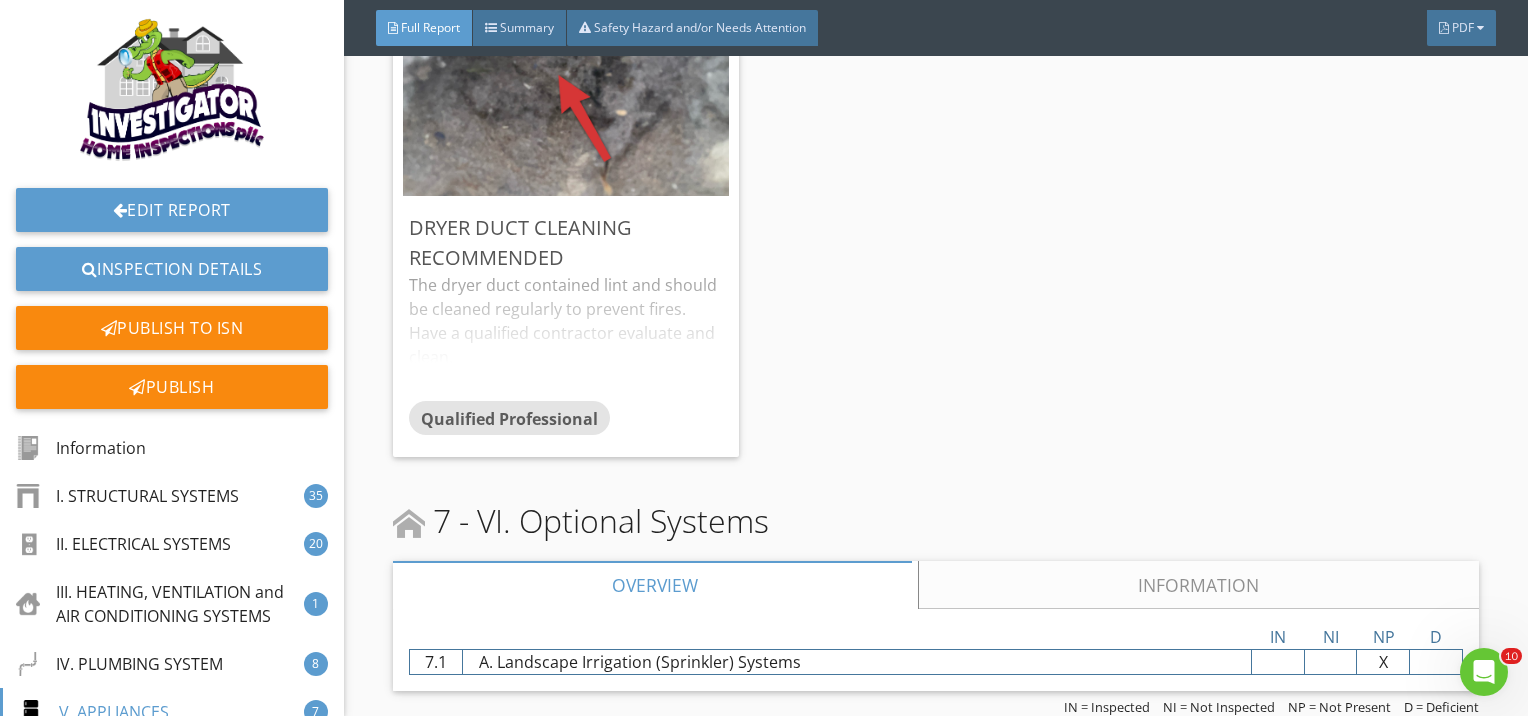 scroll, scrollTop: 16837, scrollLeft: 0, axis: vertical 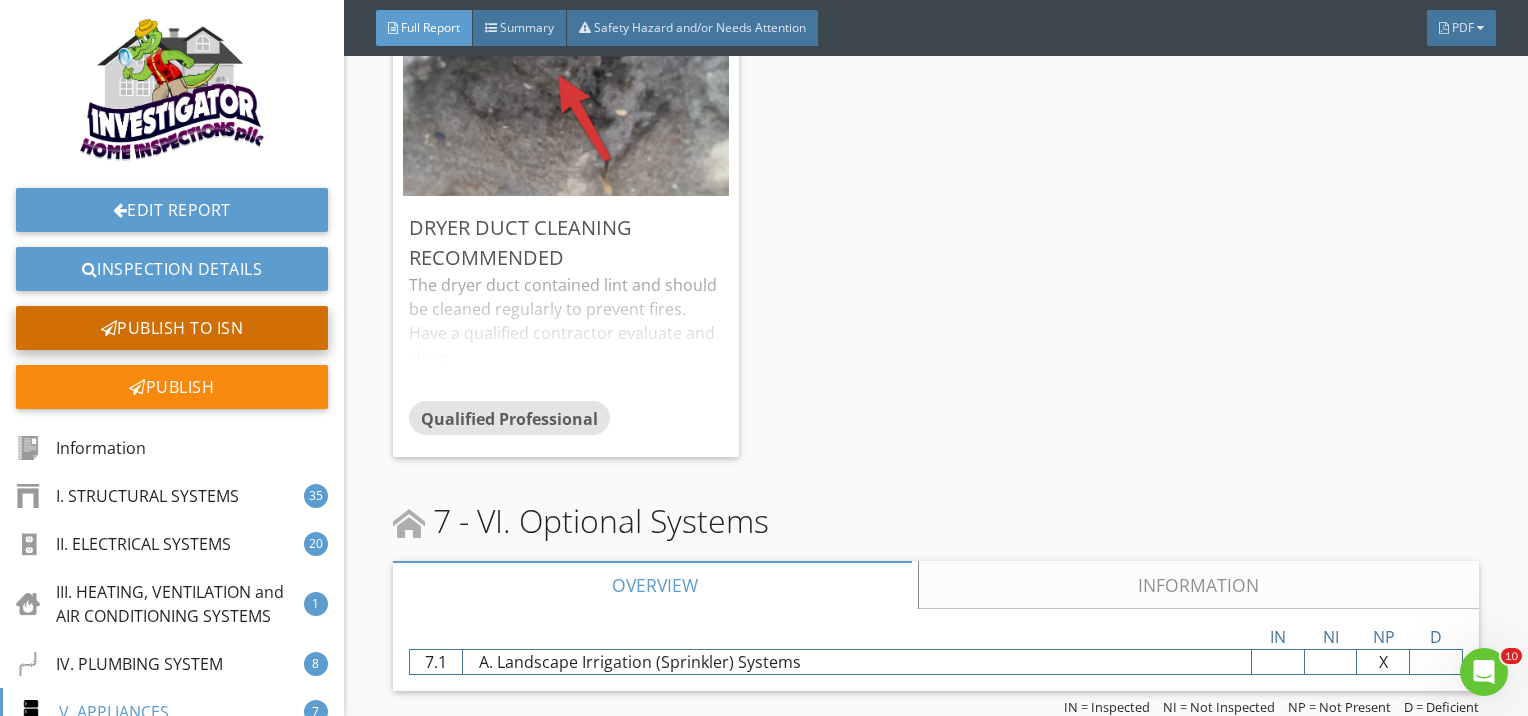 click on "Publish to ISN" at bounding box center (172, 328) 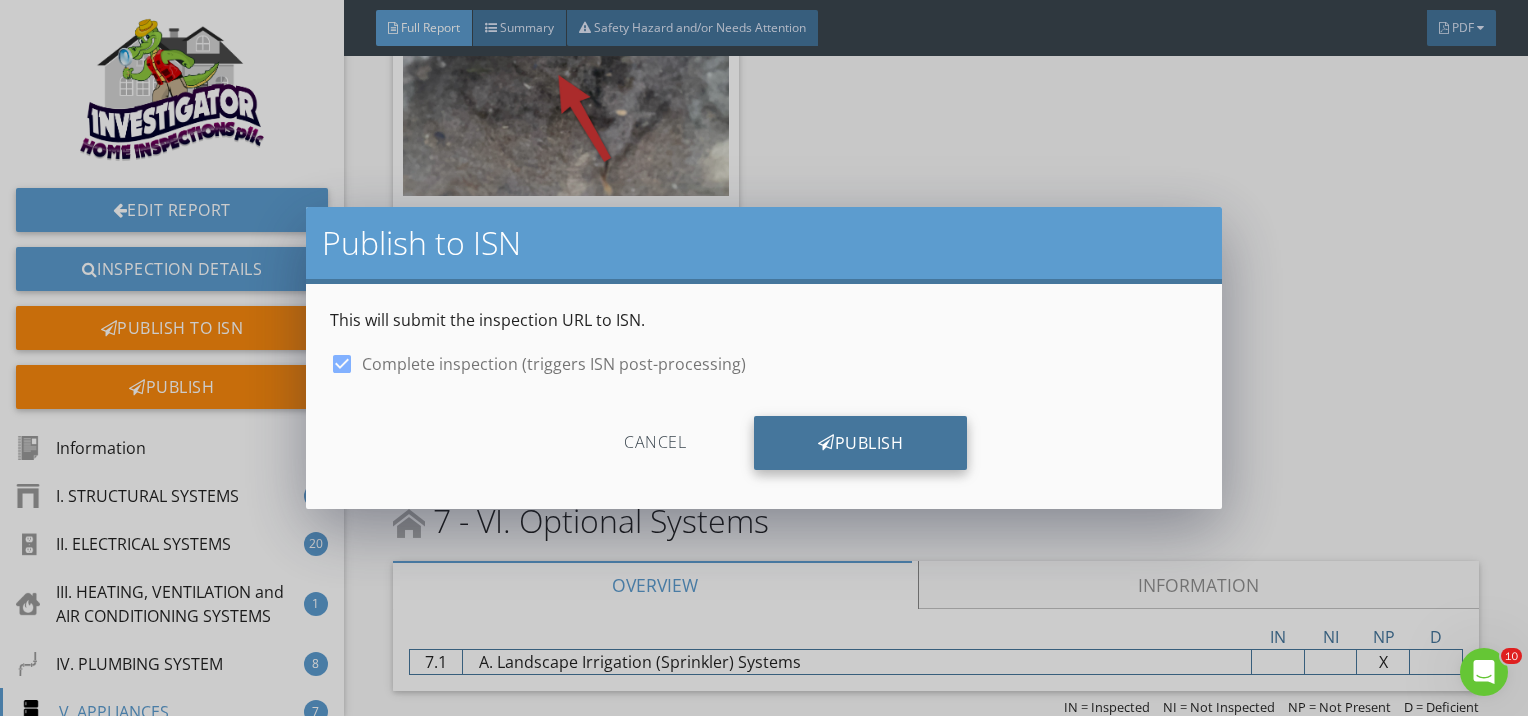 click on "Publish" at bounding box center (860, 443) 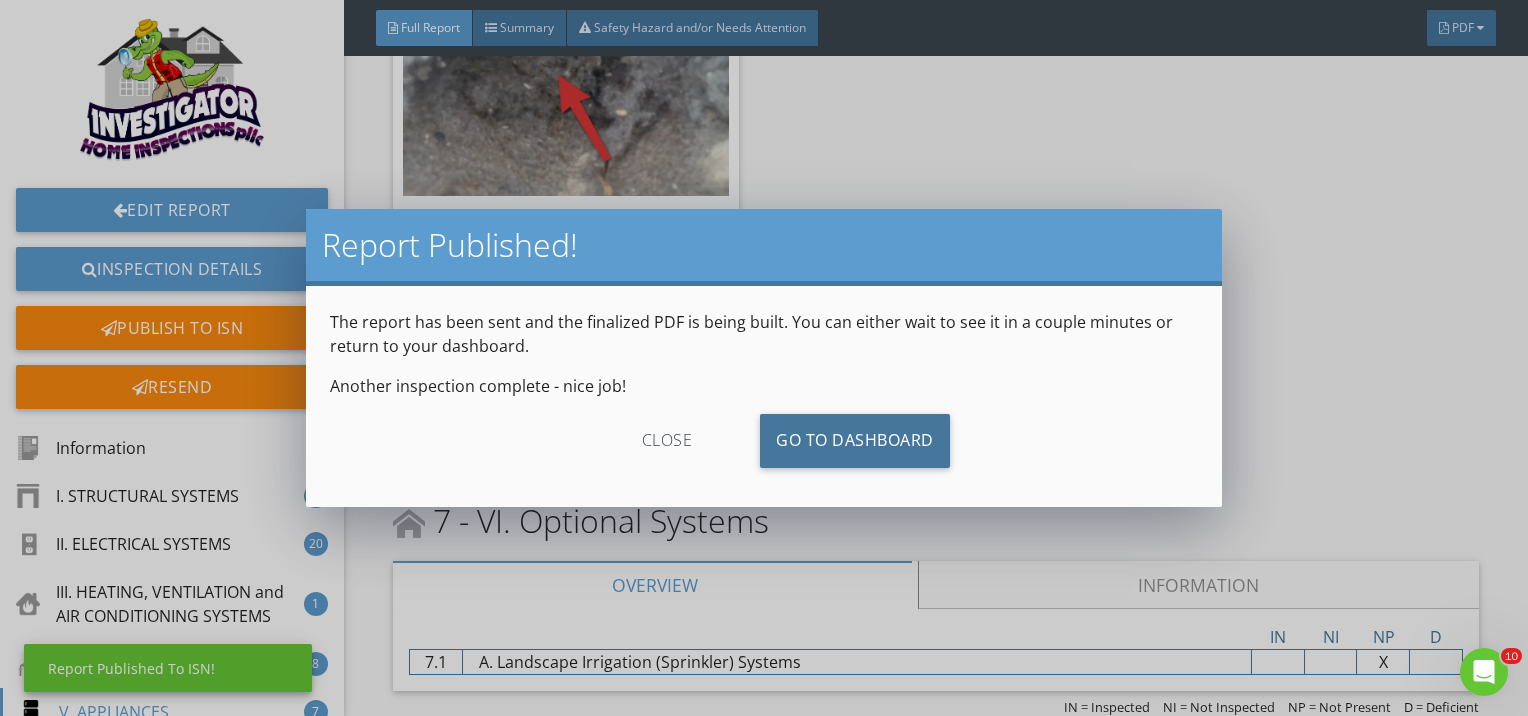 click on "Go To Dashboard" at bounding box center [855, 441] 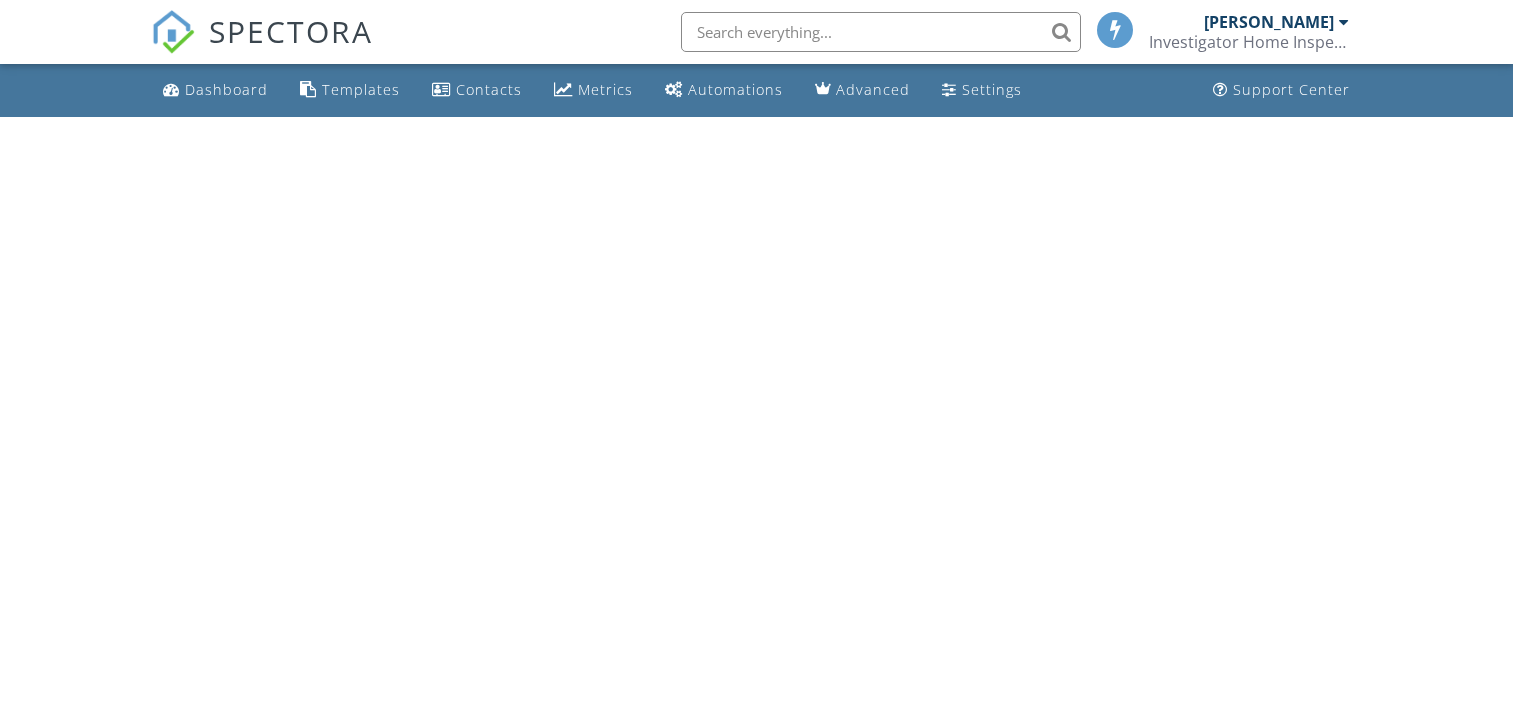 scroll, scrollTop: 0, scrollLeft: 0, axis: both 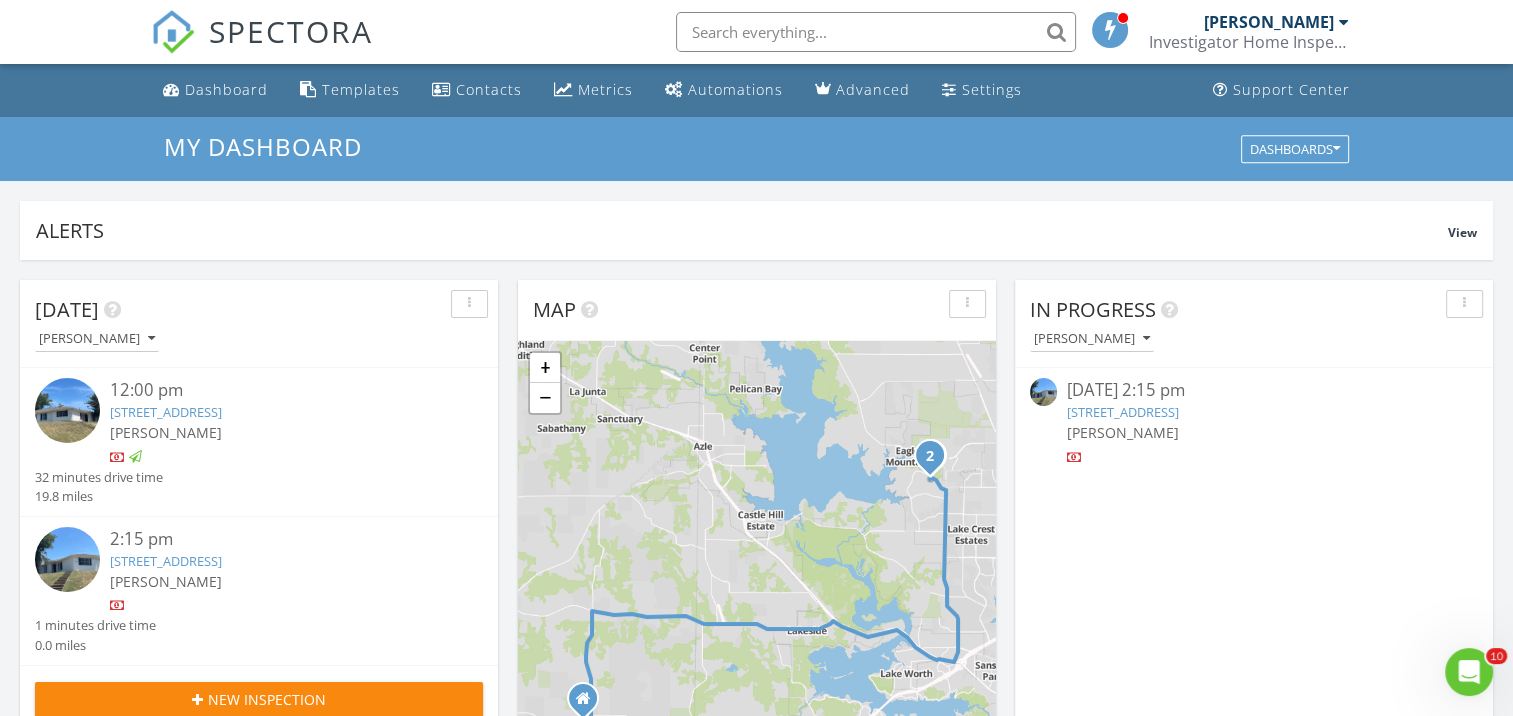 click on "[STREET_ADDRESS]" at bounding box center [166, 561] 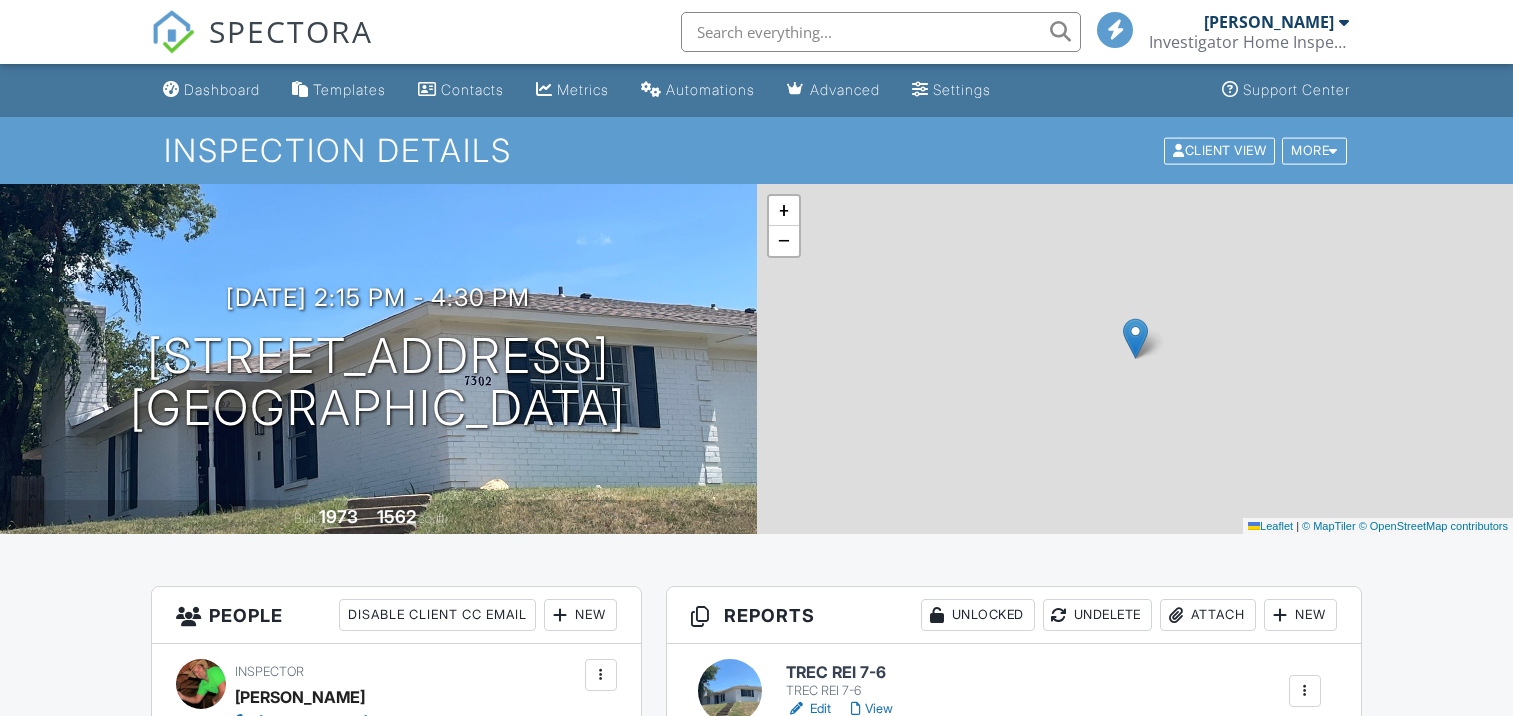scroll, scrollTop: 0, scrollLeft: 0, axis: both 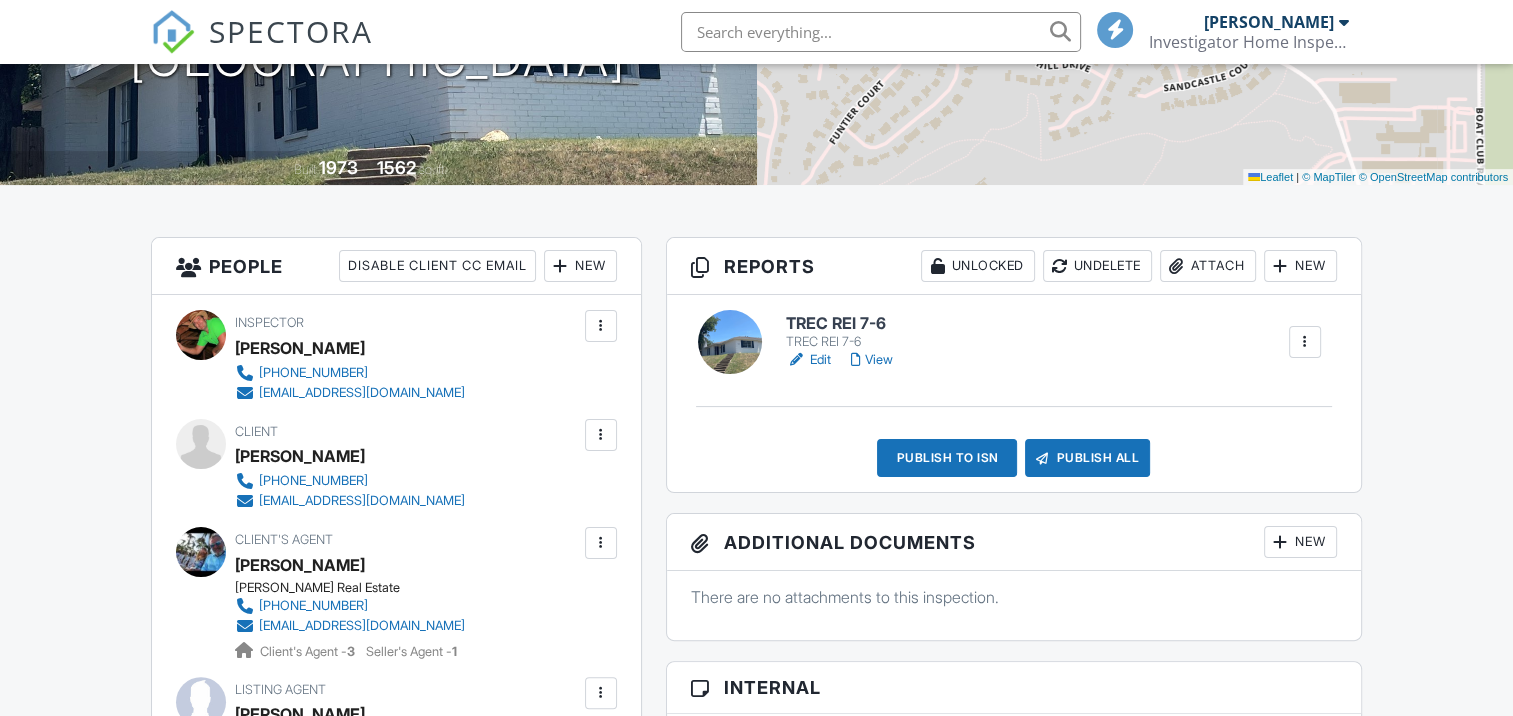 click on "Edit" at bounding box center (808, 360) 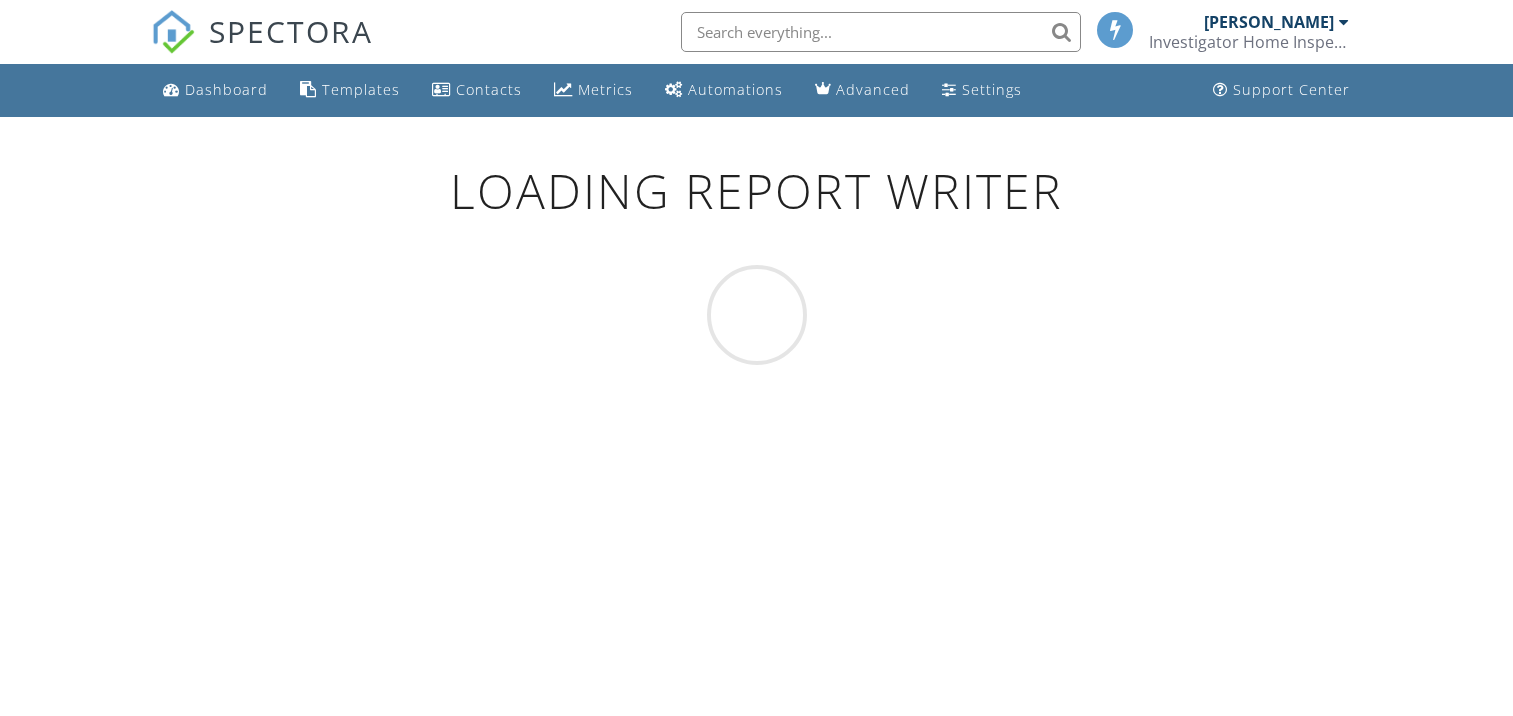 scroll, scrollTop: 0, scrollLeft: 0, axis: both 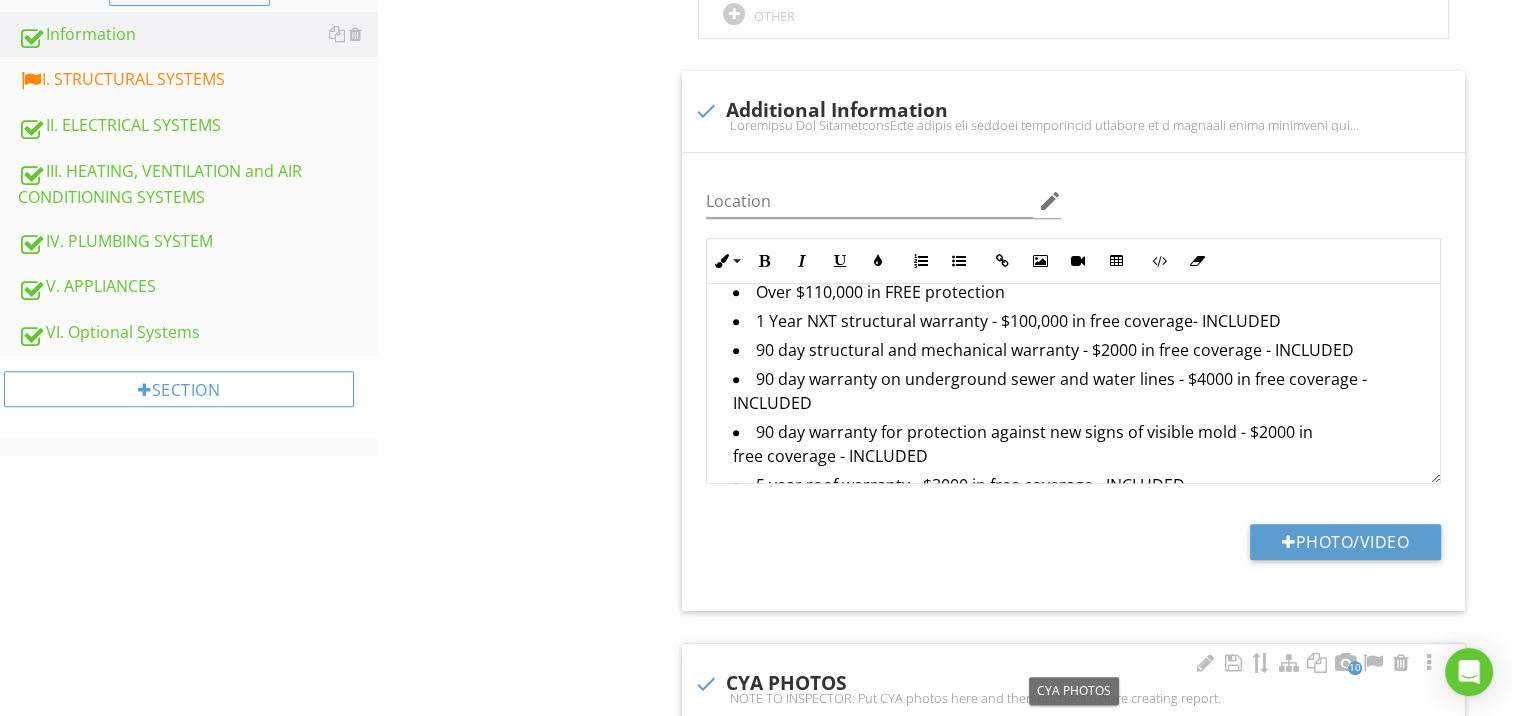 click at bounding box center [706, 684] 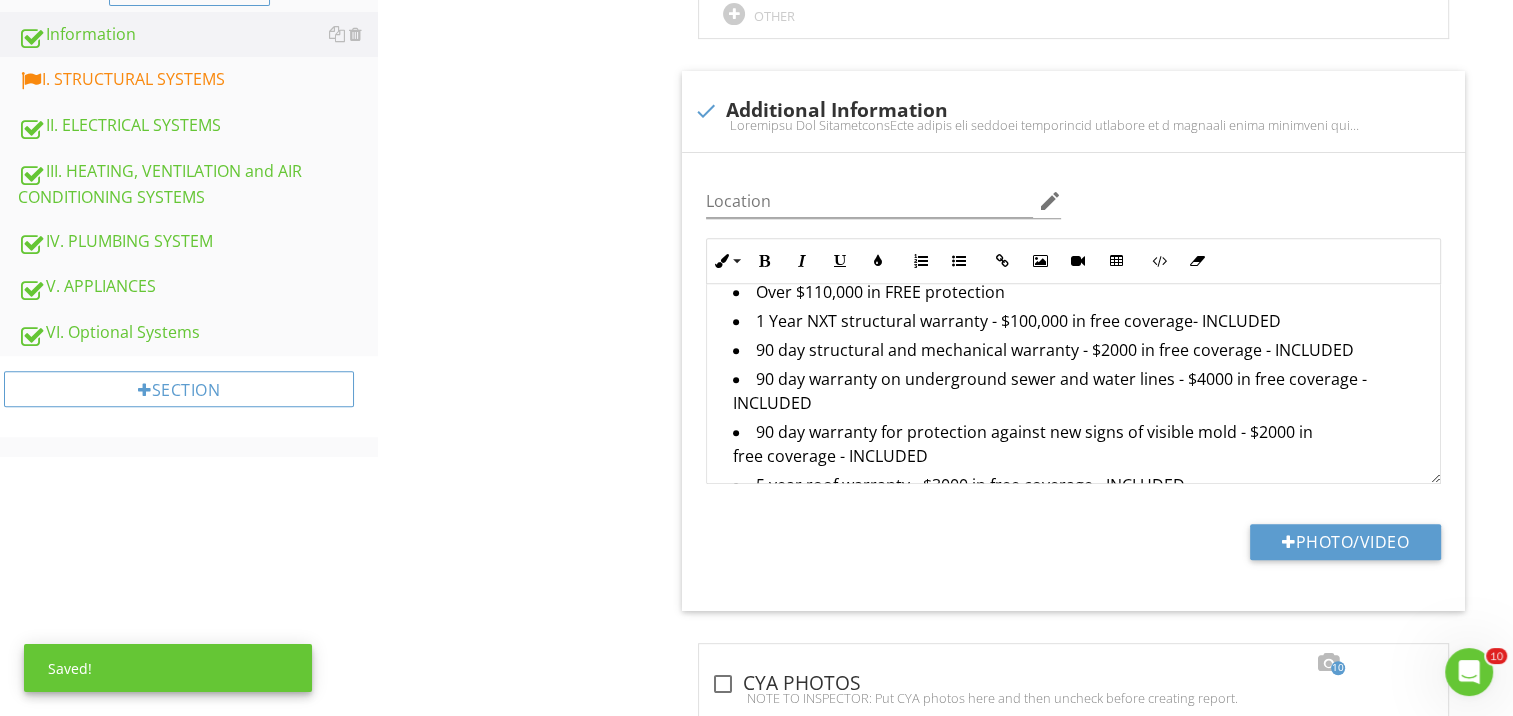 scroll, scrollTop: 0, scrollLeft: 0, axis: both 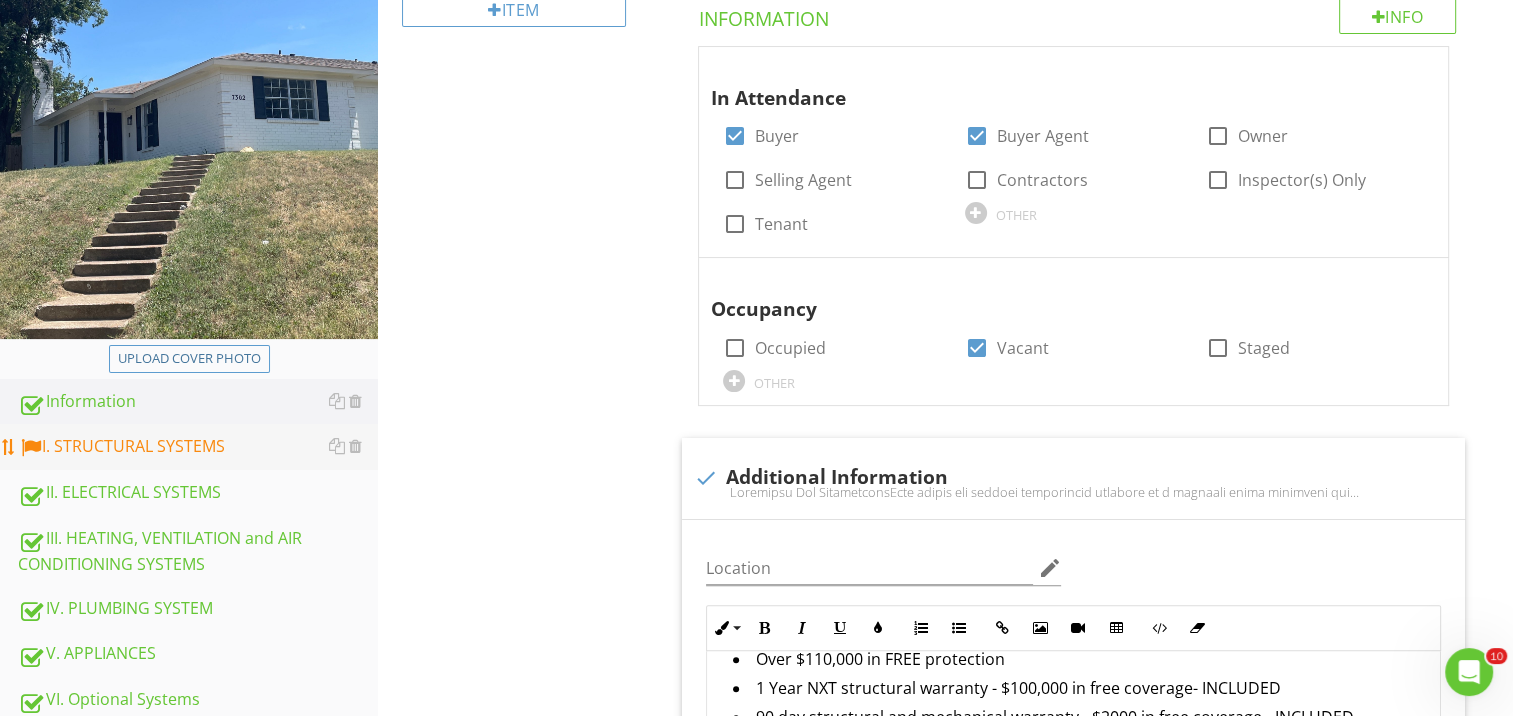 click on "I. STRUCTURAL SYSTEMS" at bounding box center [198, 447] 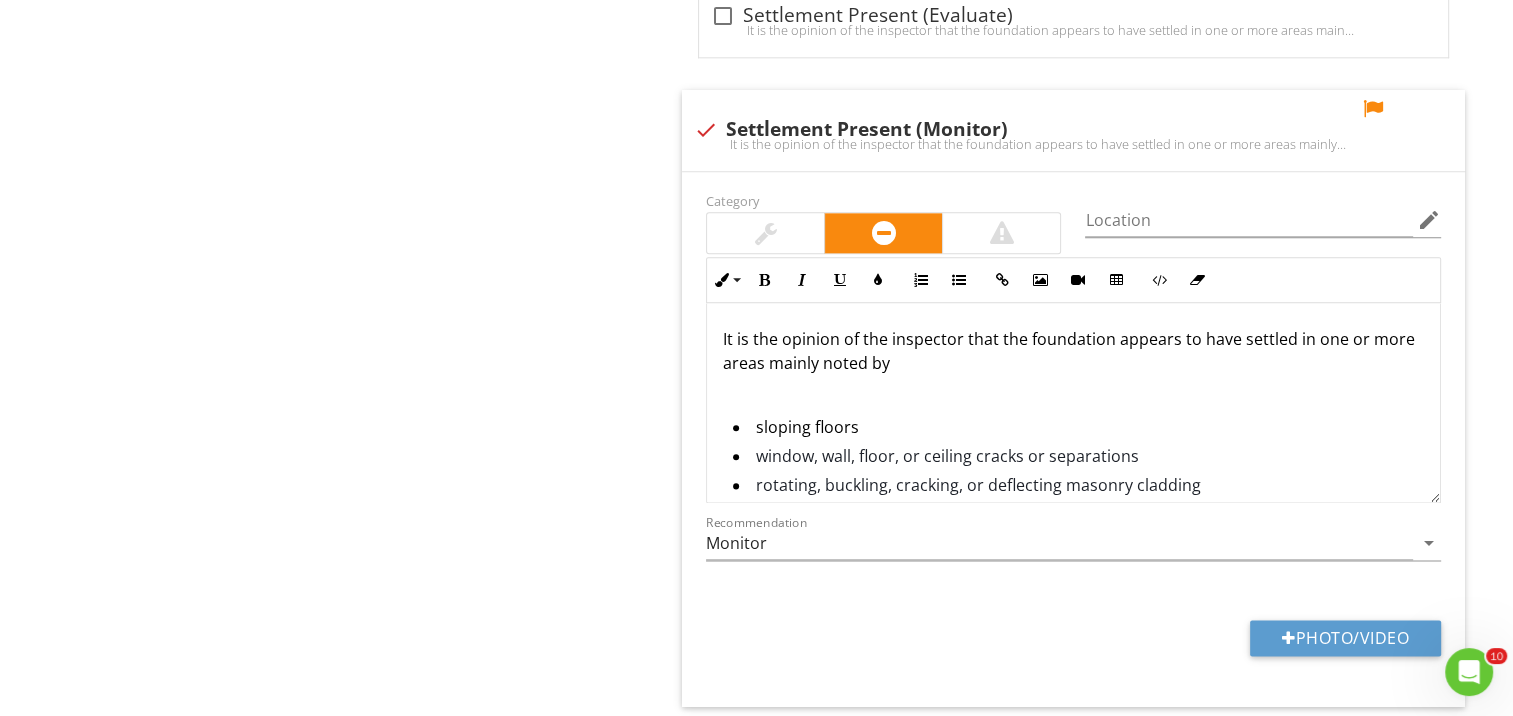 scroll, scrollTop: 2416, scrollLeft: 0, axis: vertical 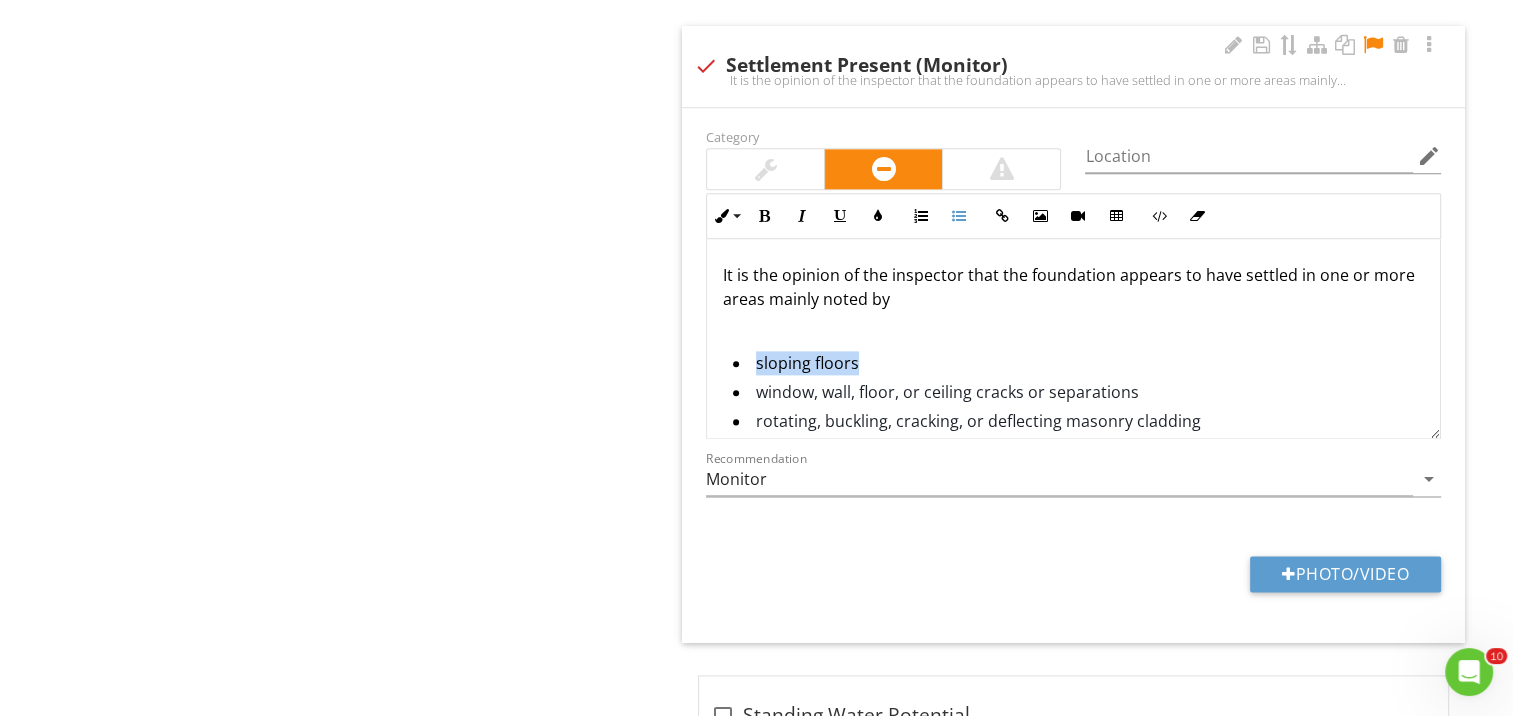 drag, startPoint x: 891, startPoint y: 342, endPoint x: 738, endPoint y: 360, distance: 154.05519 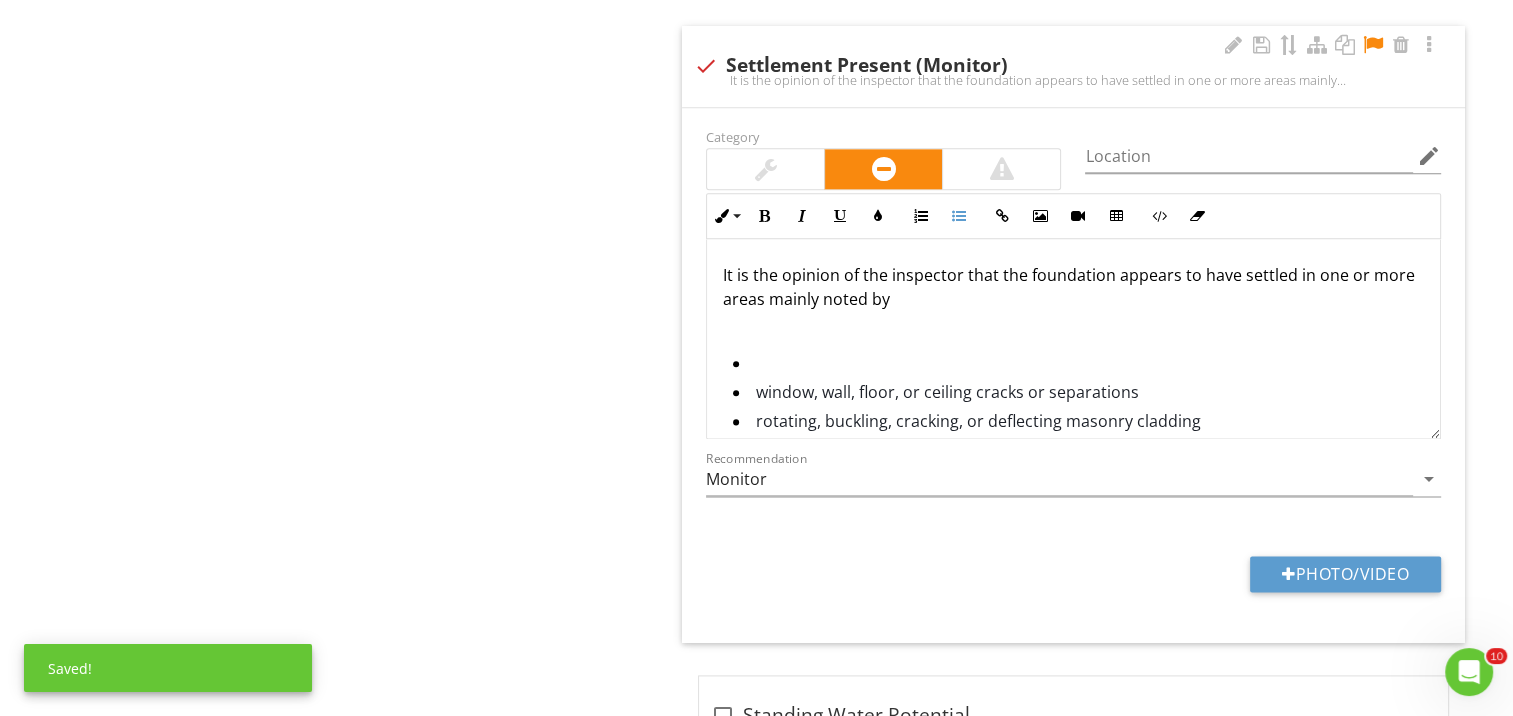 type 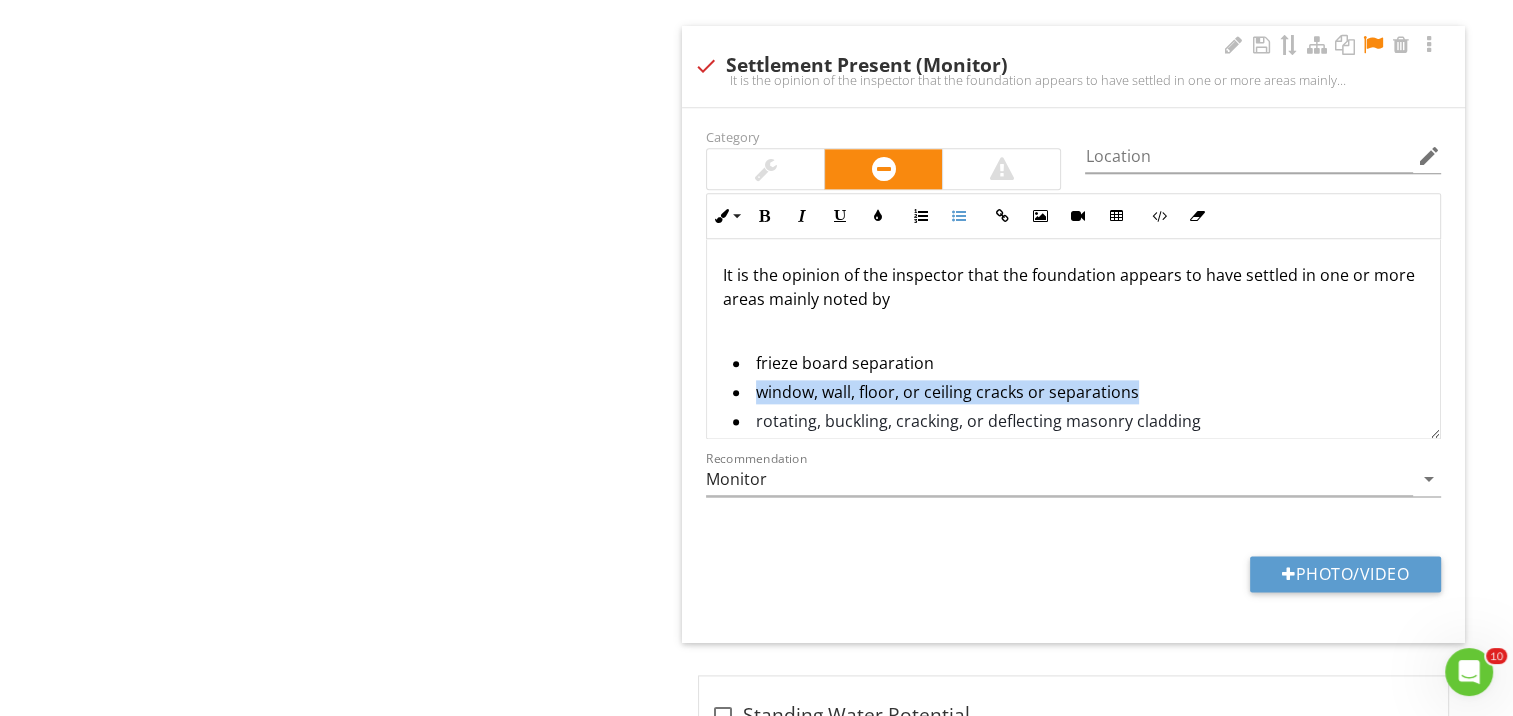 drag, startPoint x: 1146, startPoint y: 387, endPoint x: 758, endPoint y: 382, distance: 388.03223 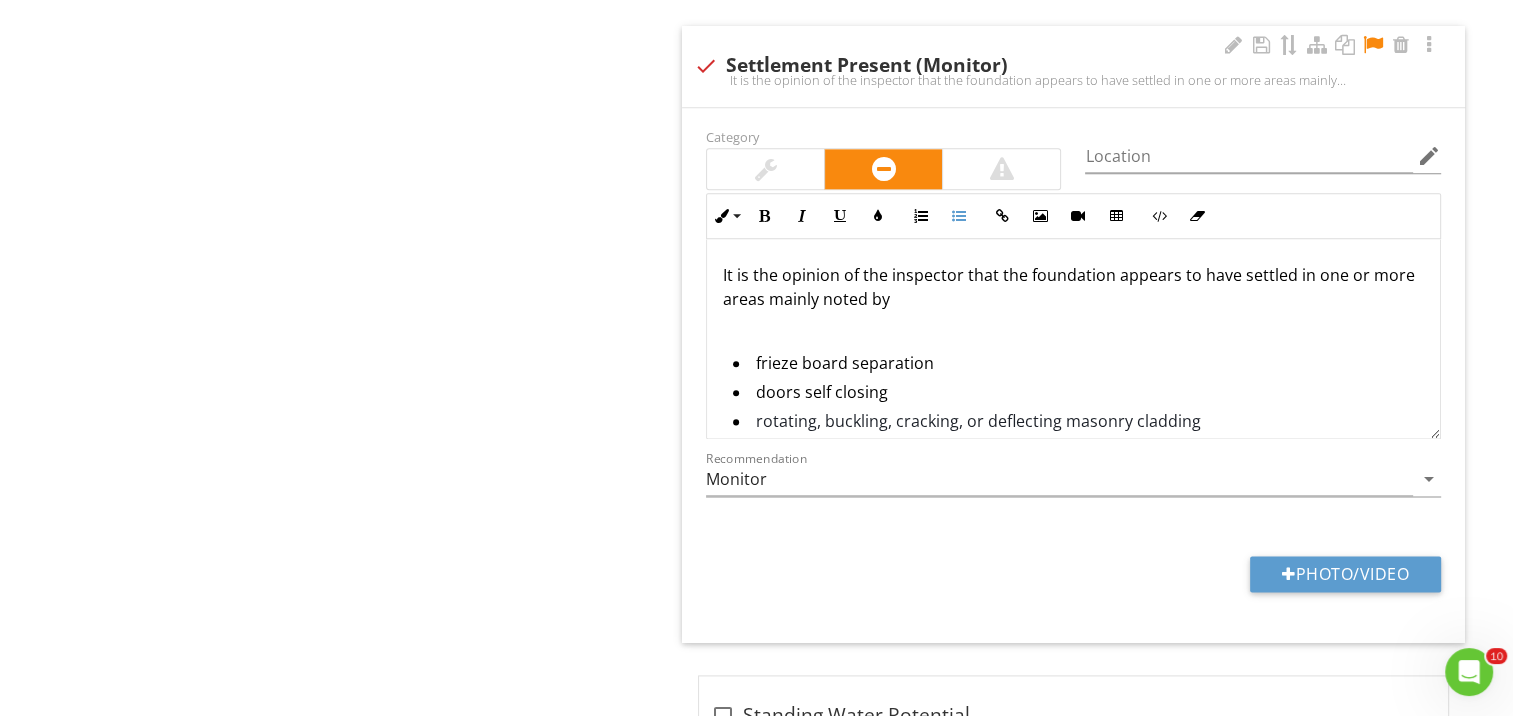 click on "doors self closing" at bounding box center (1078, 394) 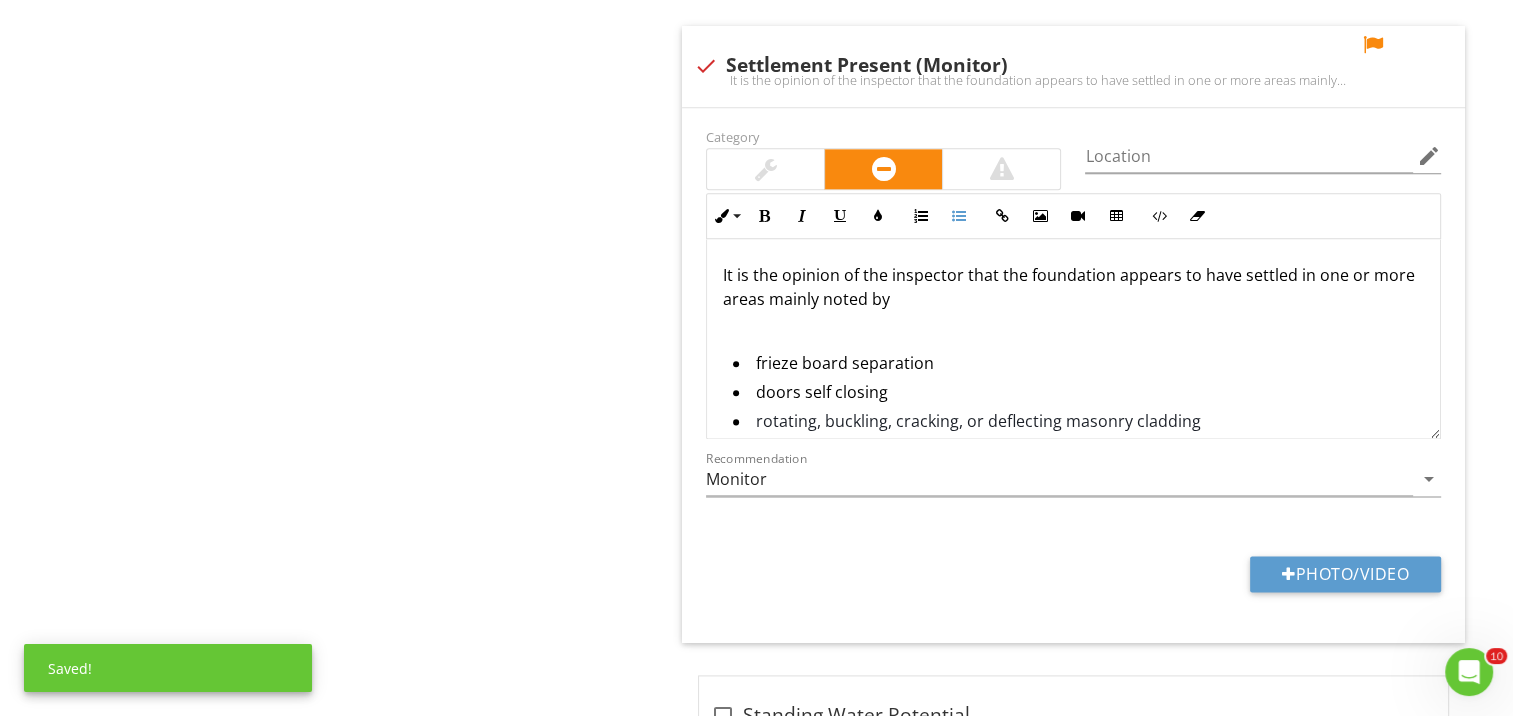 scroll, scrollTop: 80, scrollLeft: 0, axis: vertical 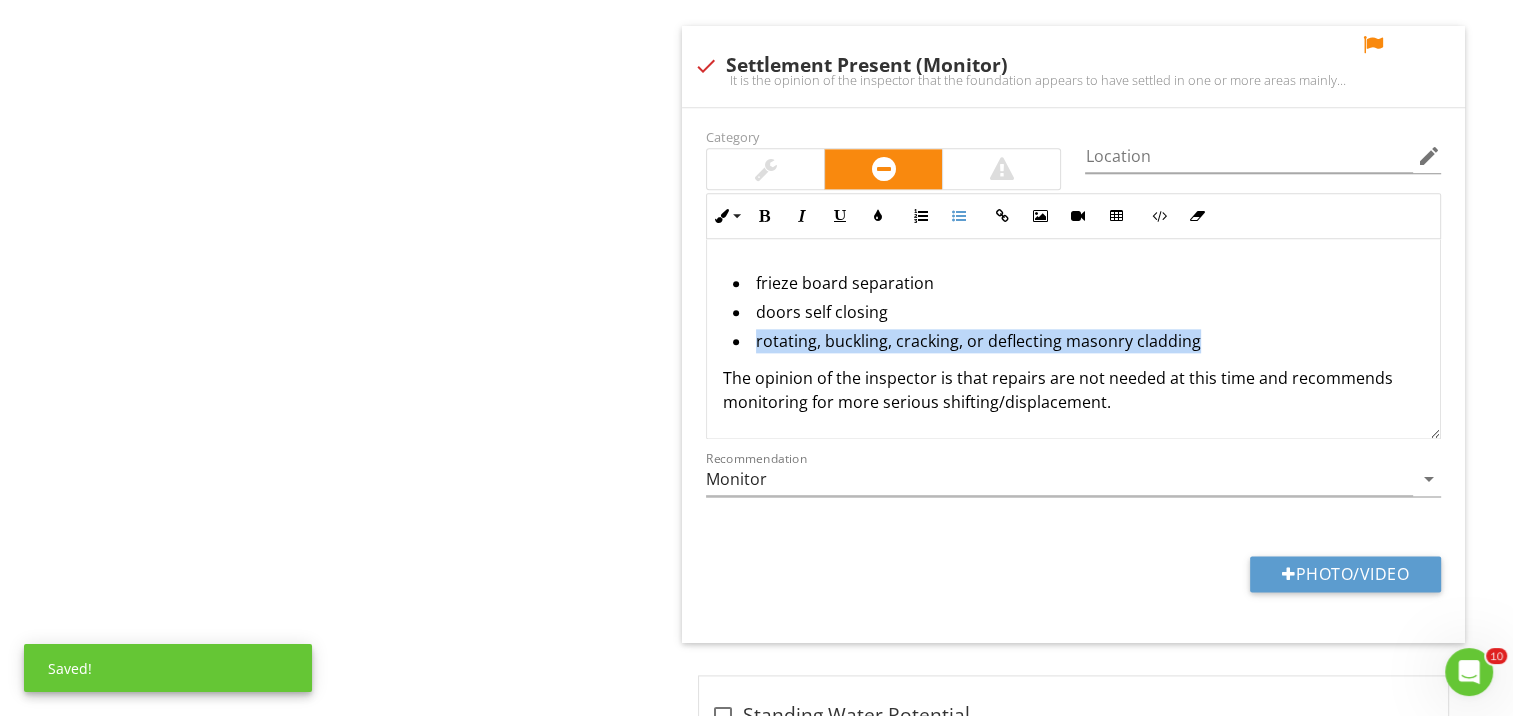 drag, startPoint x: 1201, startPoint y: 411, endPoint x: 673, endPoint y: 341, distance: 532.61993 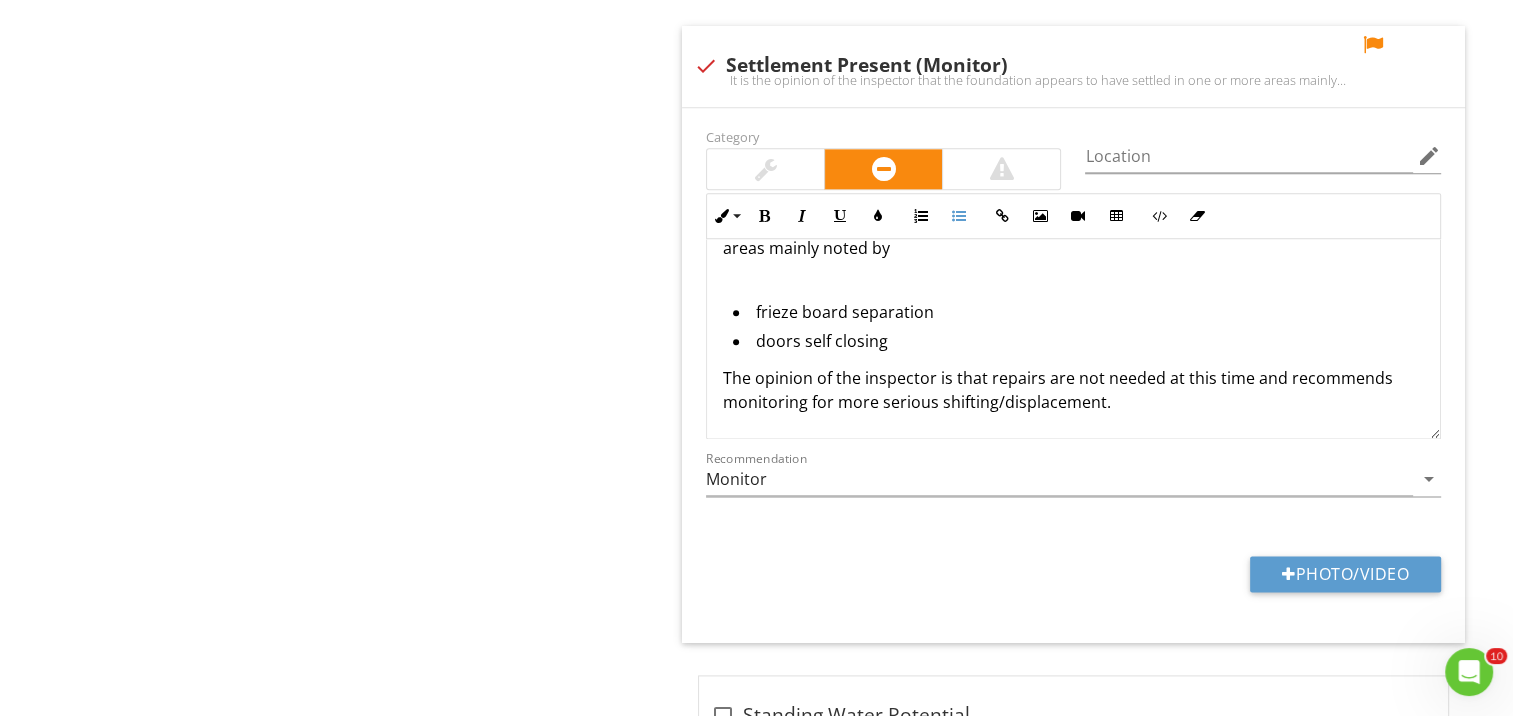 scroll, scrollTop: 2445, scrollLeft: 0, axis: vertical 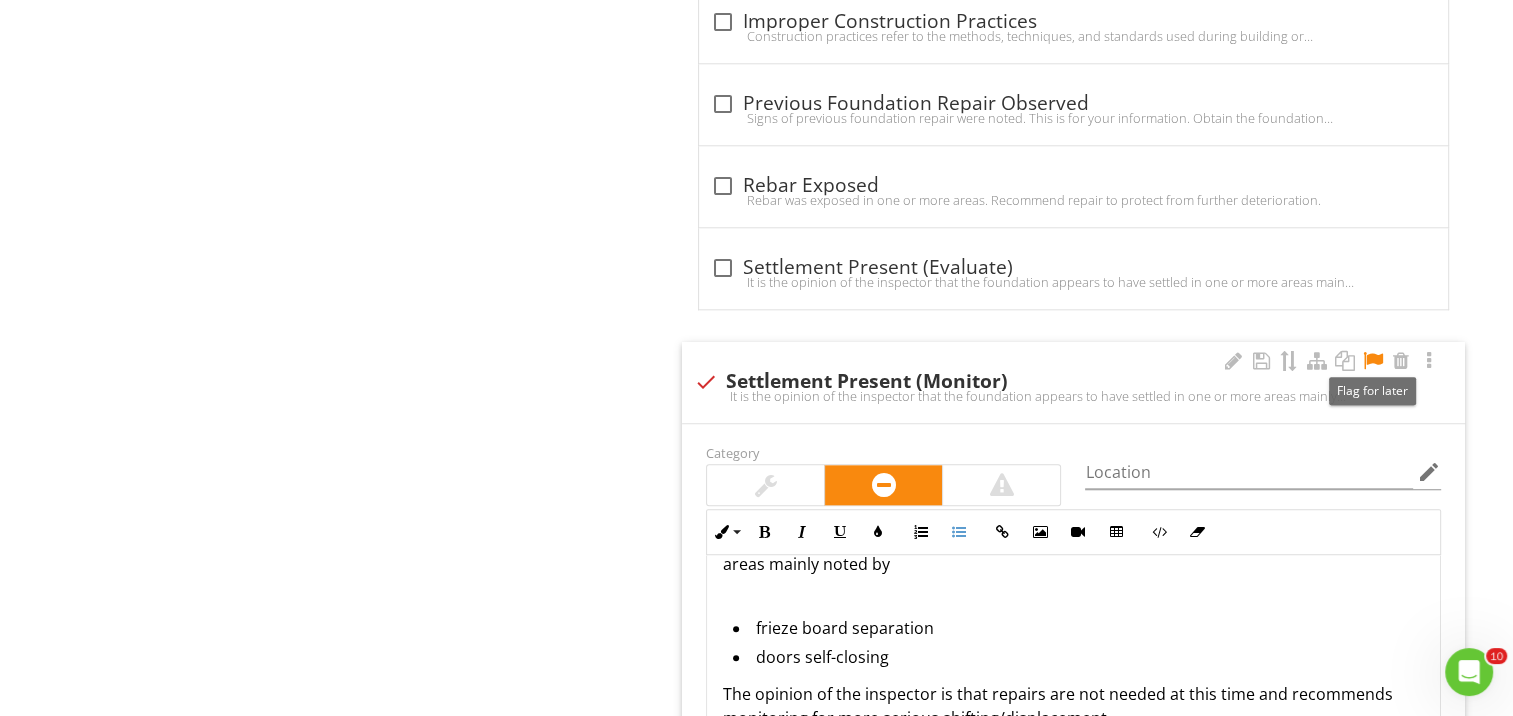 click at bounding box center [1373, 361] 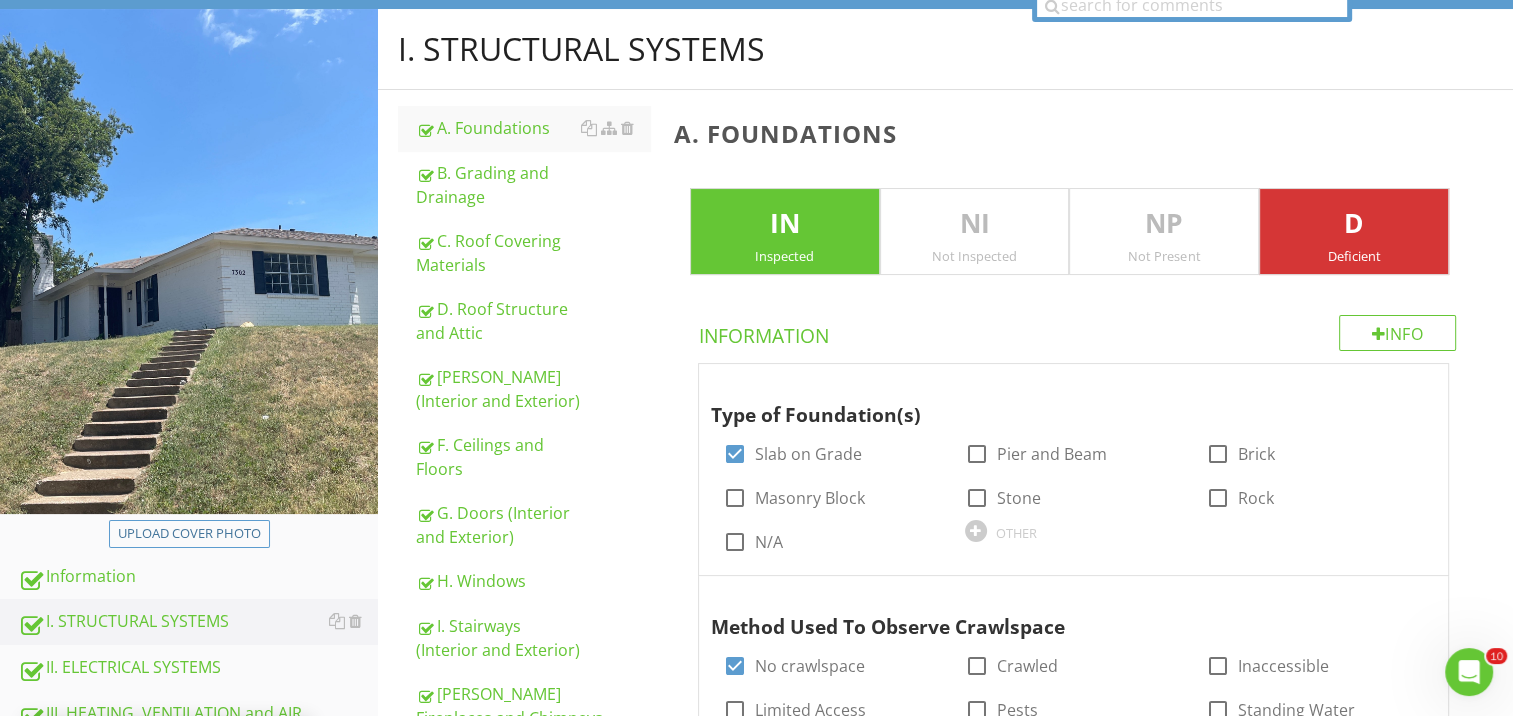 scroll, scrollTop: 216, scrollLeft: 0, axis: vertical 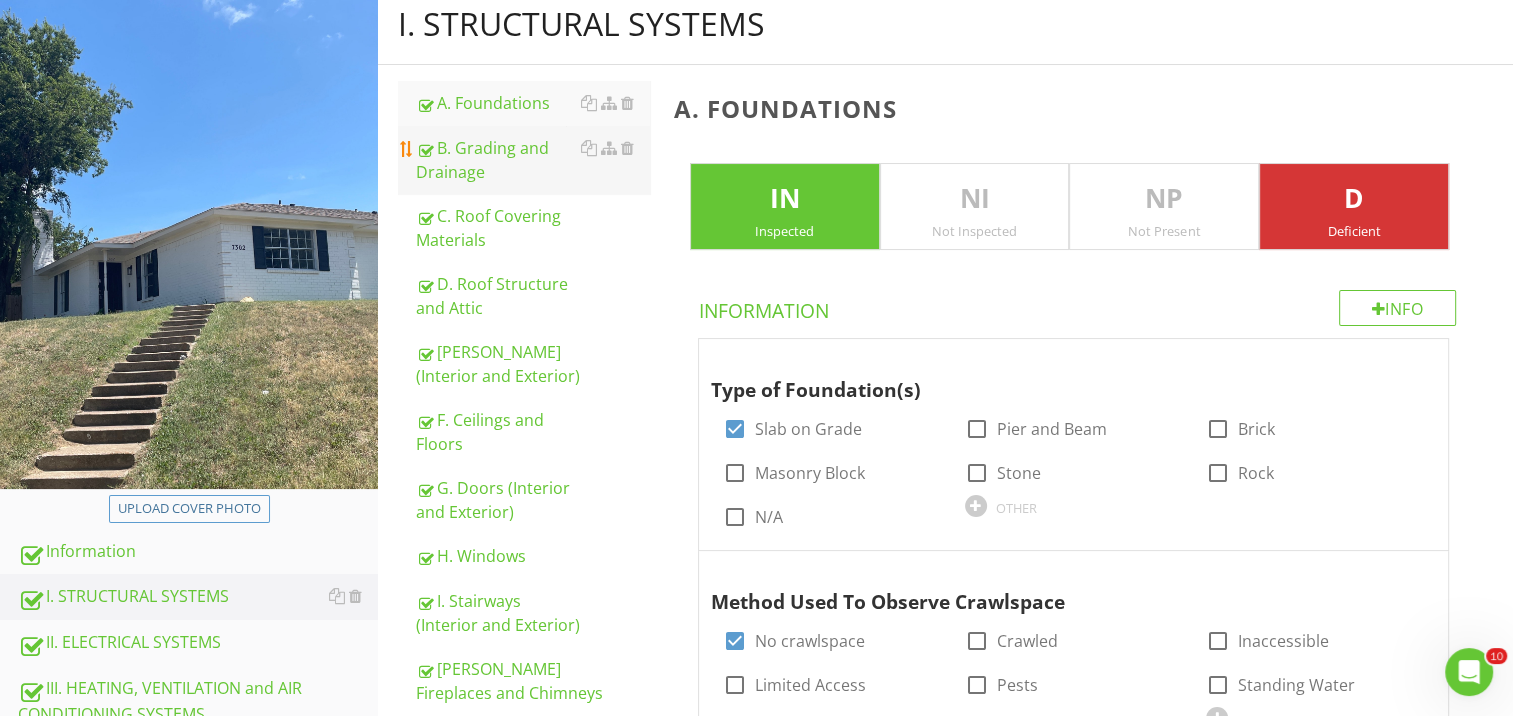 click on "B. Grading and Drainage" at bounding box center [533, 160] 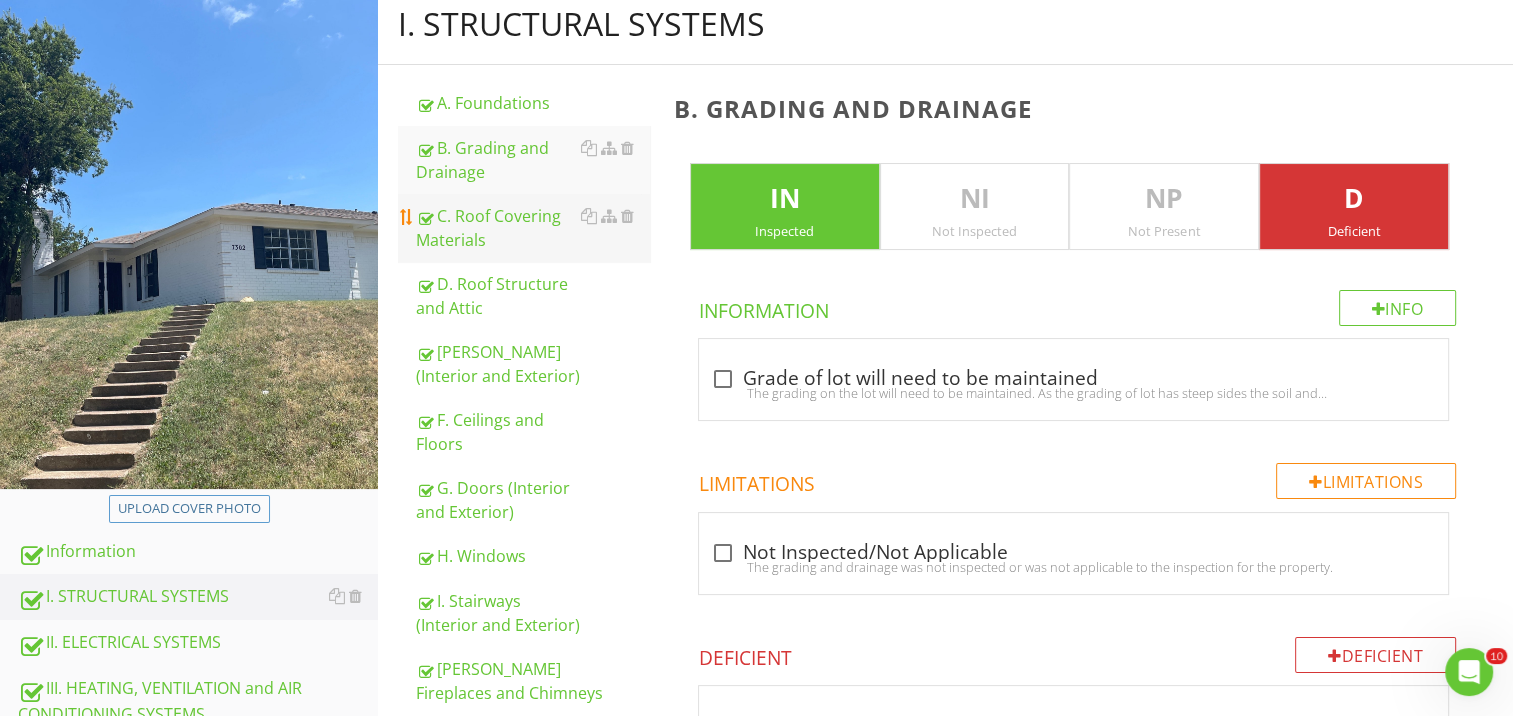 click on "C. Roof Covering Materials" at bounding box center (533, 228) 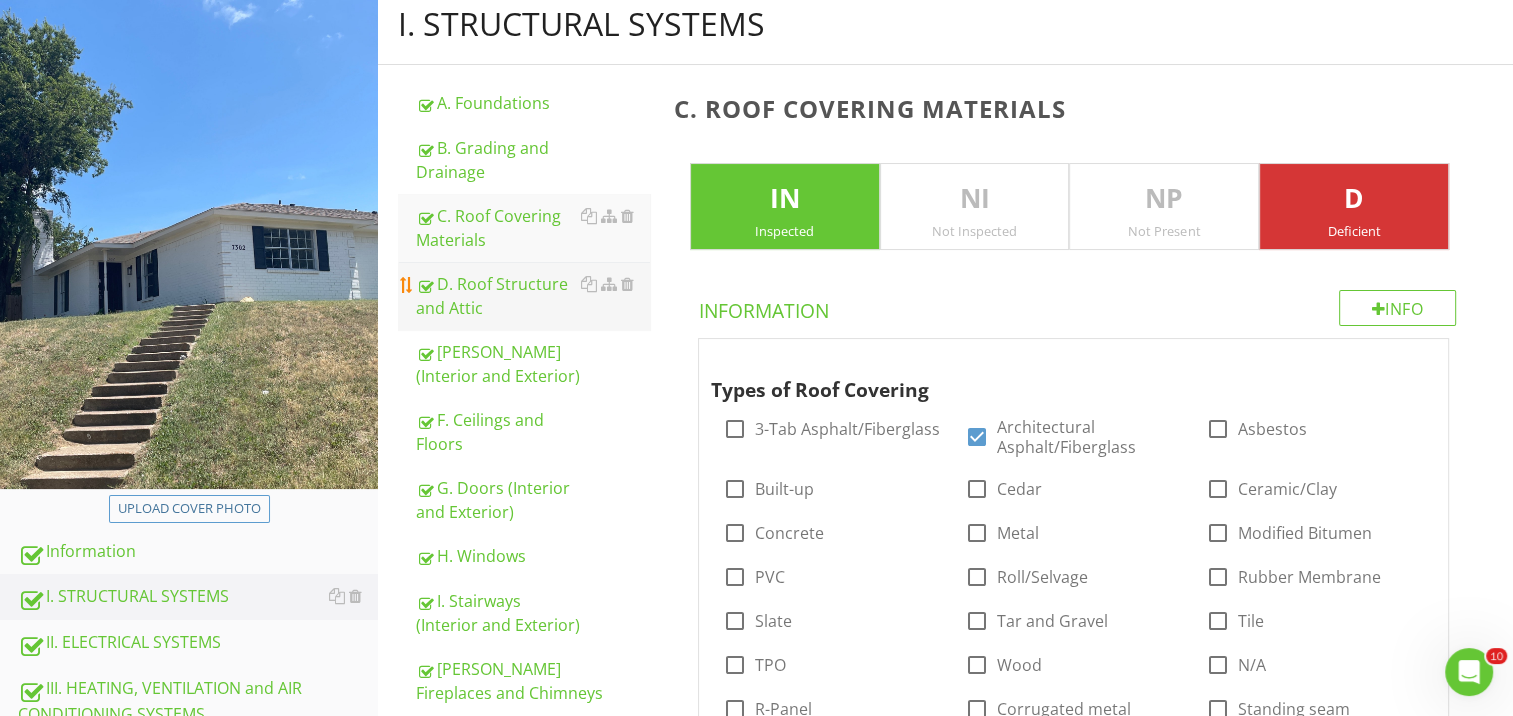click on "D. Roof Structure and Attic" at bounding box center (533, 296) 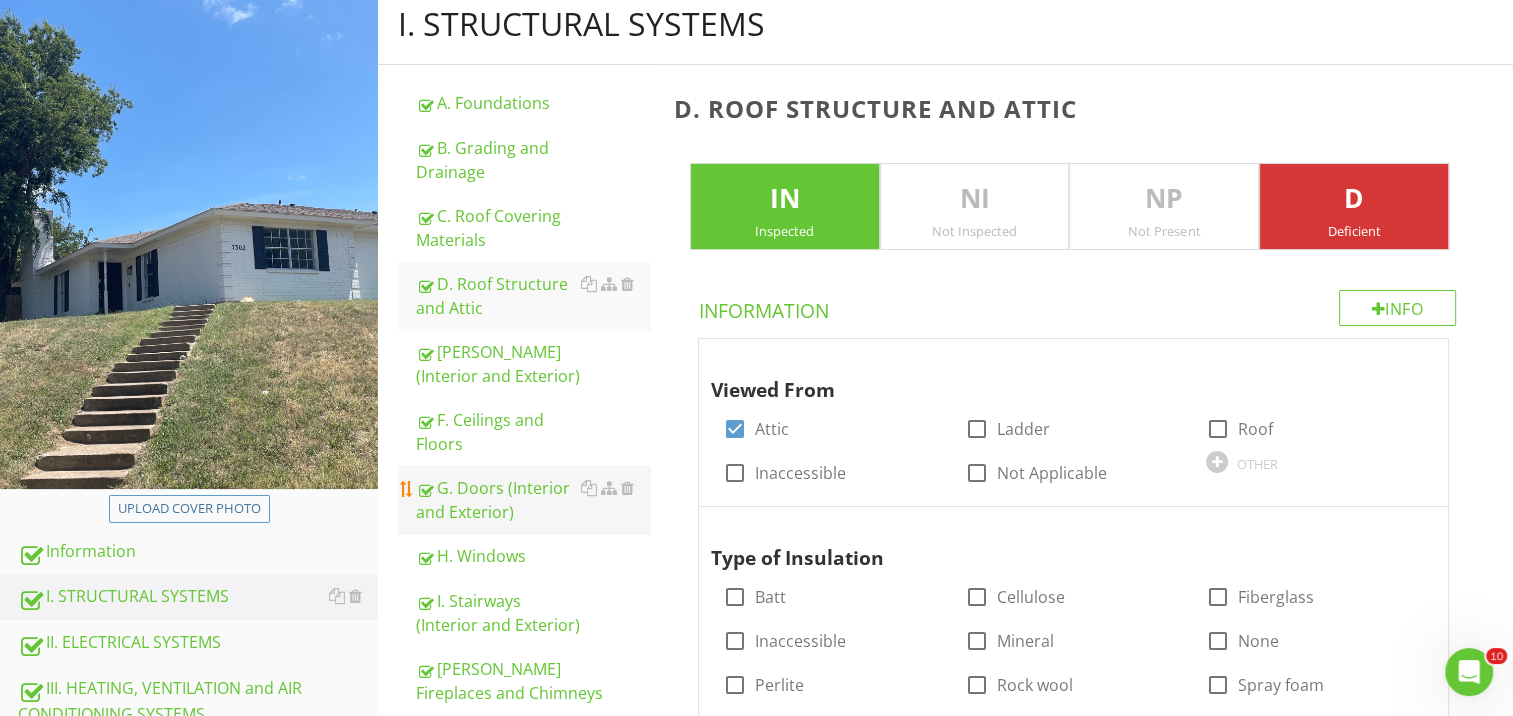 click on "G. Doors (Interior and Exterior)" at bounding box center (533, 500) 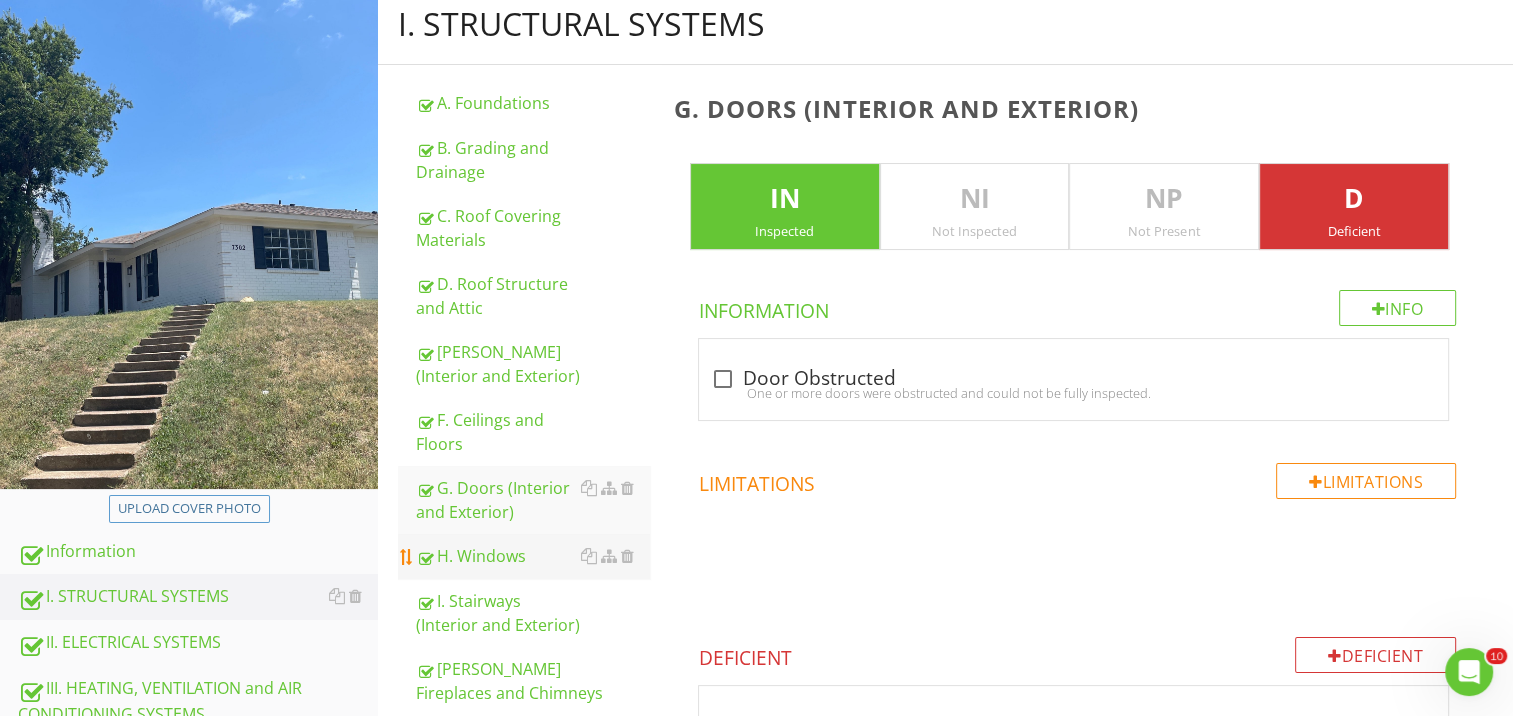 click on "H. Windows" at bounding box center (533, 556) 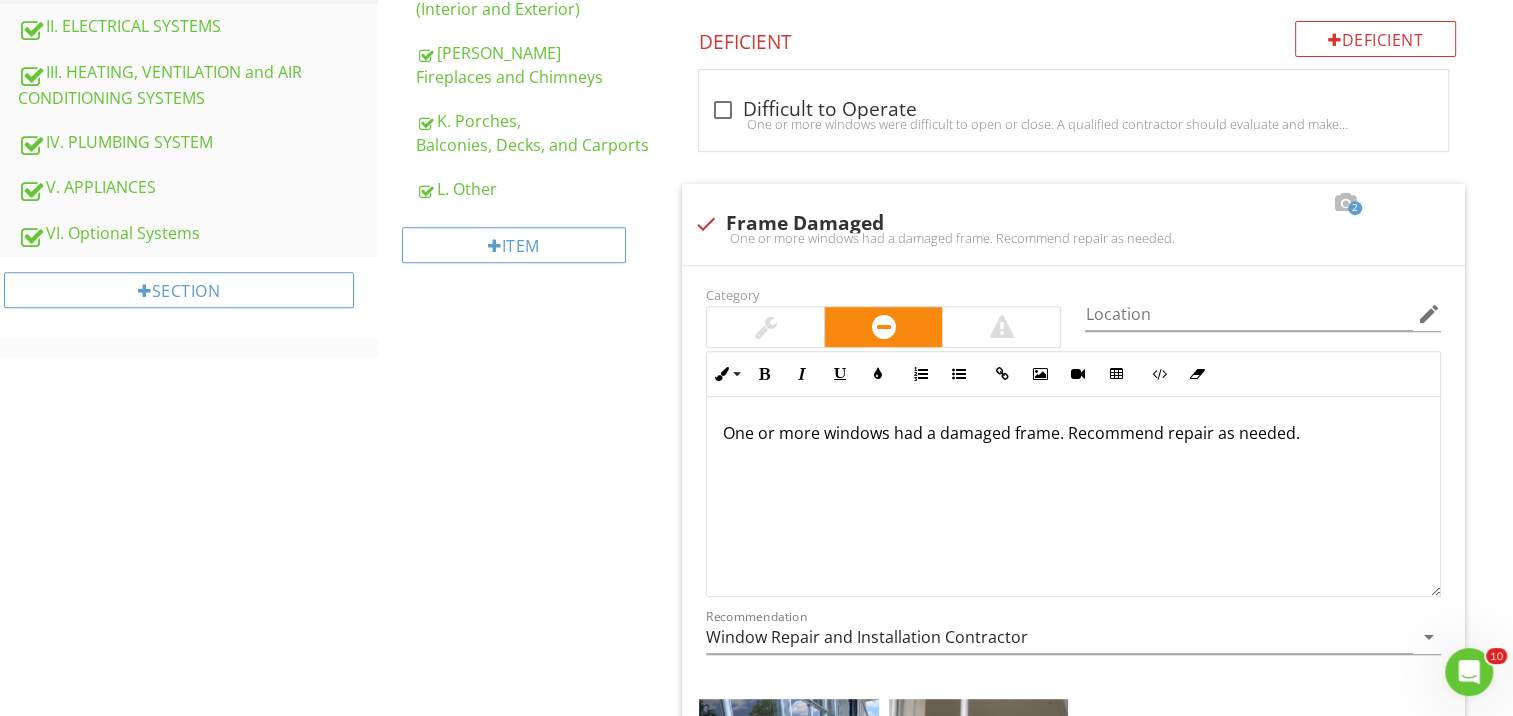 scroll, scrollTop: 833, scrollLeft: 0, axis: vertical 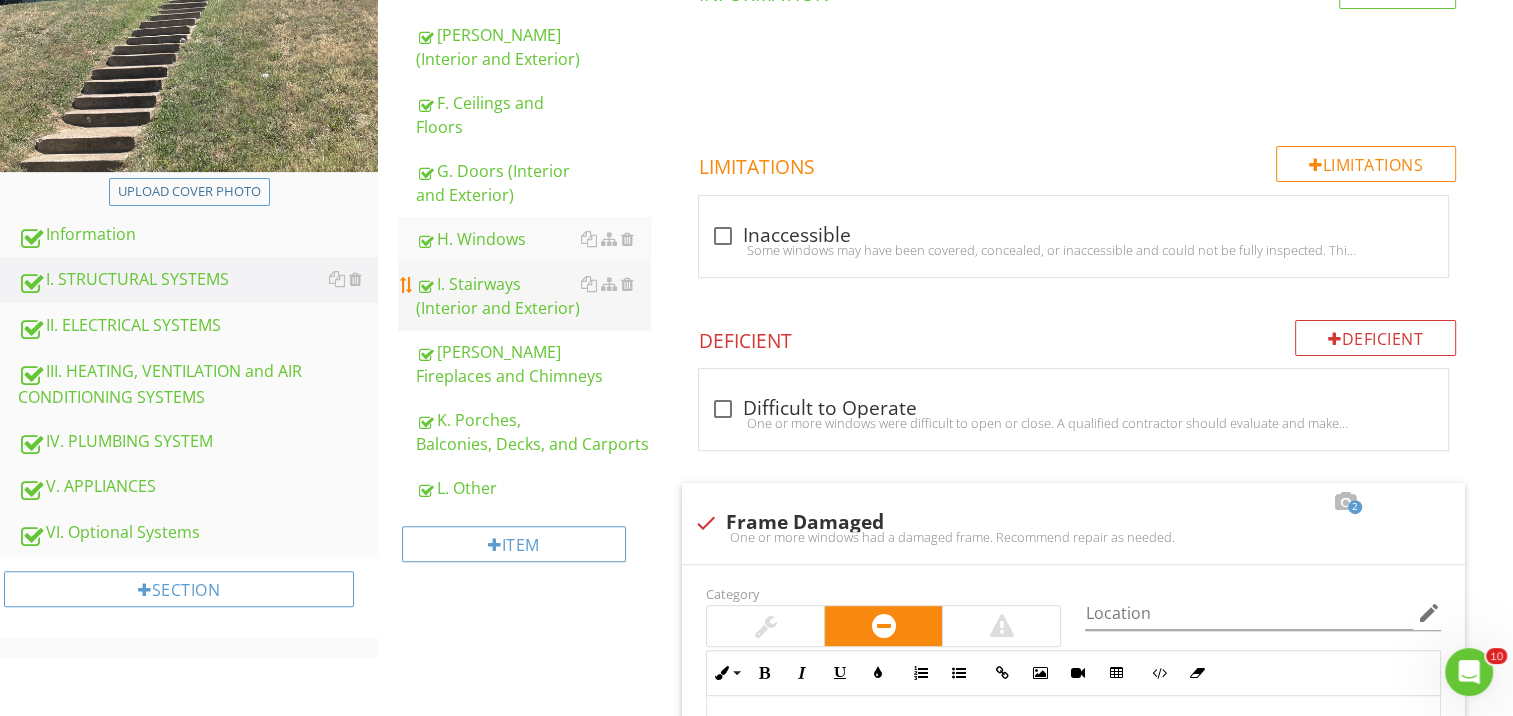 click on "I. Stairways (Interior and Exterior)" at bounding box center (533, 296) 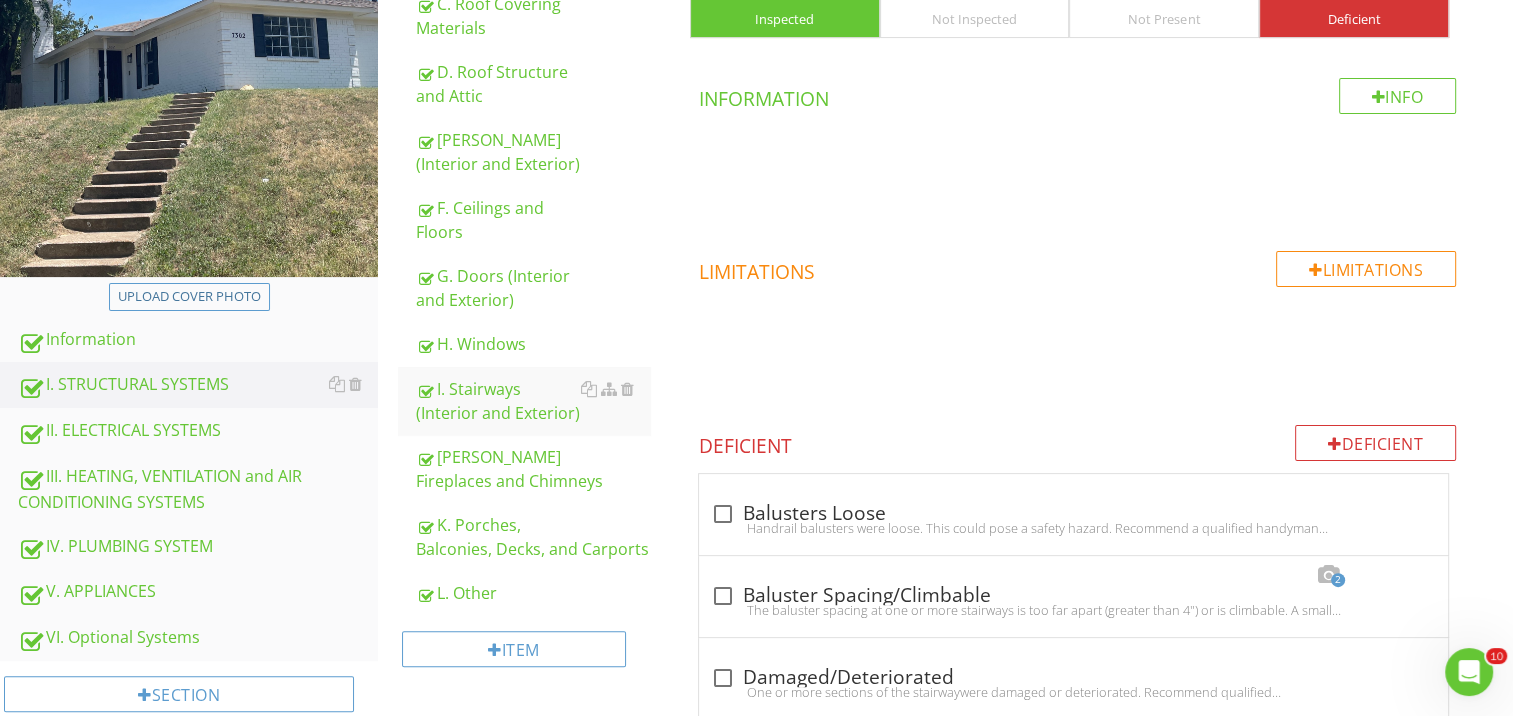 scroll, scrollTop: 533, scrollLeft: 0, axis: vertical 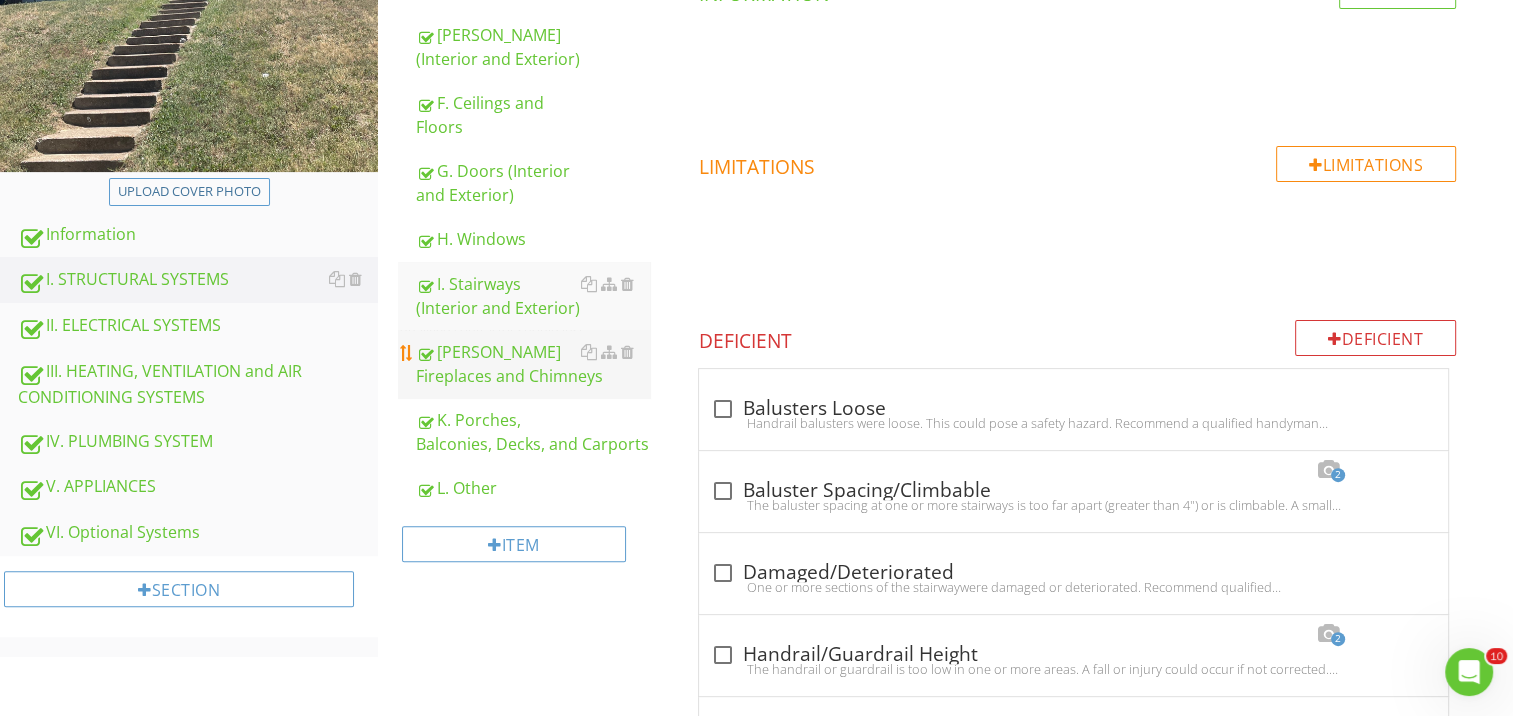click on "[PERSON_NAME] Fireplaces and Chimneys" at bounding box center (533, 364) 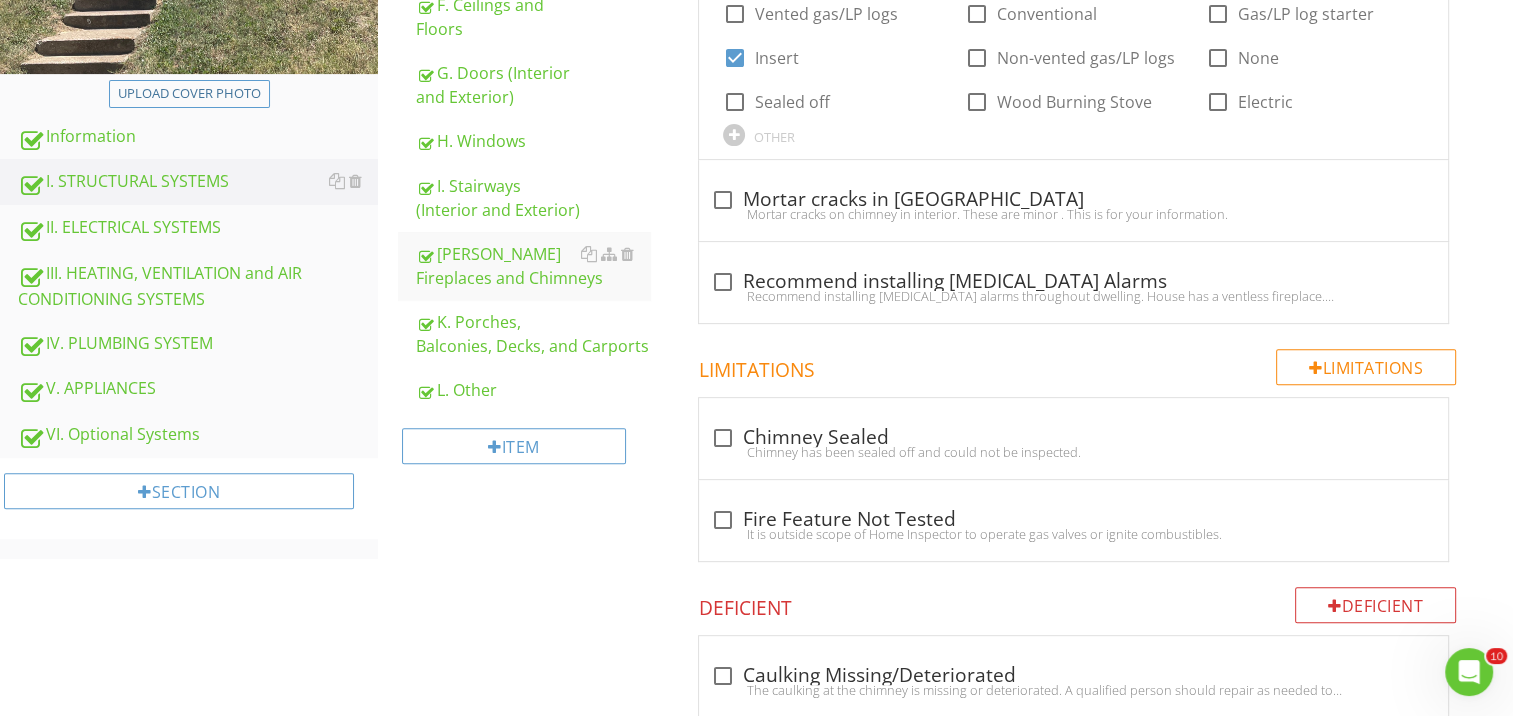 scroll, scrollTop: 649, scrollLeft: 0, axis: vertical 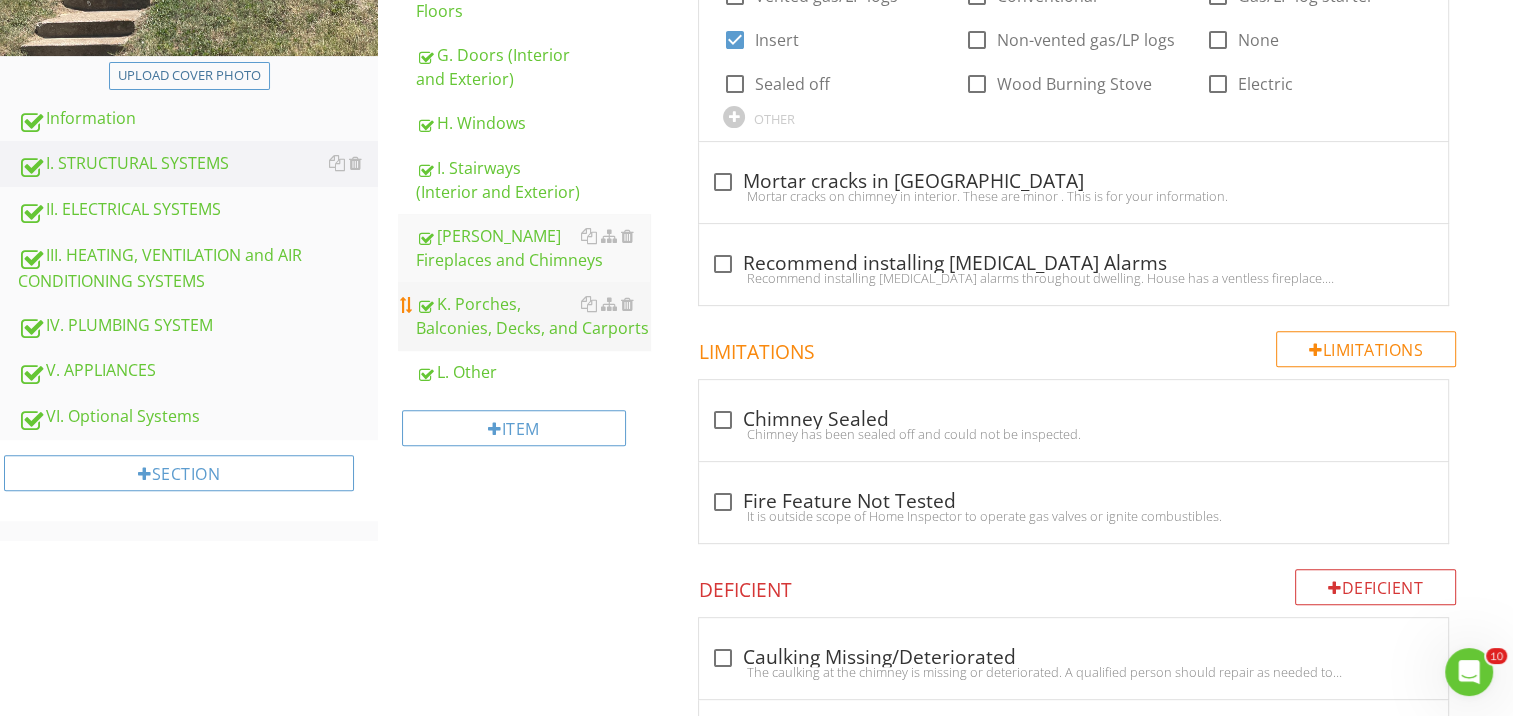 click on "K. Porches, Balconies, Decks, and Carports" at bounding box center [533, 316] 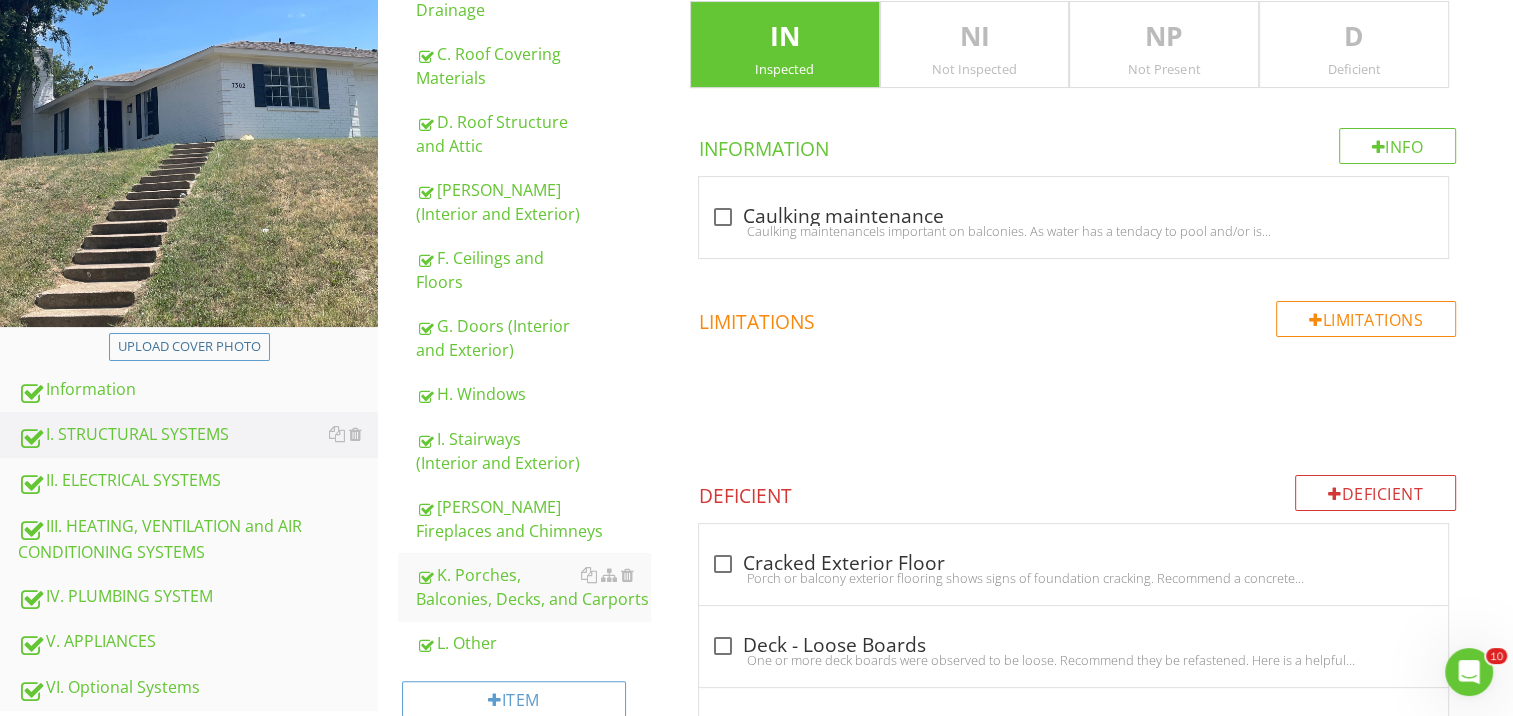 scroll, scrollTop: 383, scrollLeft: 0, axis: vertical 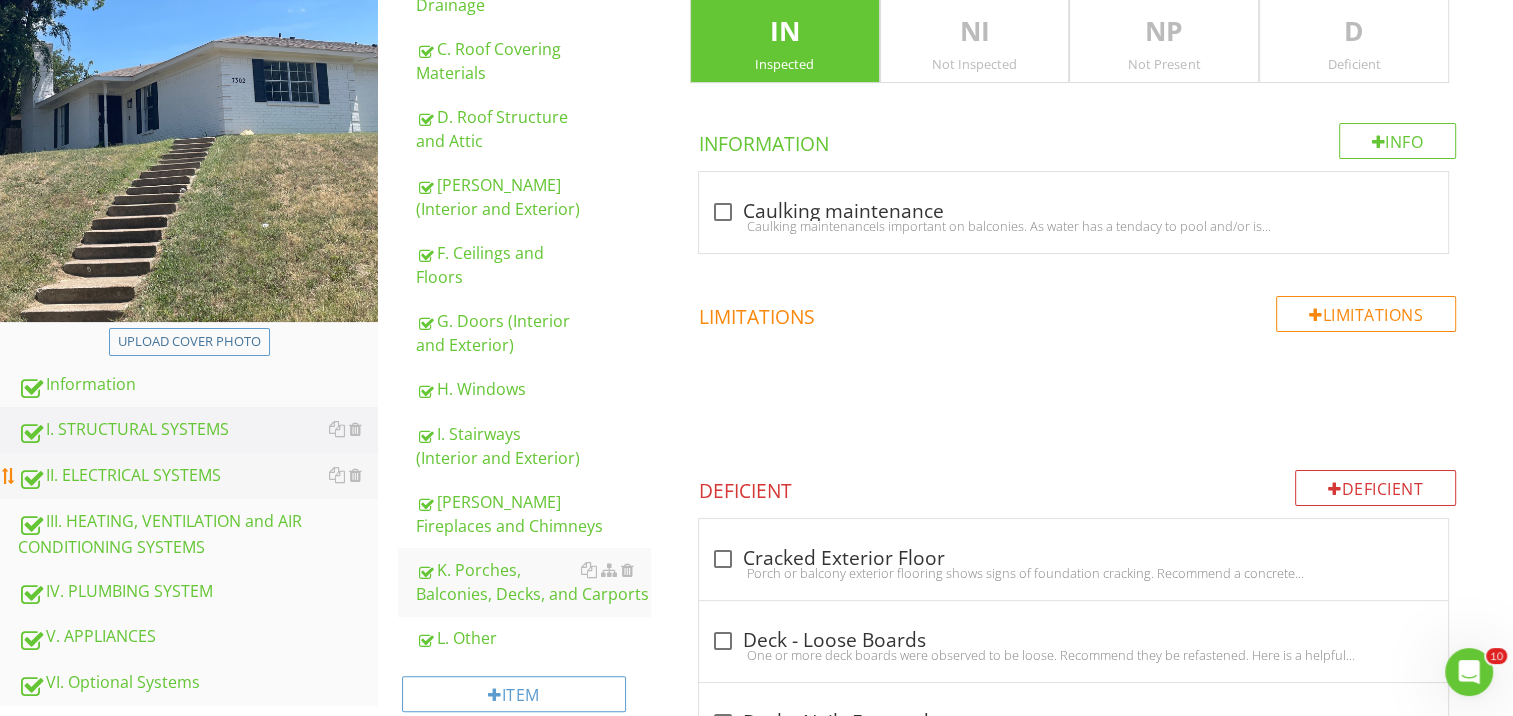 click on "II. ELECTRICAL SYSTEMS" at bounding box center (198, 476) 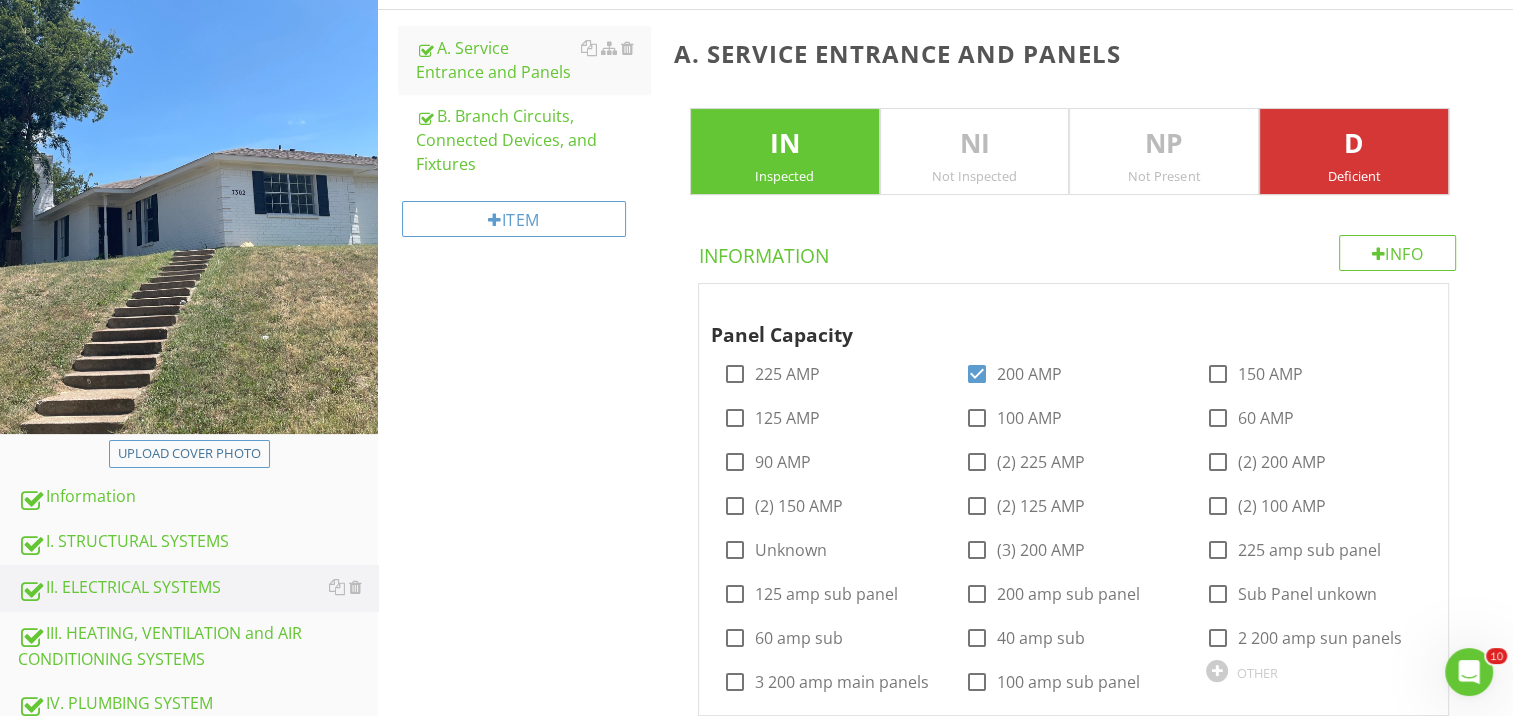 scroll, scrollTop: 200, scrollLeft: 0, axis: vertical 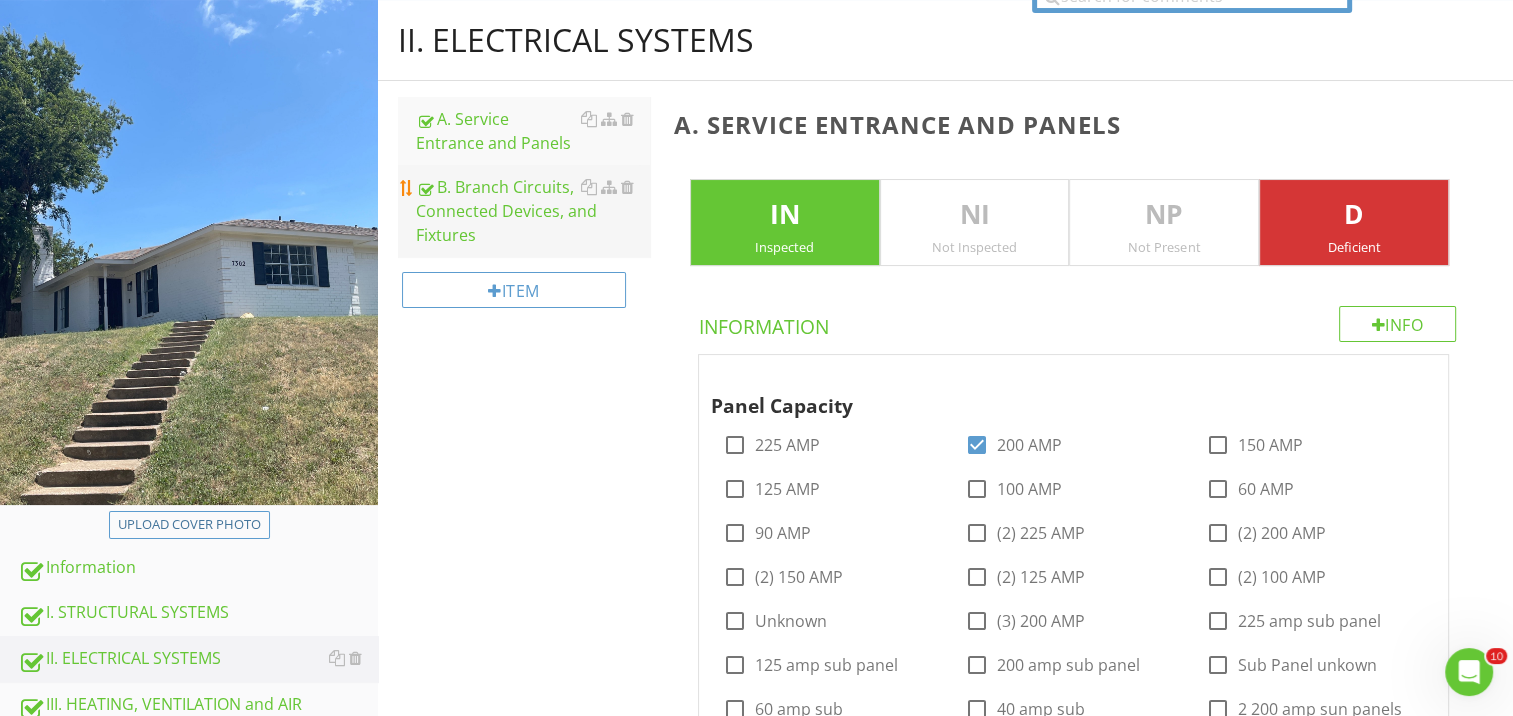 click on "B. Branch Circuits, Connected Devices, and Fixtures" at bounding box center [533, 211] 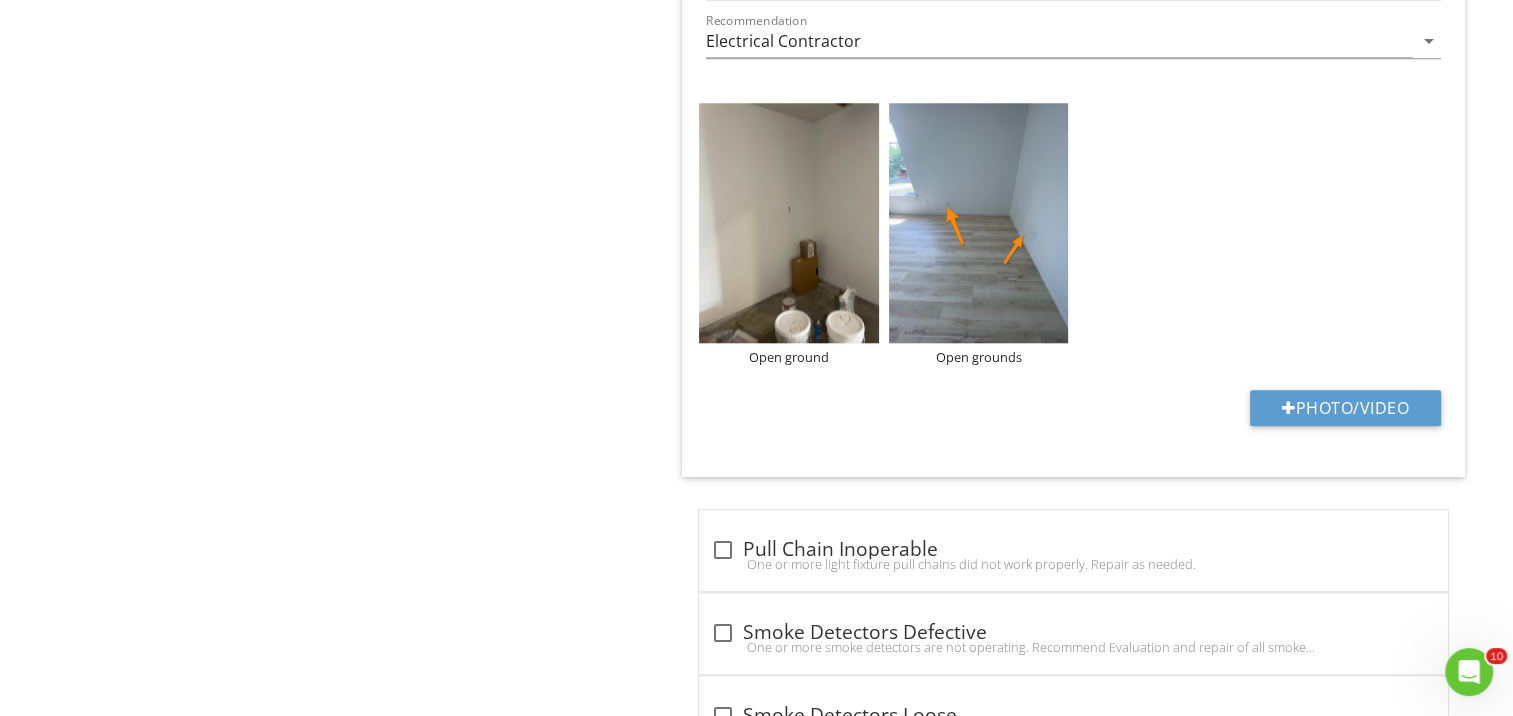 scroll, scrollTop: 9454, scrollLeft: 0, axis: vertical 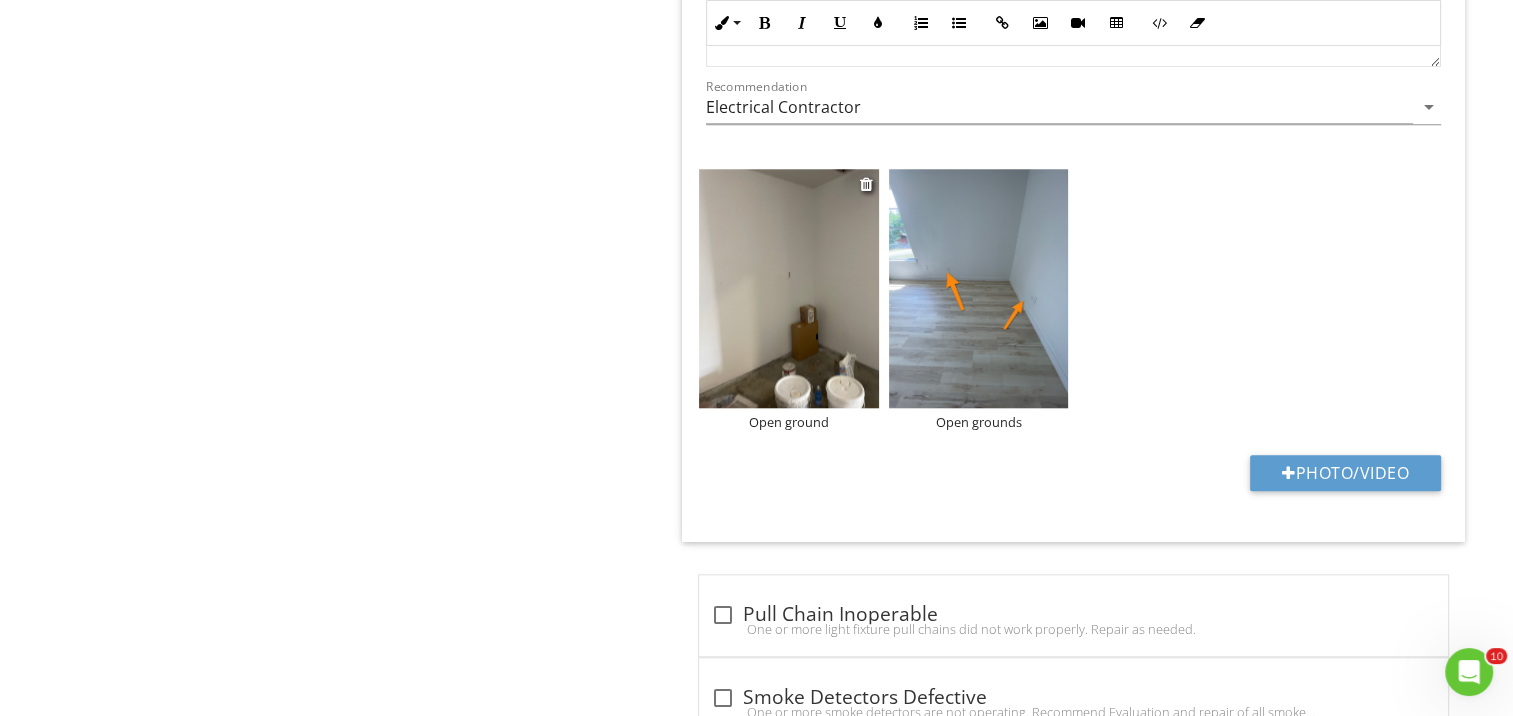 click at bounding box center [789, 289] 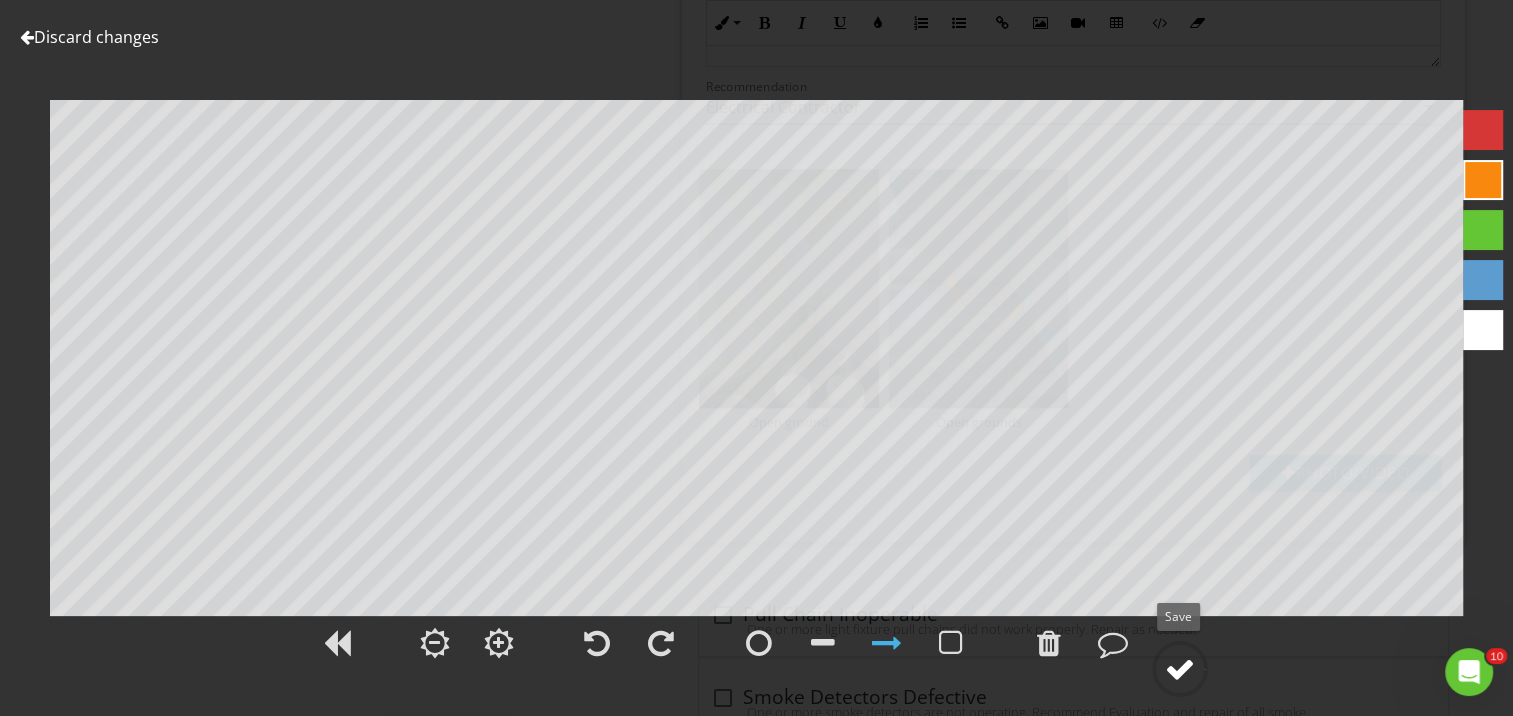 click at bounding box center [1180, 669] 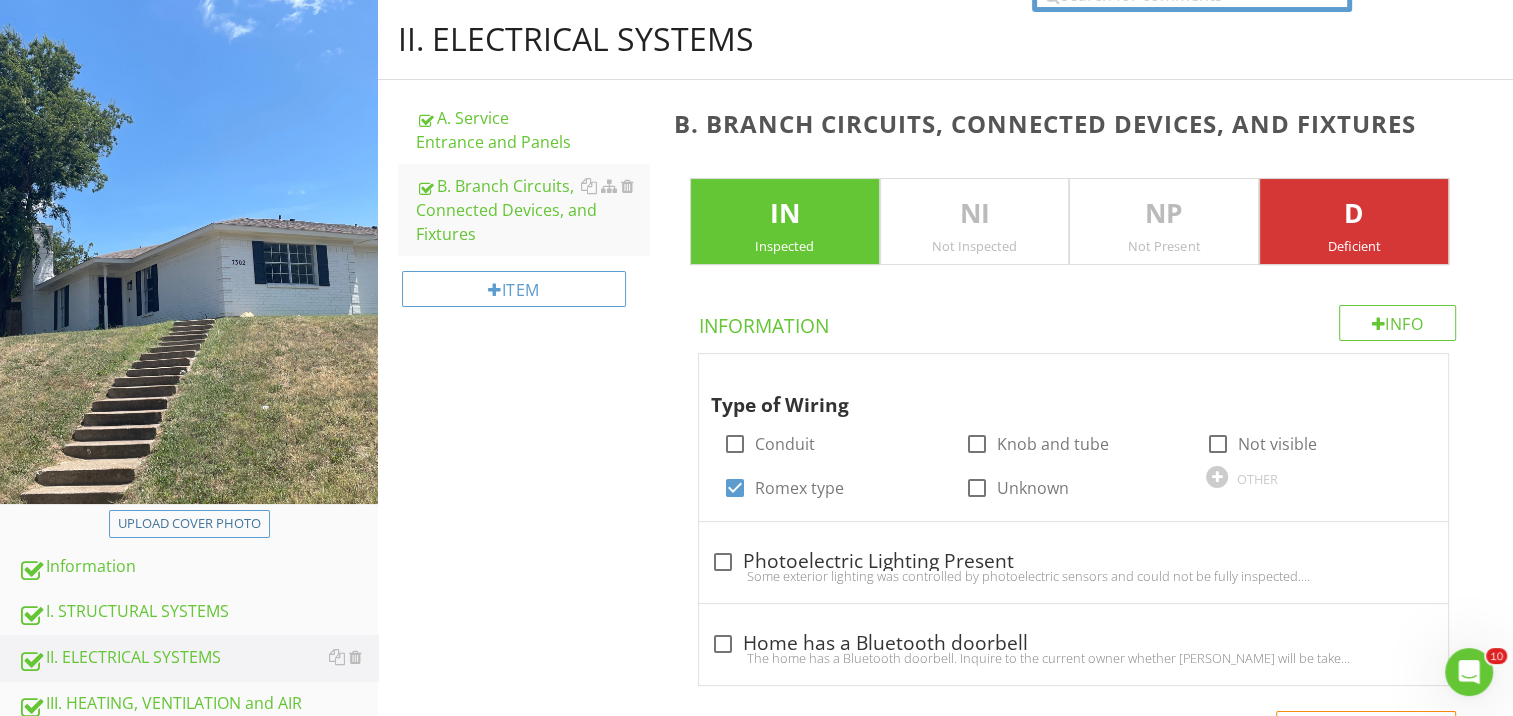scroll, scrollTop: 133, scrollLeft: 0, axis: vertical 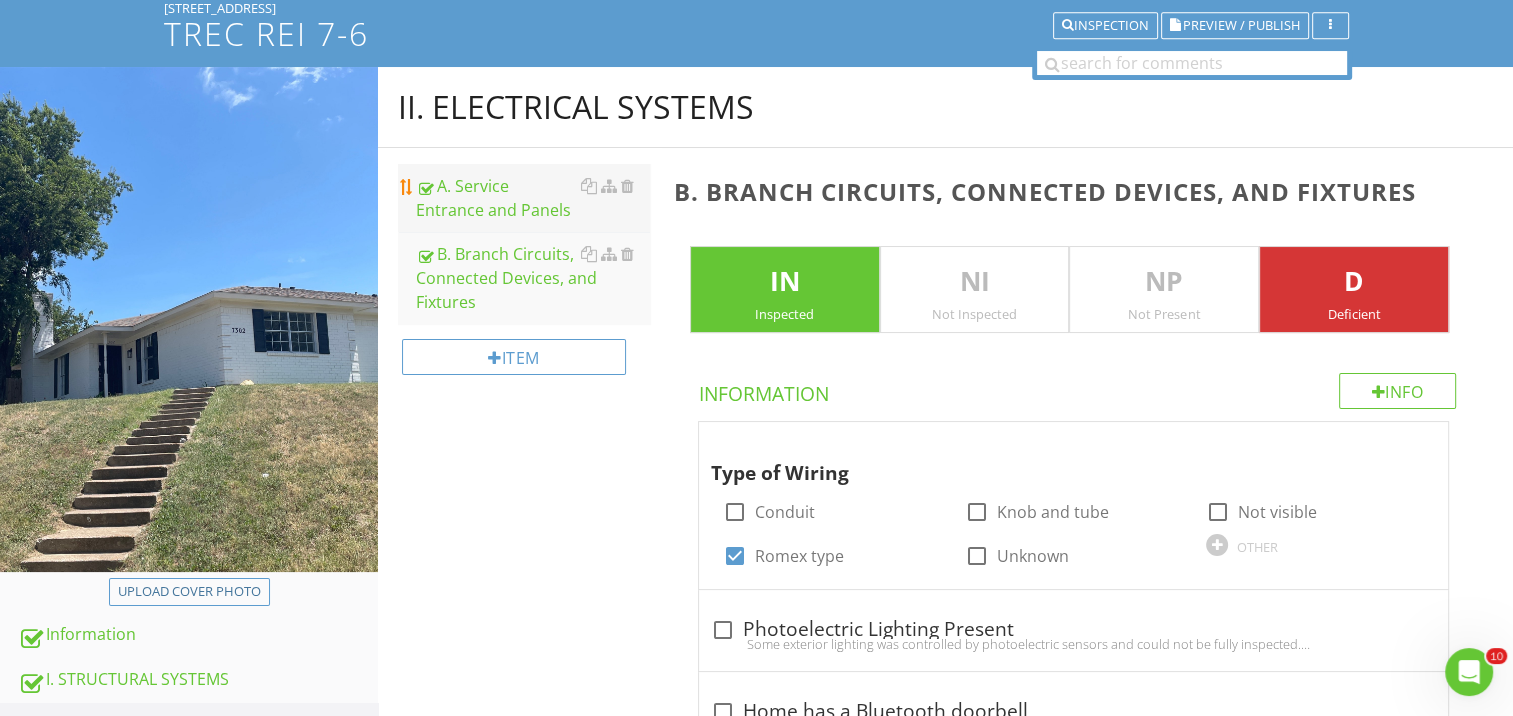 click on "A. Service Entrance and Panels" at bounding box center [533, 198] 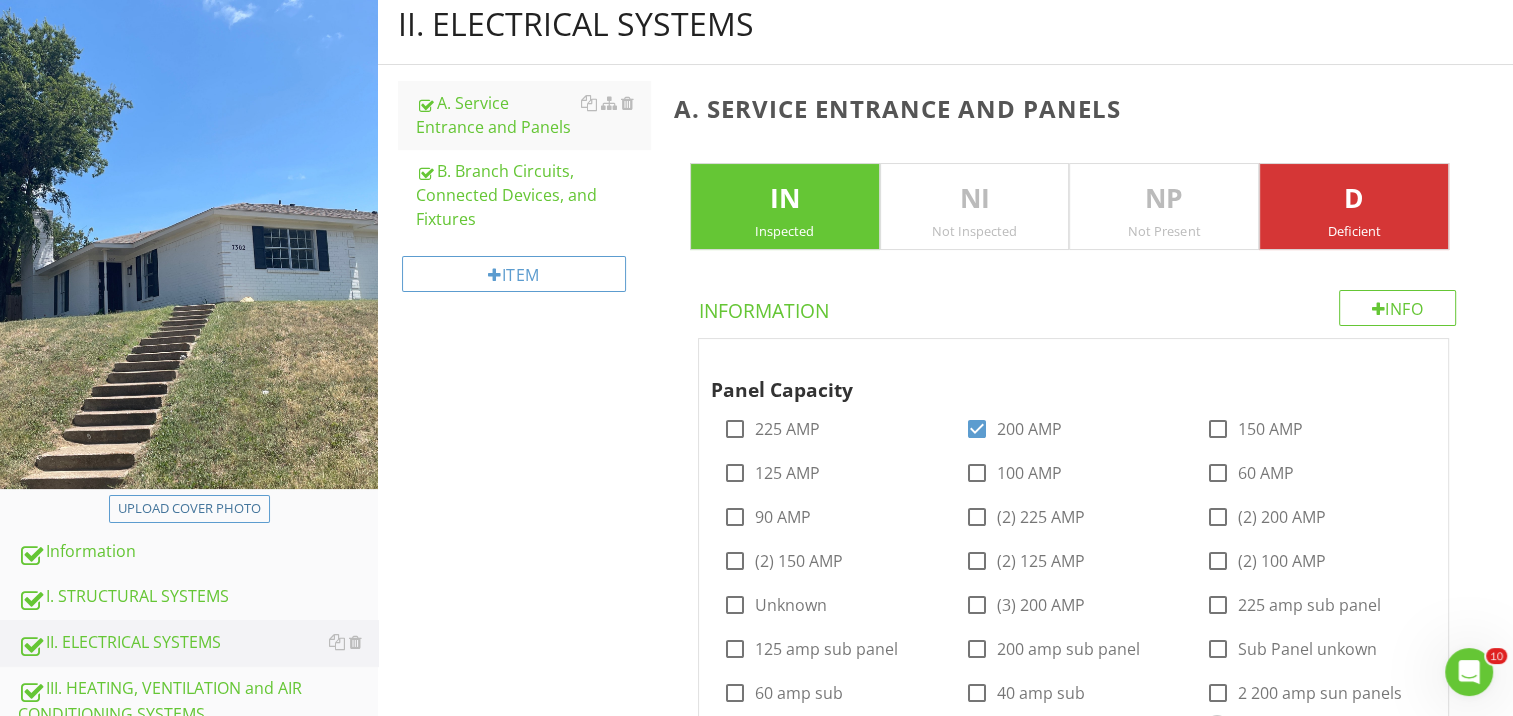 scroll, scrollTop: 200, scrollLeft: 0, axis: vertical 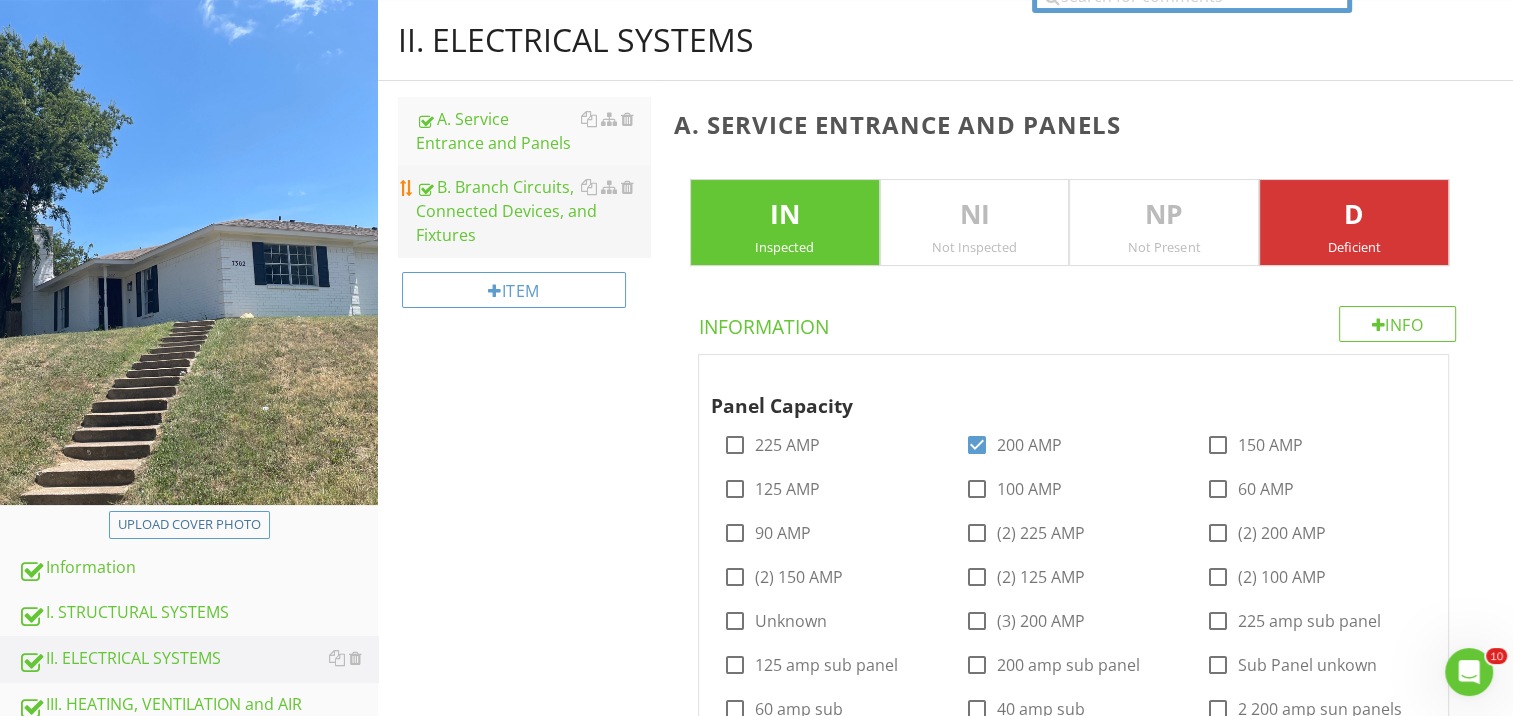 click on "B. Branch Circuits, Connected Devices, and Fixtures" at bounding box center (533, 211) 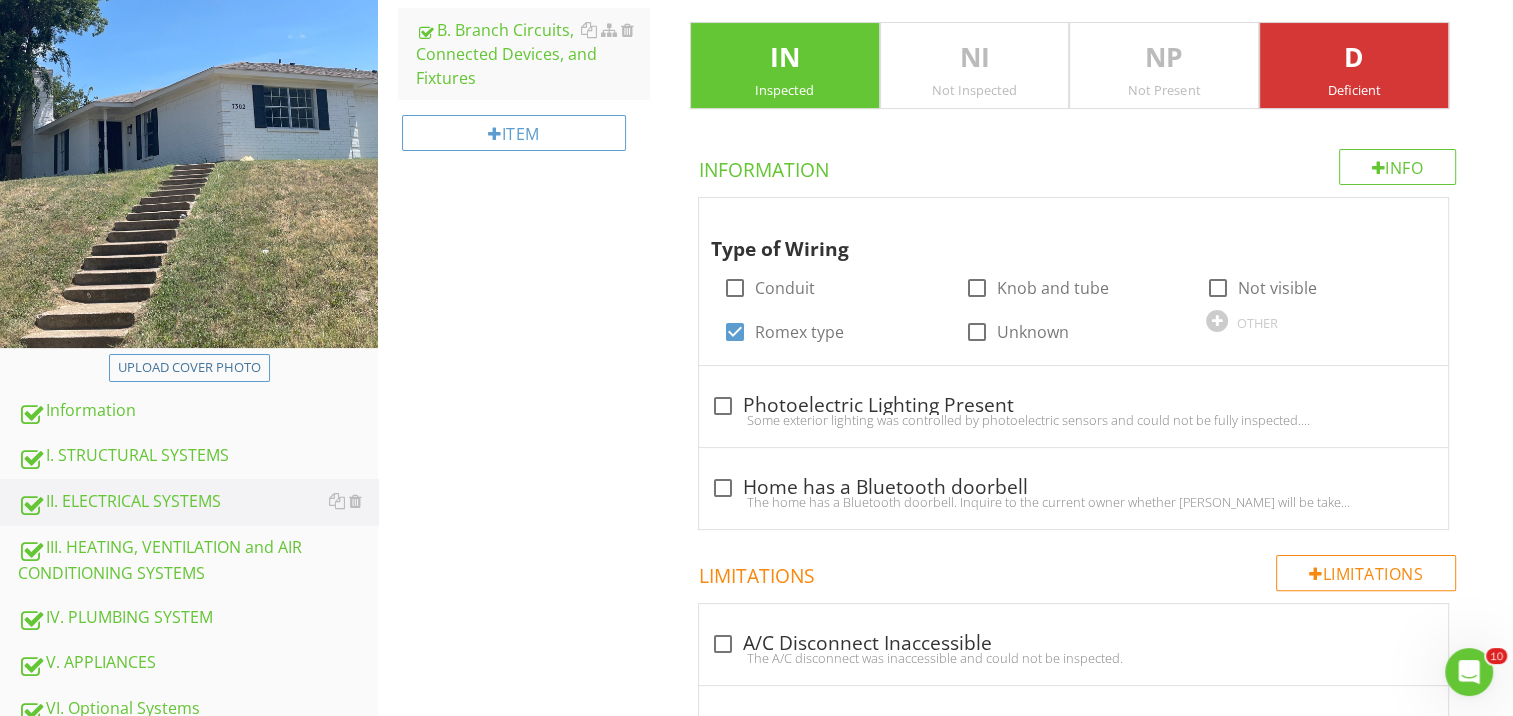 scroll, scrollTop: 416, scrollLeft: 0, axis: vertical 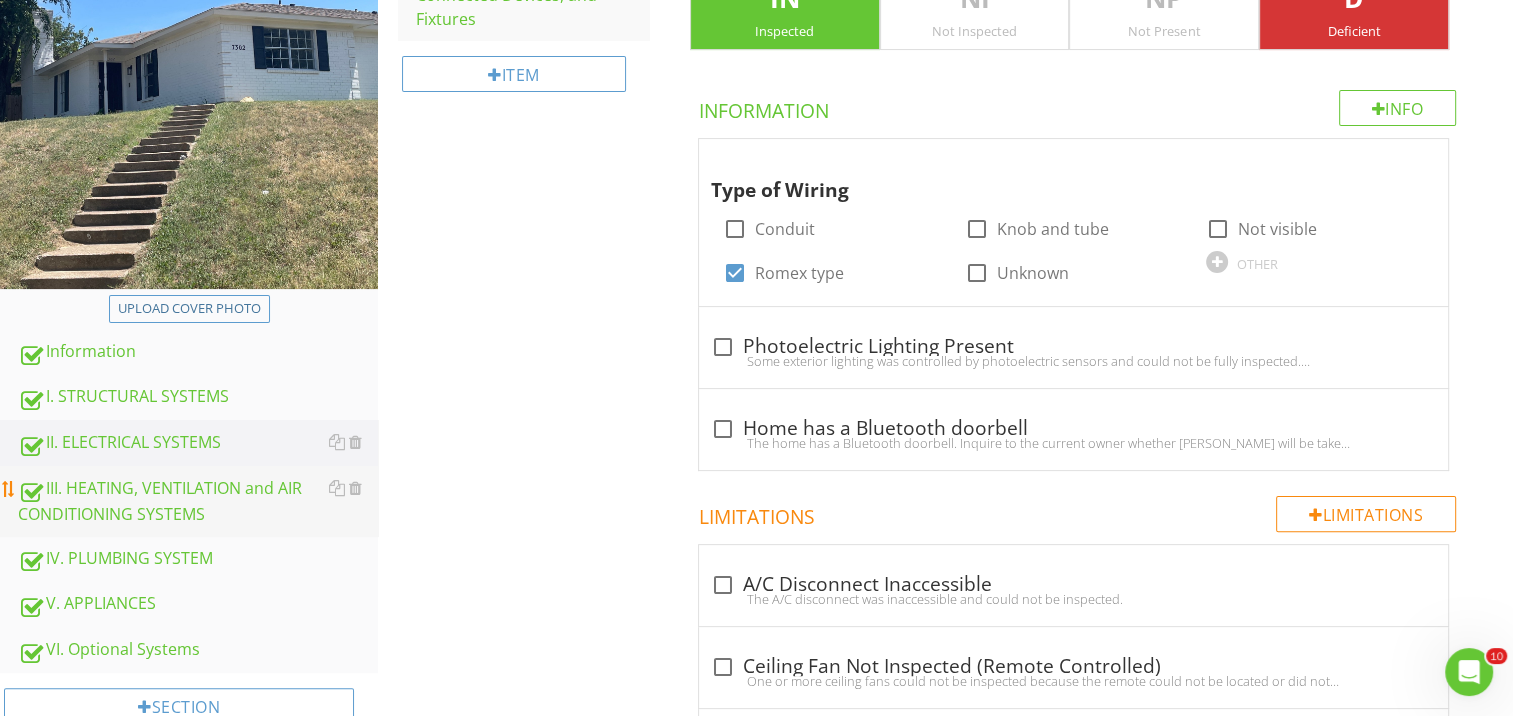 click on "III. HEATING, VENTILATION and AIR CONDITIONING SYSTEMS" at bounding box center [198, 501] 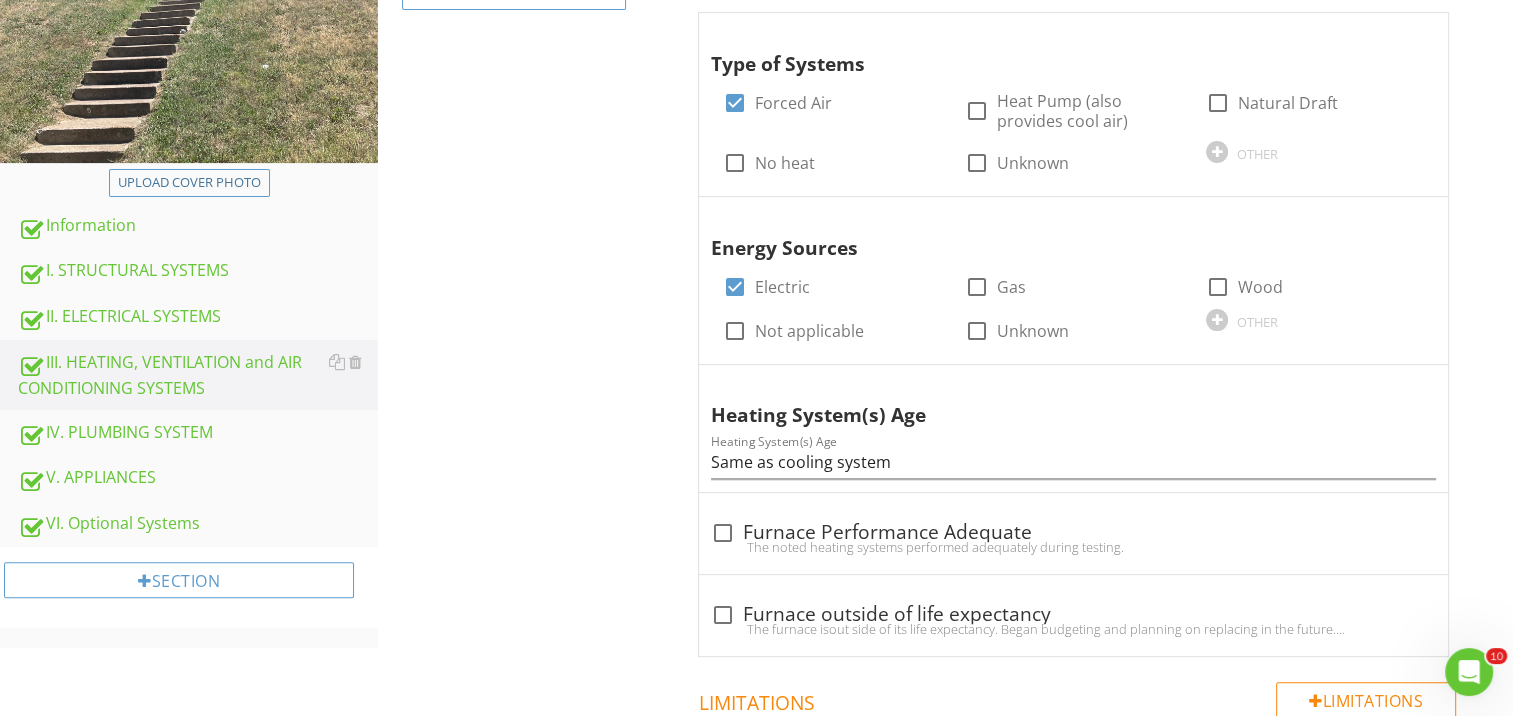 scroll, scrollTop: 549, scrollLeft: 0, axis: vertical 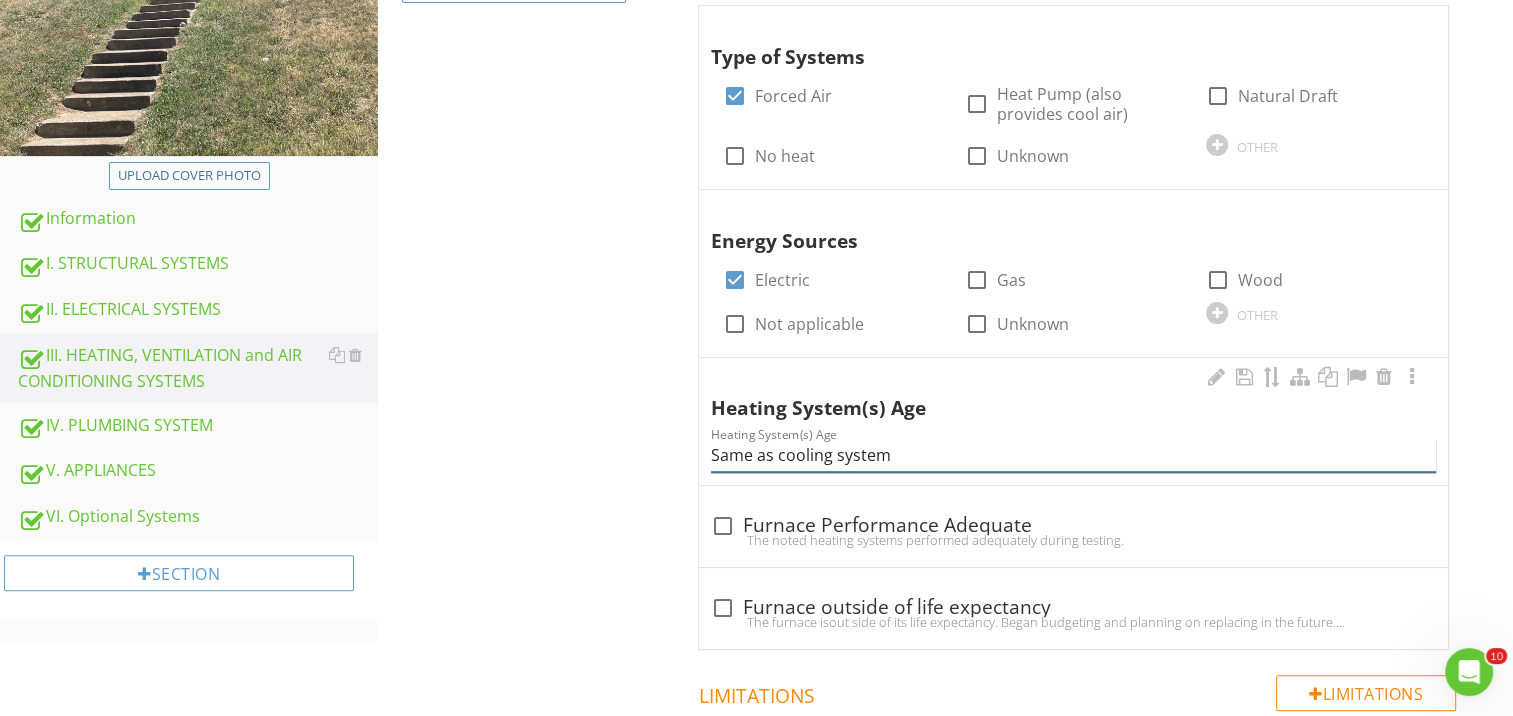 click on "Same as cooling system" at bounding box center (1073, 455) 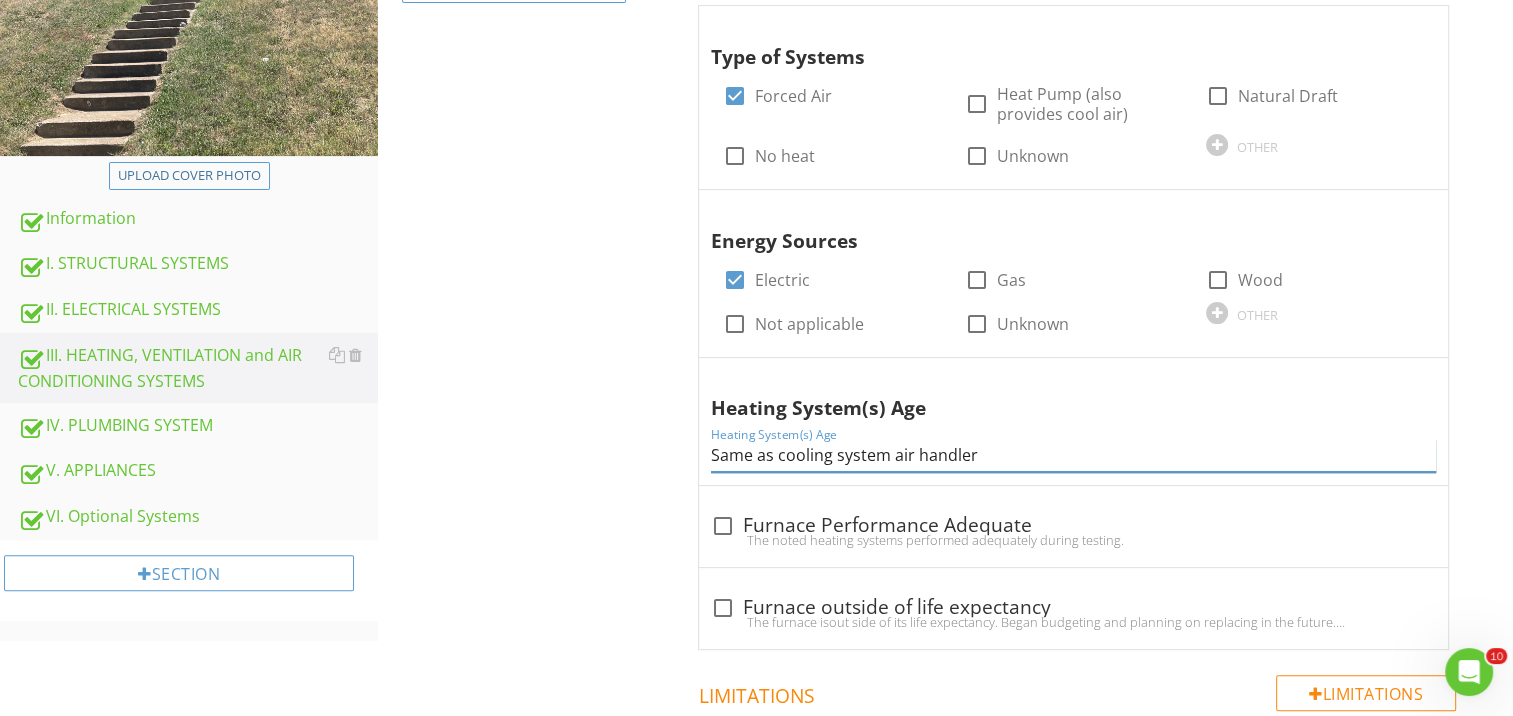 type on "Same as cooling system air handler" 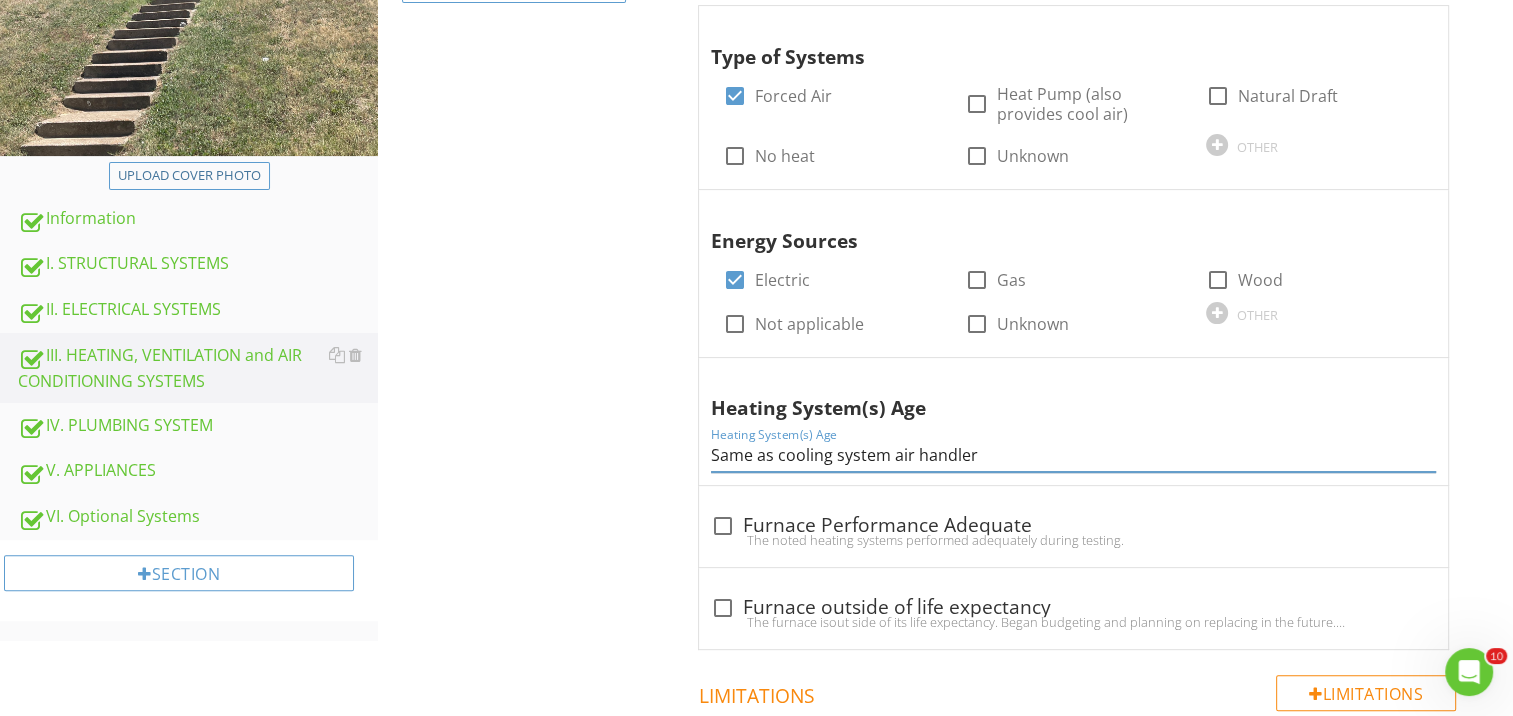 click on "III. HEATING, VENTILATION and AIR CONDITIONING SYSTEMS
A. Heating Equipment
B. Cooling Equipment
C. Duct Systems, Chases, and Vents
Item
A. Heating Equipment
IN   Inspected NI   Not Inspected NP   Not Present D   Deficient
Info
Information
Type of Systems
check_box Forced Air   check_box_outline_blank Heat Pump (also provides cool air)   check_box_outline_blank Natural Draft   check_box_outline_blank No heat   check_box_outline_blank Unknown         OTHER
Energy Sources
check_box Electric   check_box_outline_blank Gas   check_box_outline_blank Wood   check_box_outline_blank Not applicable   check_box_outline_blank Unknown         OTHER" at bounding box center [945, 1412] 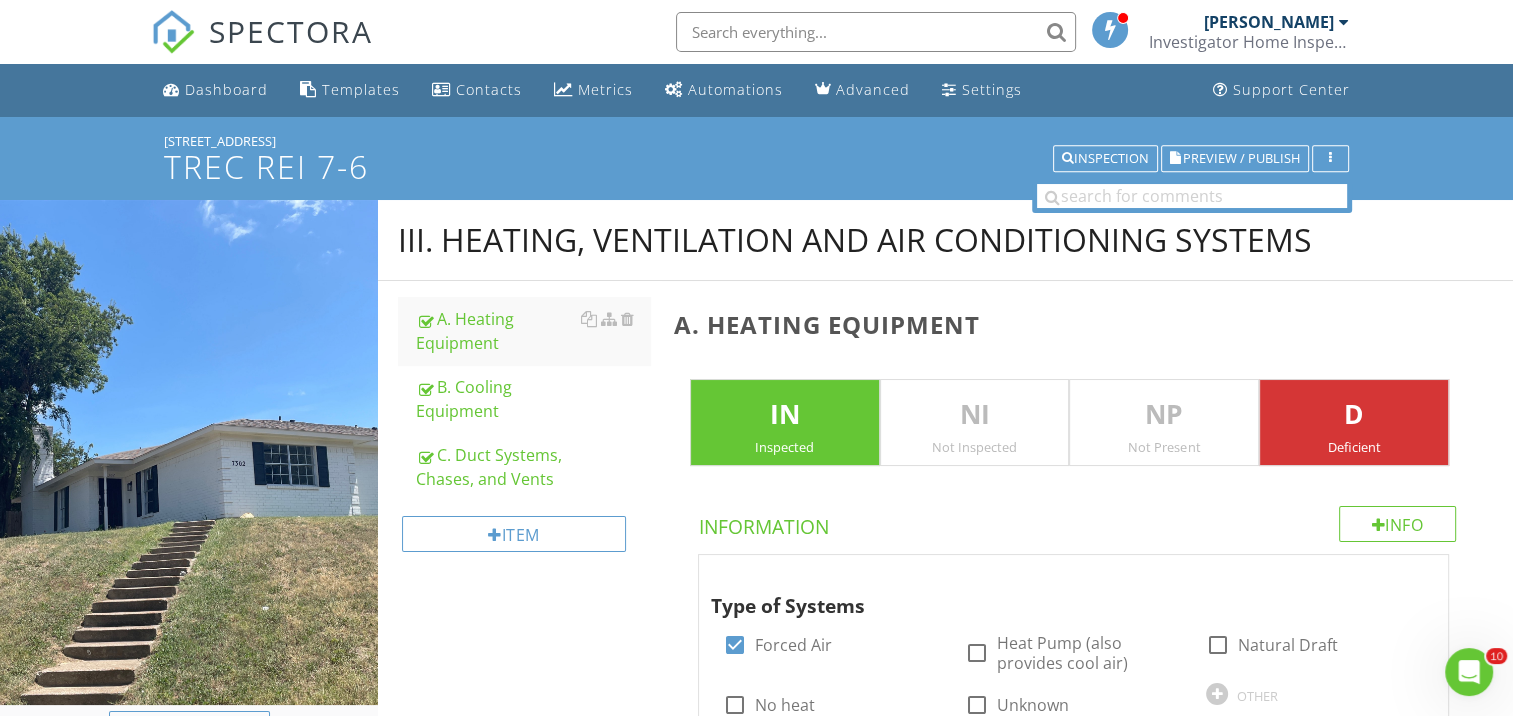 scroll, scrollTop: 49, scrollLeft: 0, axis: vertical 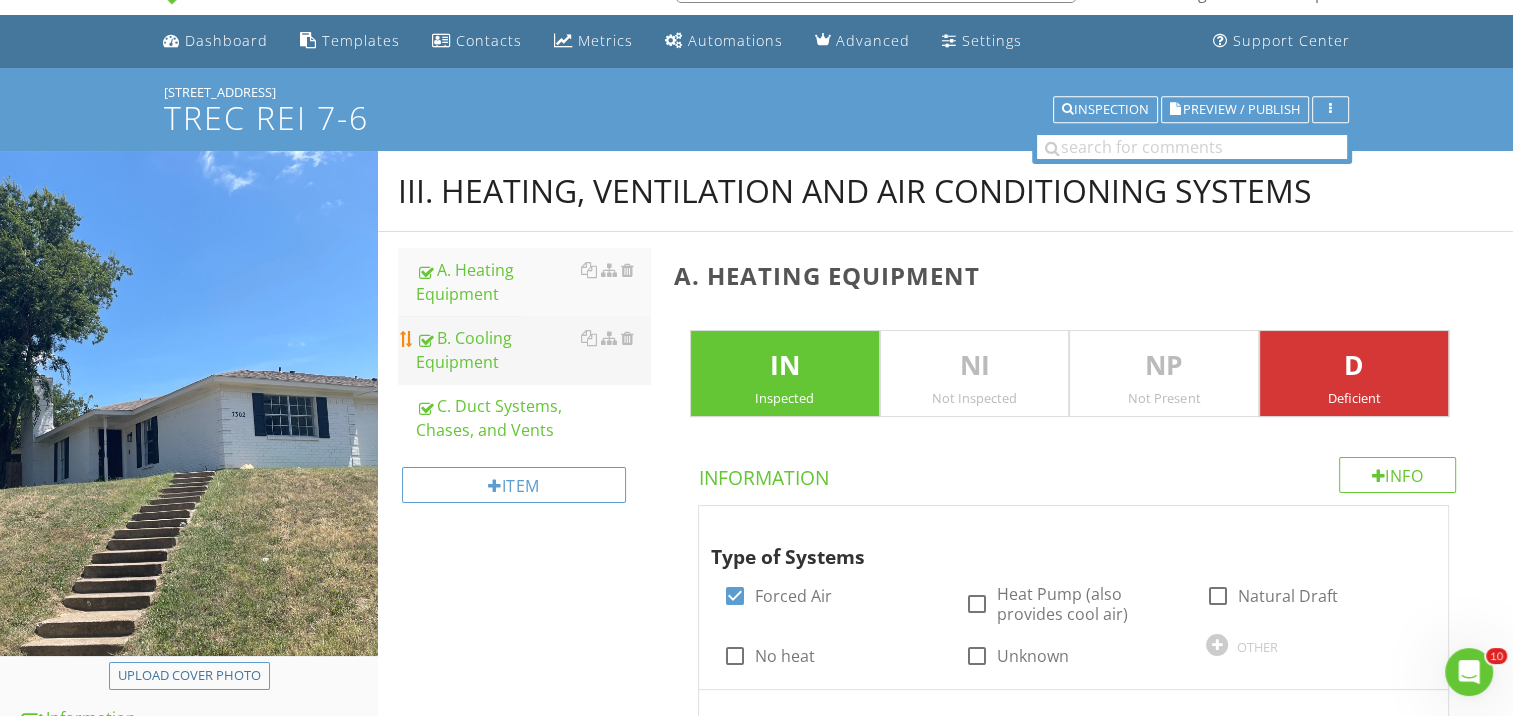 click on "B. Cooling Equipment" at bounding box center (533, 350) 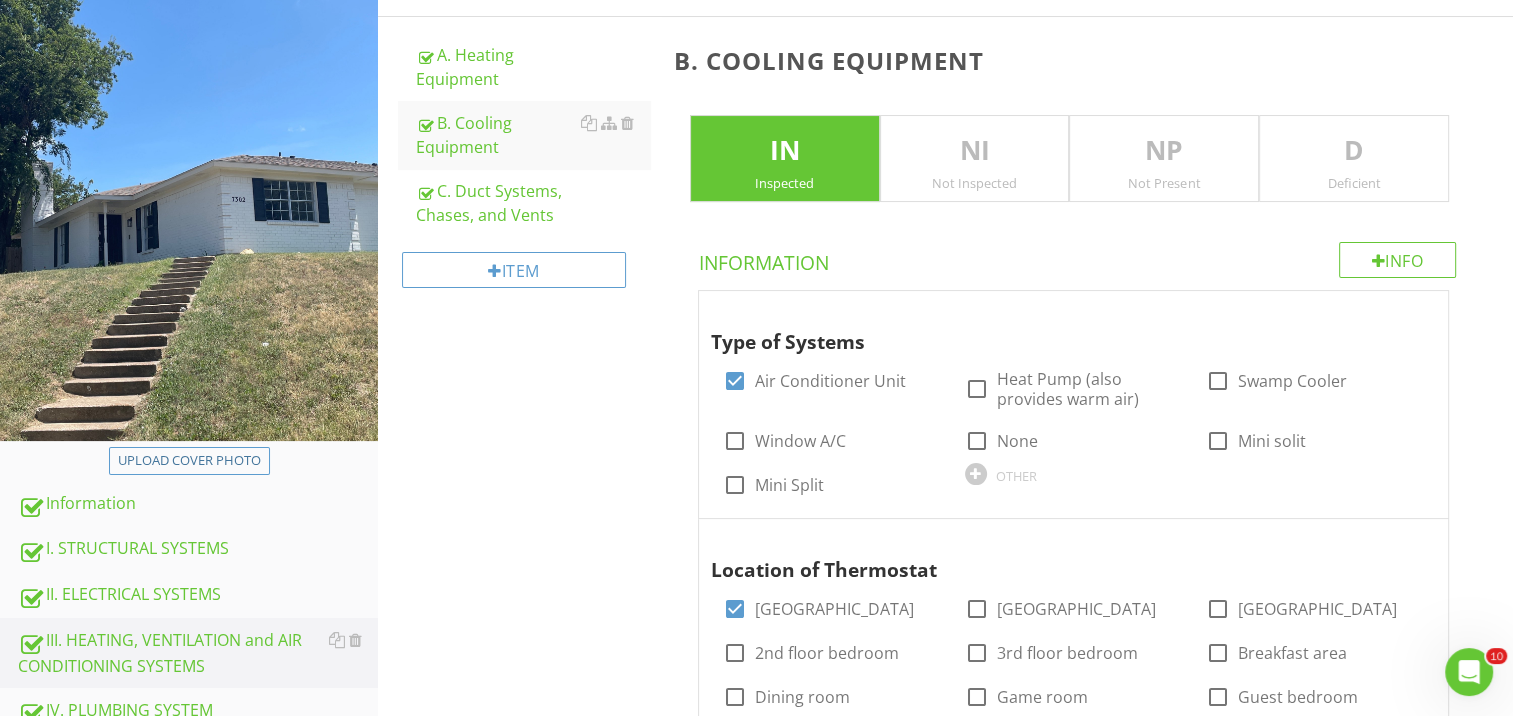scroll, scrollTop: 0, scrollLeft: 0, axis: both 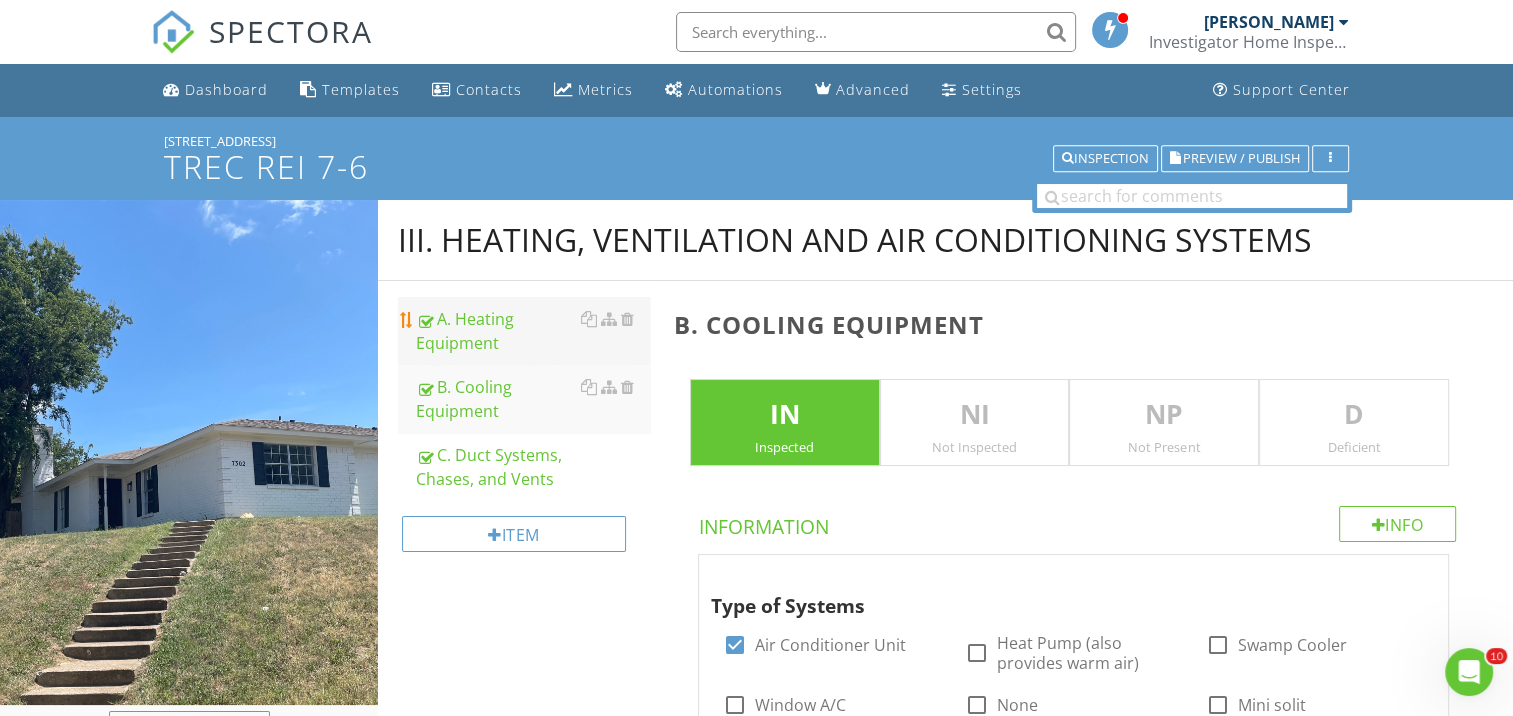 click on "A. Heating Equipment" at bounding box center (533, 331) 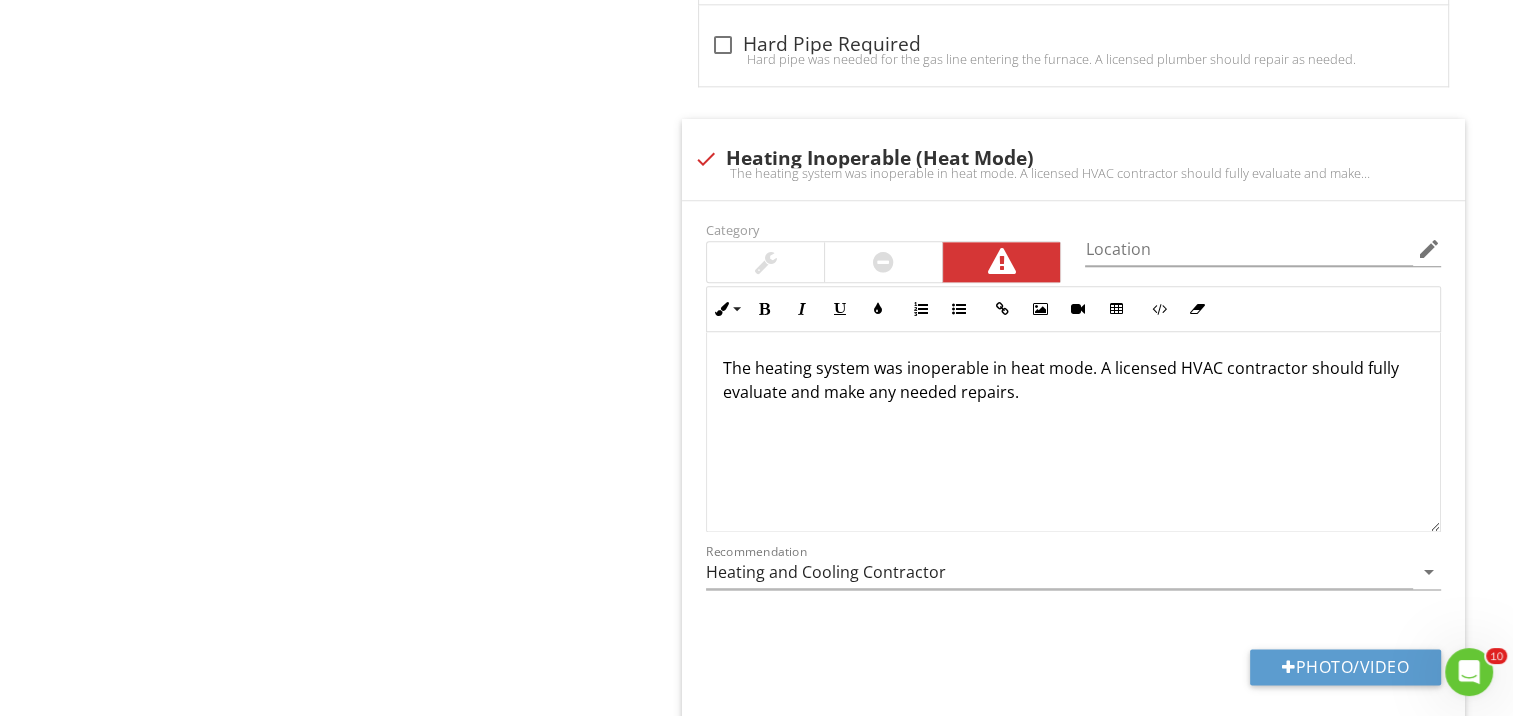 scroll, scrollTop: 2500, scrollLeft: 0, axis: vertical 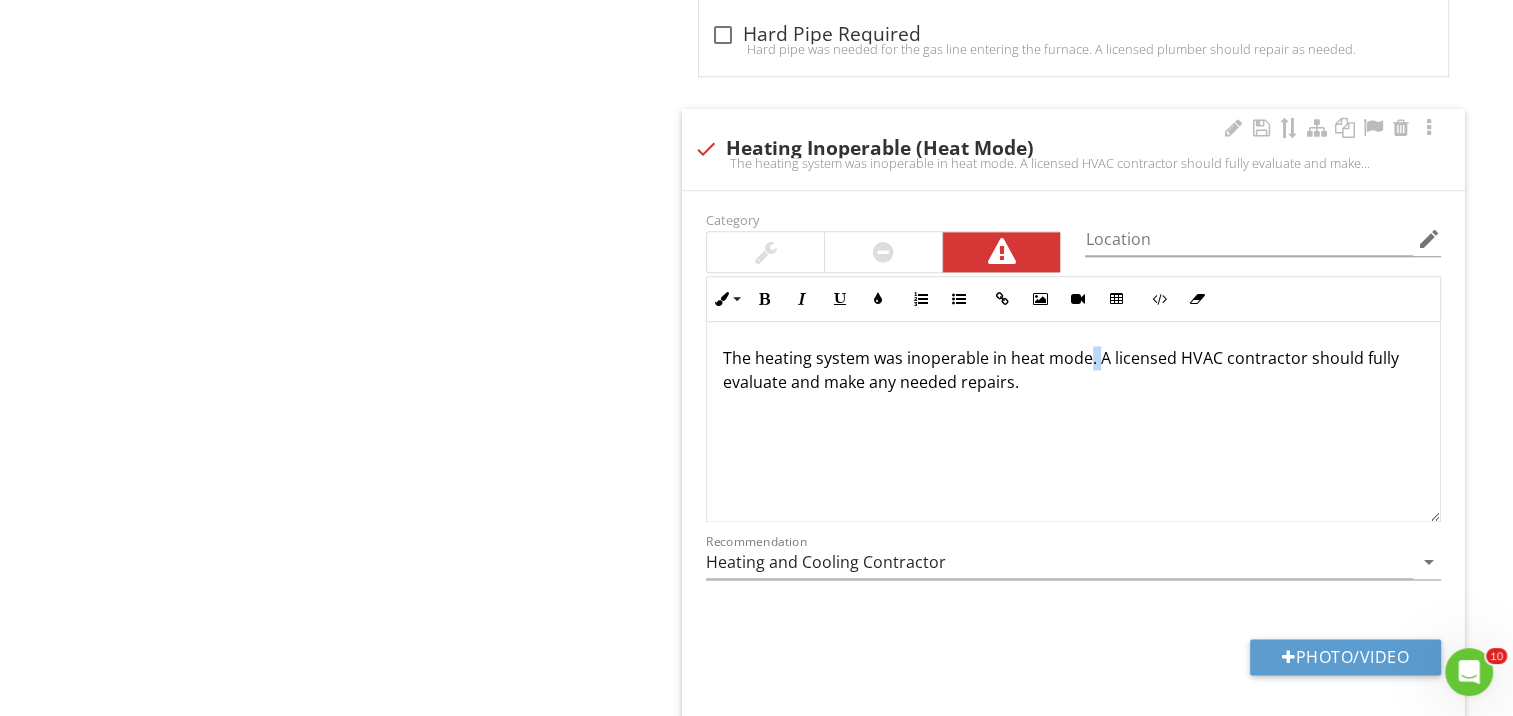drag, startPoint x: 1088, startPoint y: 349, endPoint x: 1100, endPoint y: 354, distance: 13 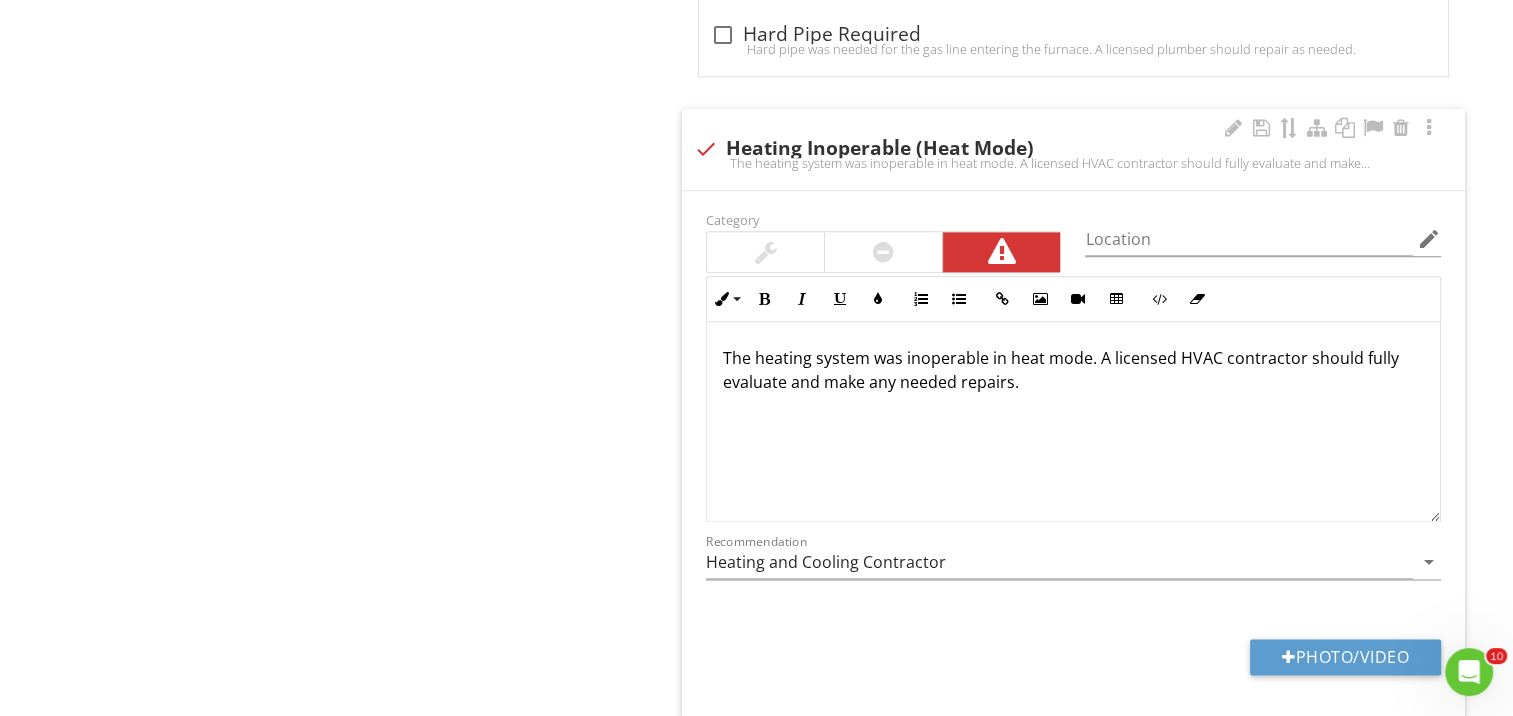 type 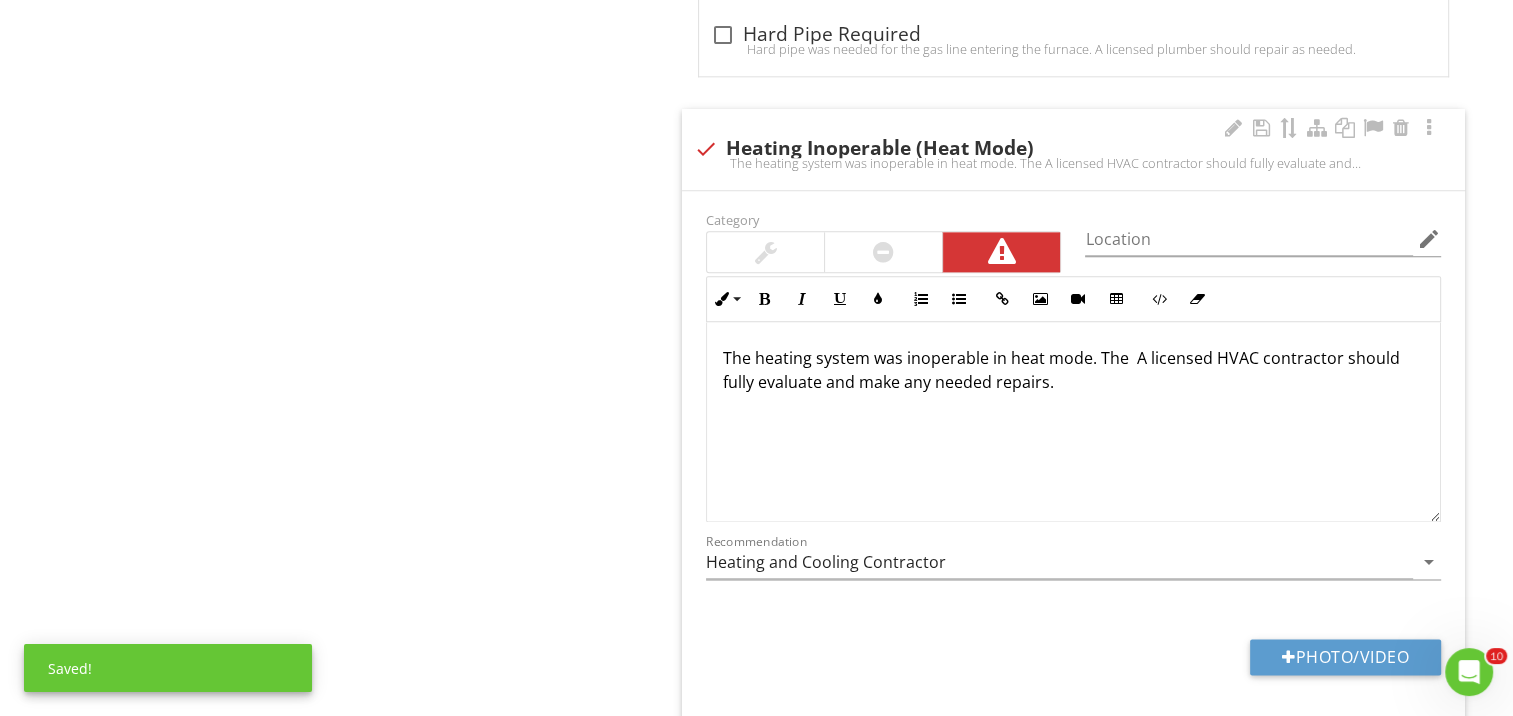 click on "The heating system was inoperable in heat mode. The  A licensed HVAC contractor should fully evaluate and make any needed repairs." at bounding box center (1073, 370) 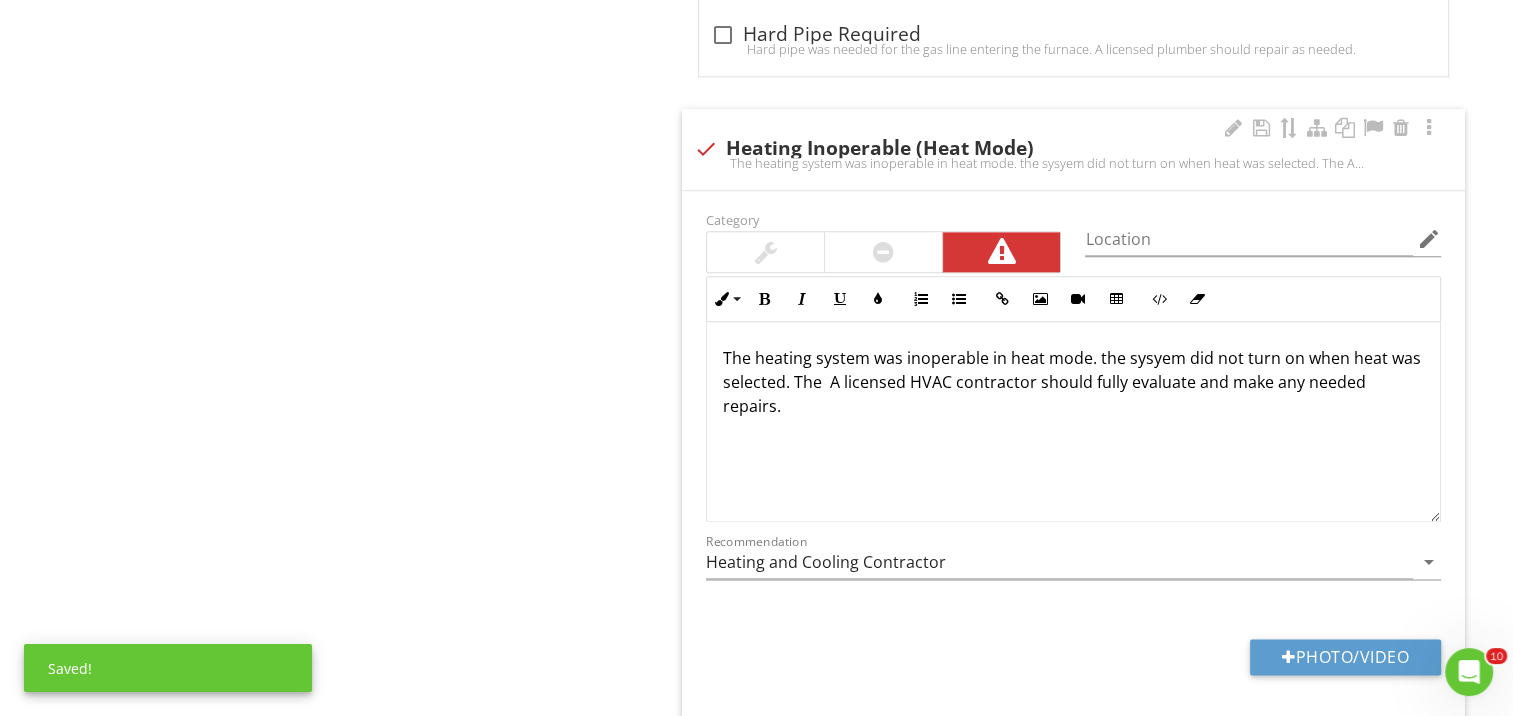 click on "The heating system was inoperable in heat mode. the sysyem did not turn on when heat was selected. The  A licensed HVAC contractor should fully evaluate and make any needed repairs." at bounding box center [1073, 382] 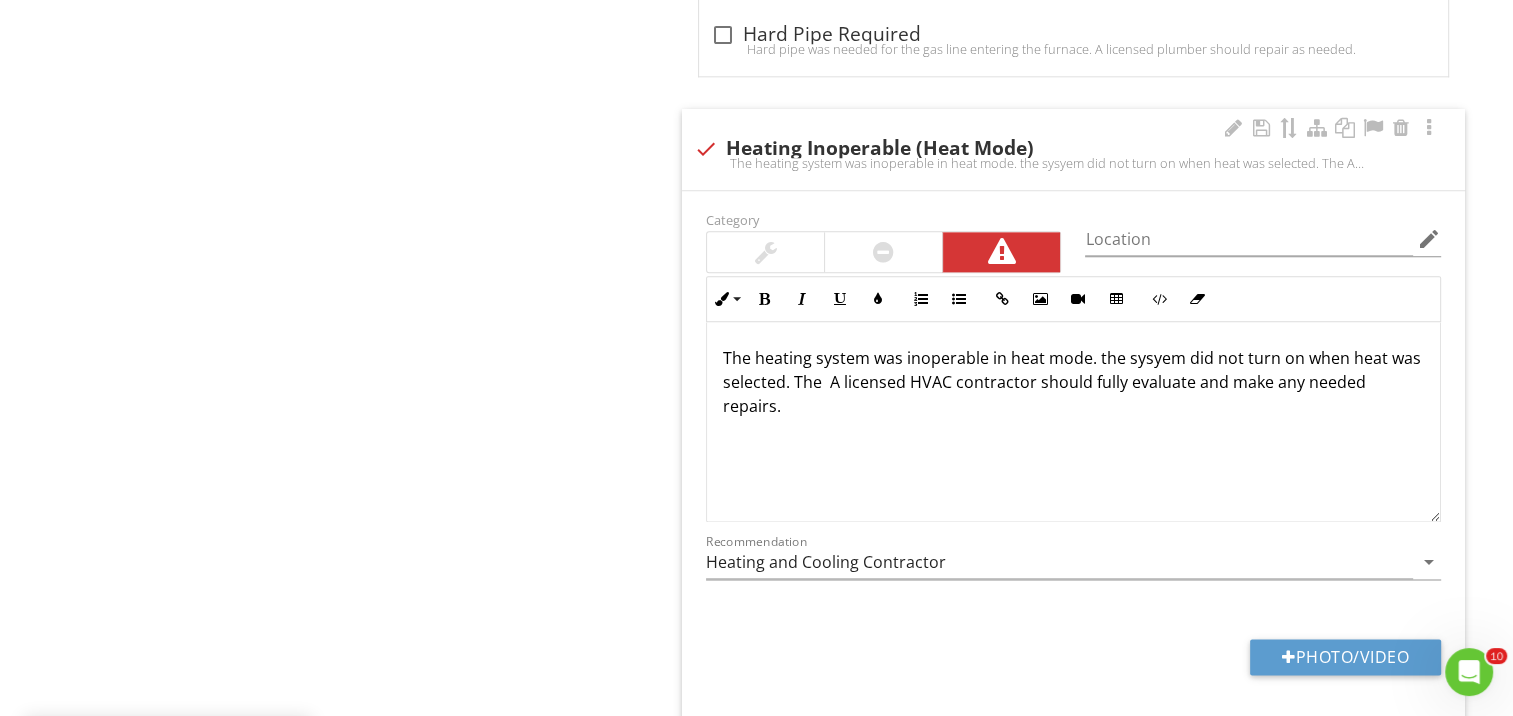 click on "The heating system was inoperable in heat mode. the sysyem did not turn on when heat was selected. The  A licensed HVAC contractor should fully evaluate and make any needed repairs." at bounding box center (1073, 382) 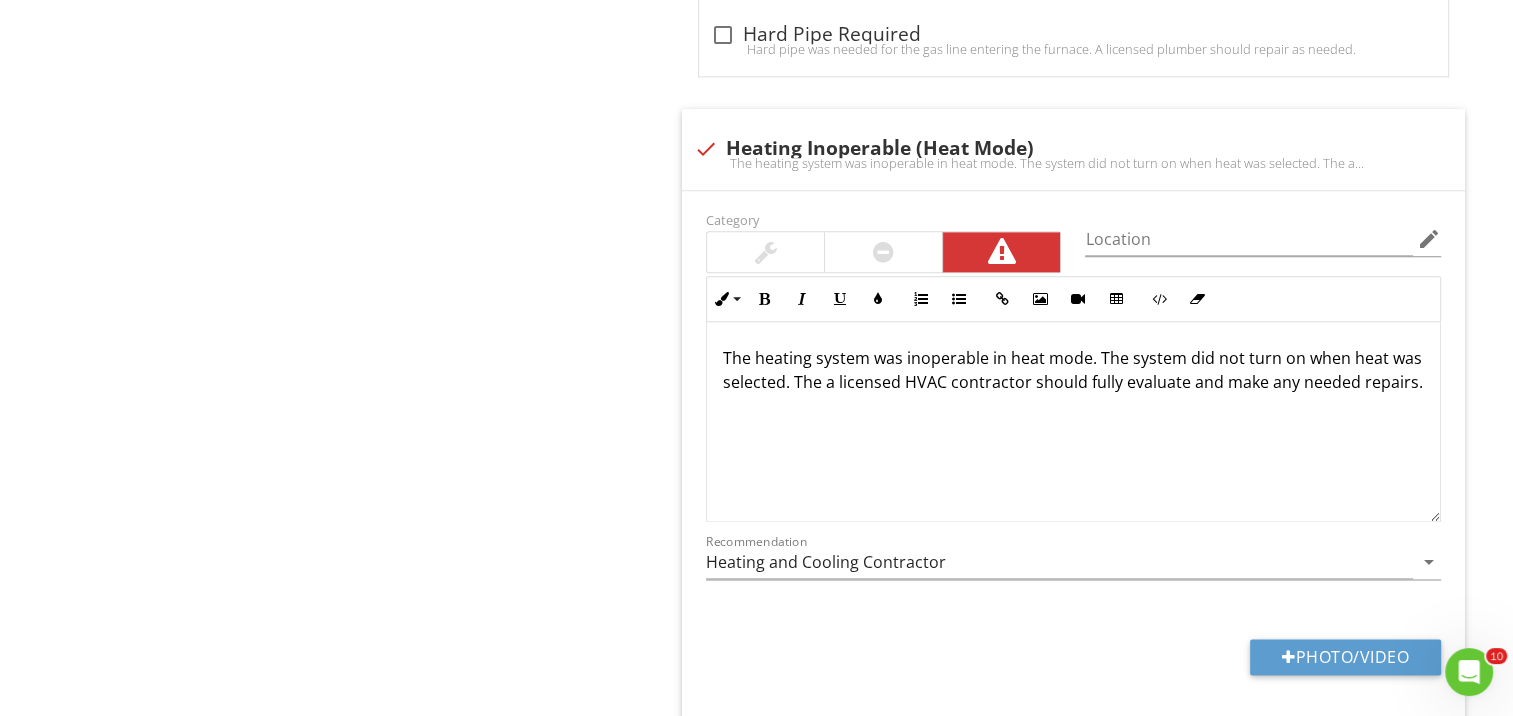click on "III. HEATING, VENTILATION and AIR CONDITIONING SYSTEMS
A. Heating Equipment
B. Cooling Equipment
C. Duct Systems, Chases, and Vents
Item
A. Heating Equipment
IN   Inspected NI   Not Inspected NP   Not Present D   Deficient
Info
Information
Type of Systems
check_box Forced Air   check_box_outline_blank Heat Pump (also provides cool air)   check_box_outline_blank Natural Draft   check_box_outline_blank No heat   check_box_outline_blank Unknown         OTHER
Energy Sources
check_box Electric   check_box_outline_blank Gas   check_box_outline_blank Wood   check_box_outline_blank Not applicable   check_box_outline_blank Unknown         OTHER" at bounding box center [945, -539] 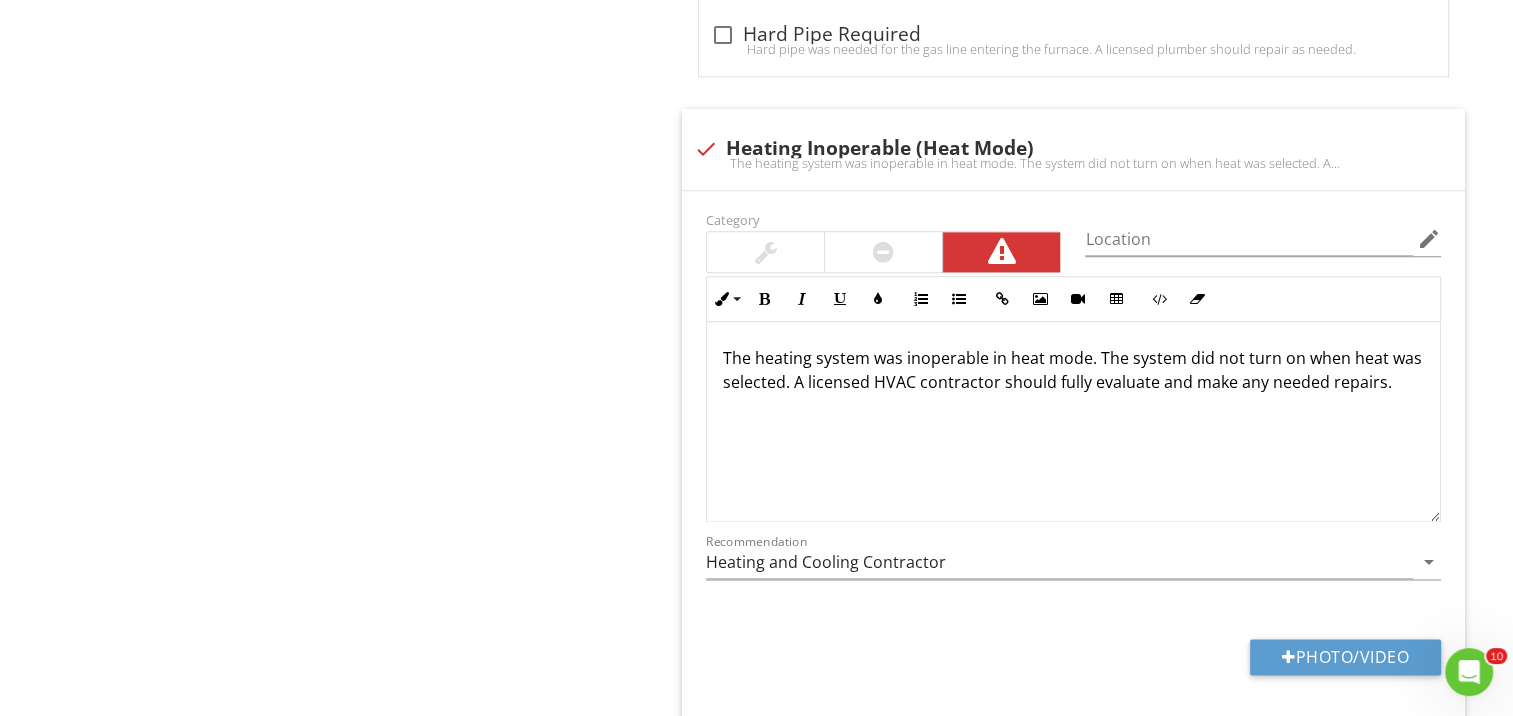 click on "III. HEATING, VENTILATION and AIR CONDITIONING SYSTEMS
A. Heating Equipment
B. Cooling Equipment
C. Duct Systems, Chases, and Vents
Item
A. Heating Equipment
IN   Inspected NI   Not Inspected NP   Not Present D   Deficient
Info
Information
Type of Systems
check_box Forced Air   check_box_outline_blank Heat Pump (also provides cool air)   check_box_outline_blank Natural Draft   check_box_outline_blank No heat   check_box_outline_blank Unknown         OTHER
Energy Sources
check_box Electric   check_box_outline_blank Gas   check_box_outline_blank Wood   check_box_outline_blank Not applicable   check_box_outline_blank Unknown         OTHER" at bounding box center (945, -539) 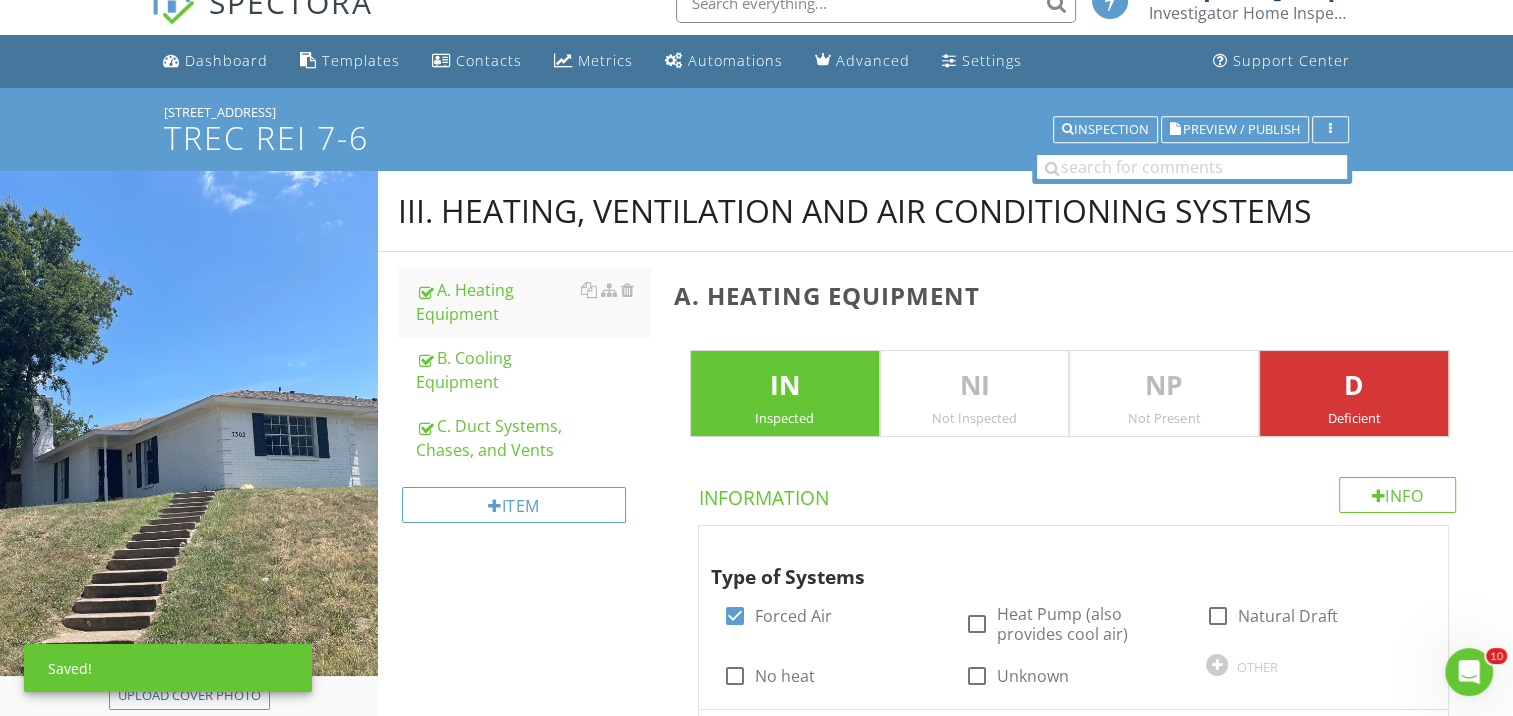 scroll, scrollTop: 0, scrollLeft: 0, axis: both 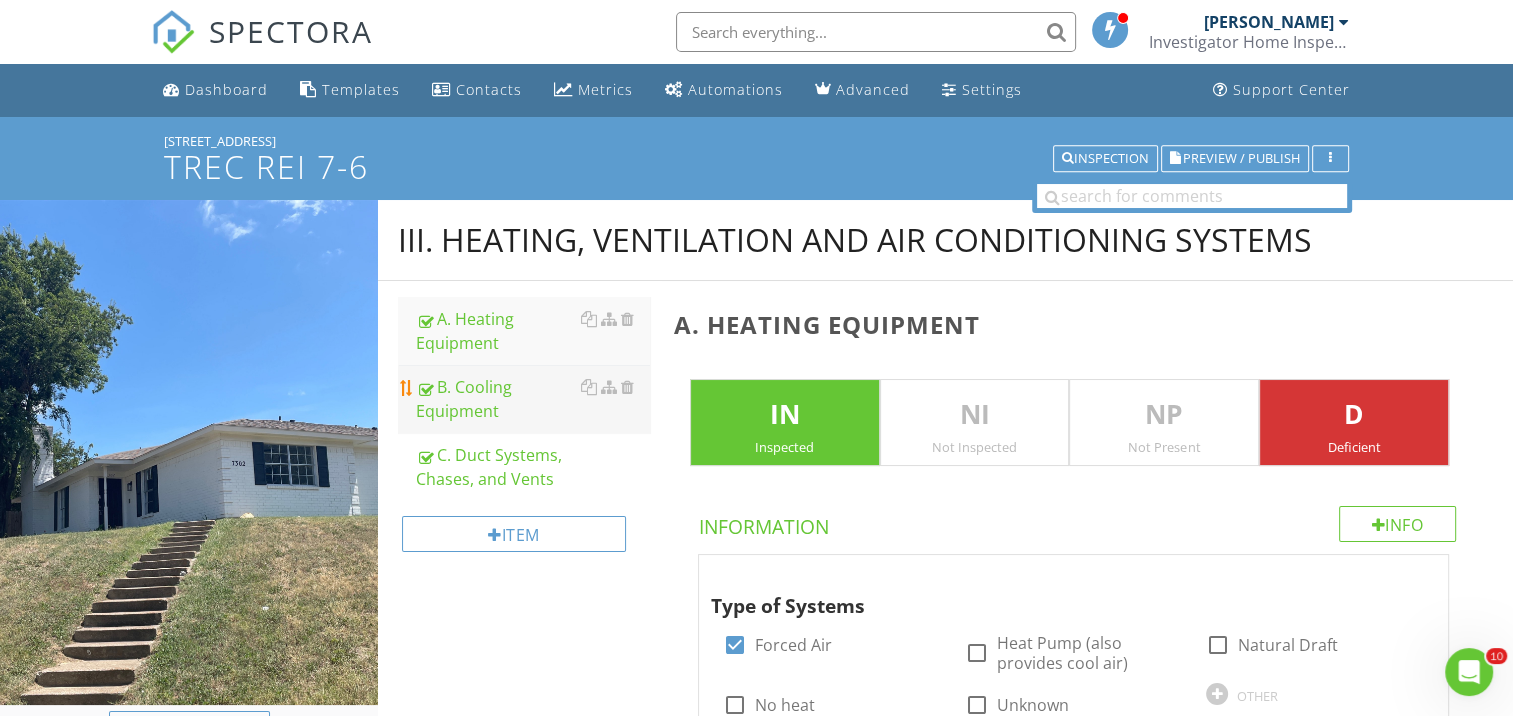 click on "B. Cooling Equipment" at bounding box center [533, 399] 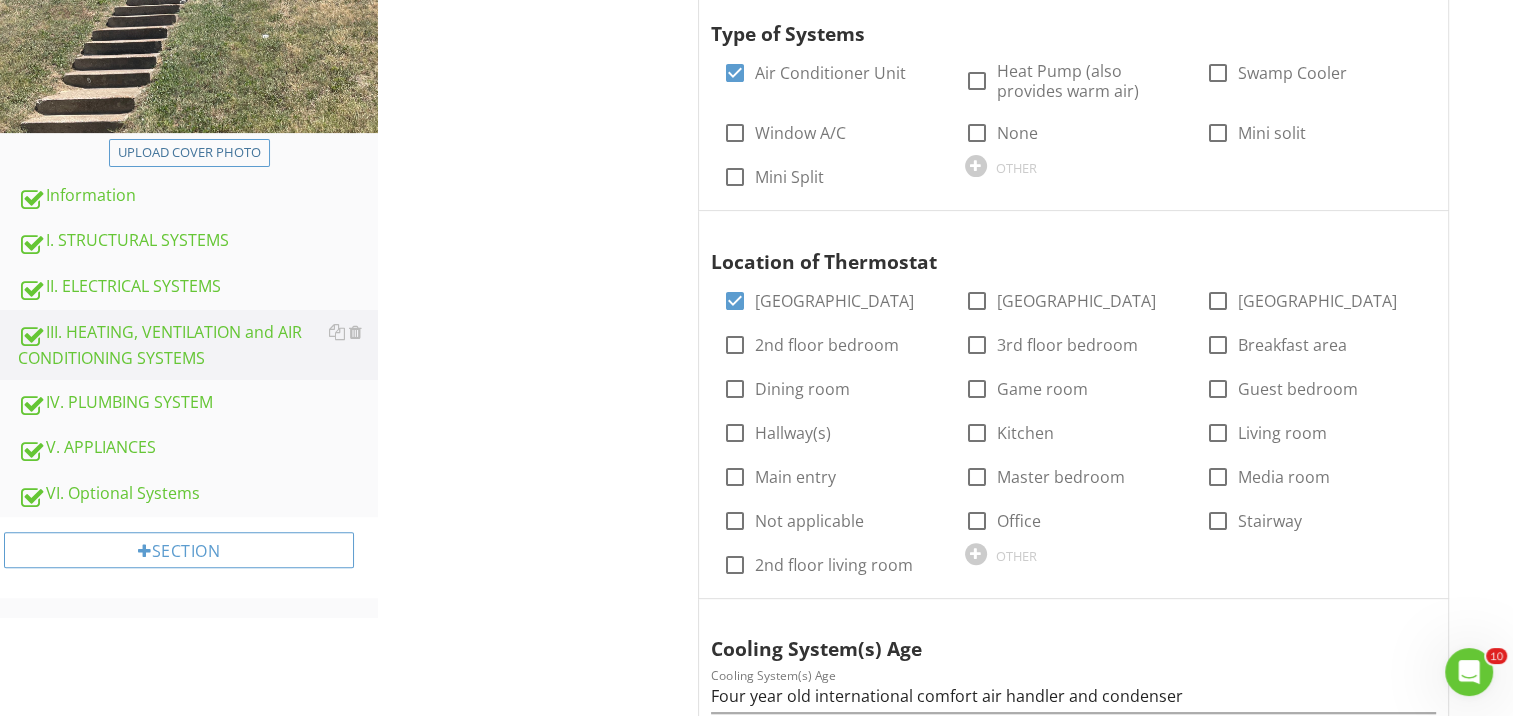 scroll, scrollTop: 0, scrollLeft: 0, axis: both 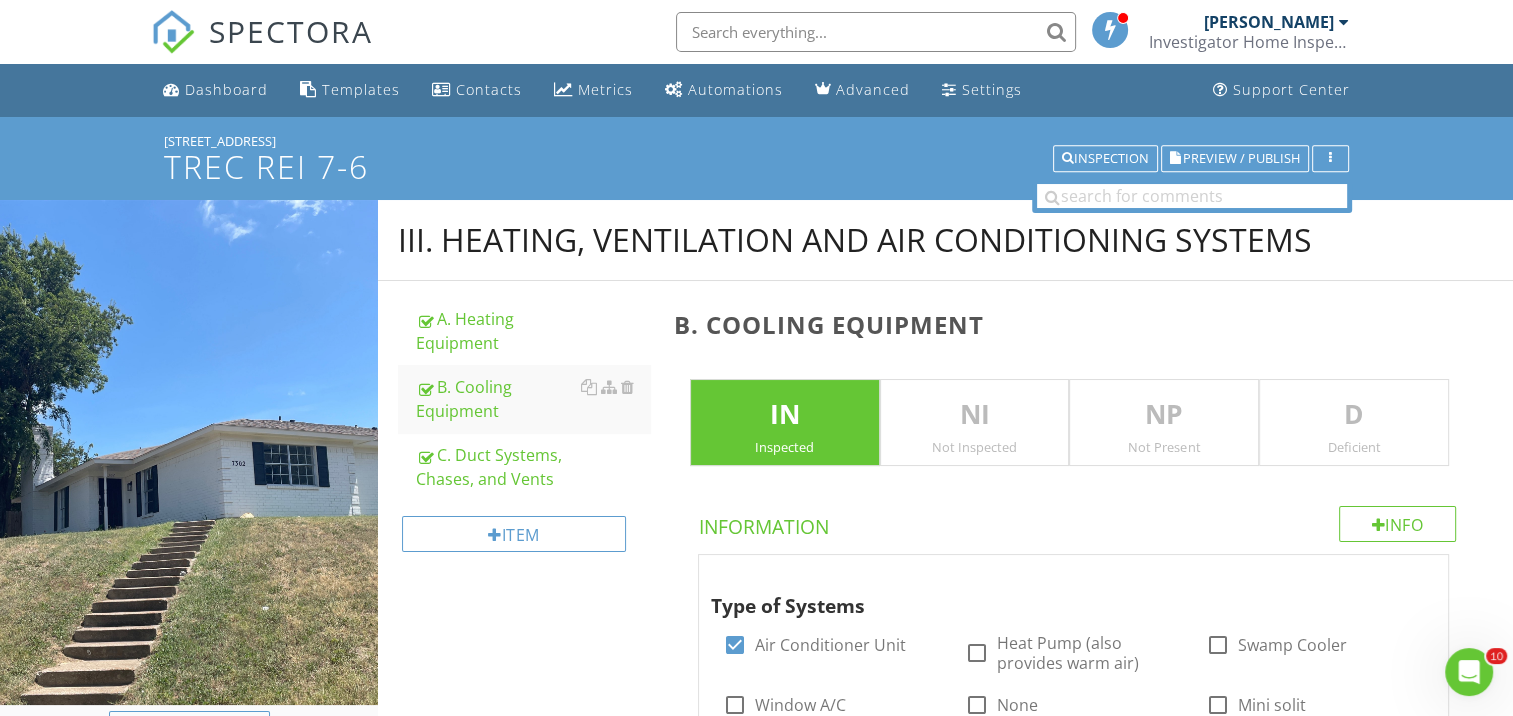 click on "Not Inspected" at bounding box center (975, 447) 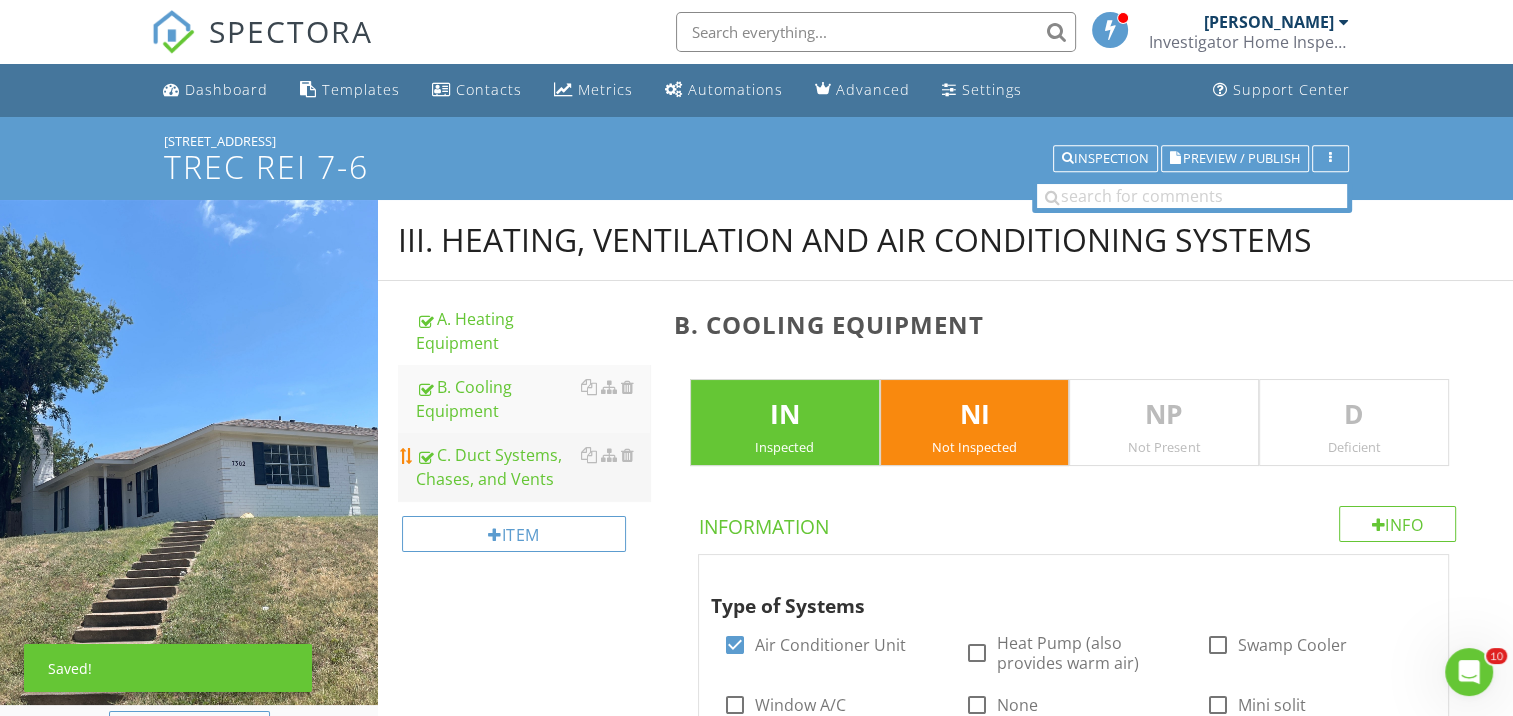click on "C. Duct Systems, Chases, and Vents" at bounding box center (533, 467) 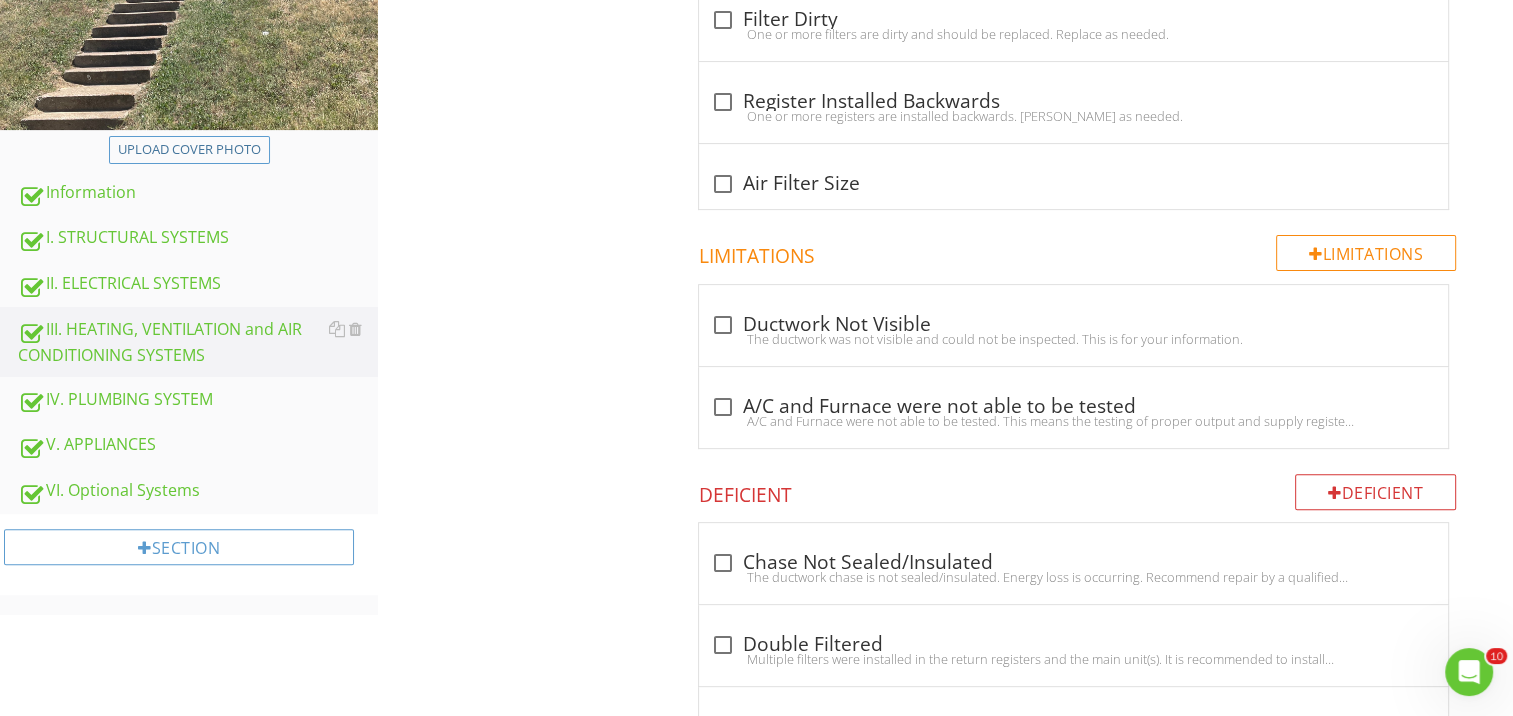 scroll, scrollTop: 593, scrollLeft: 0, axis: vertical 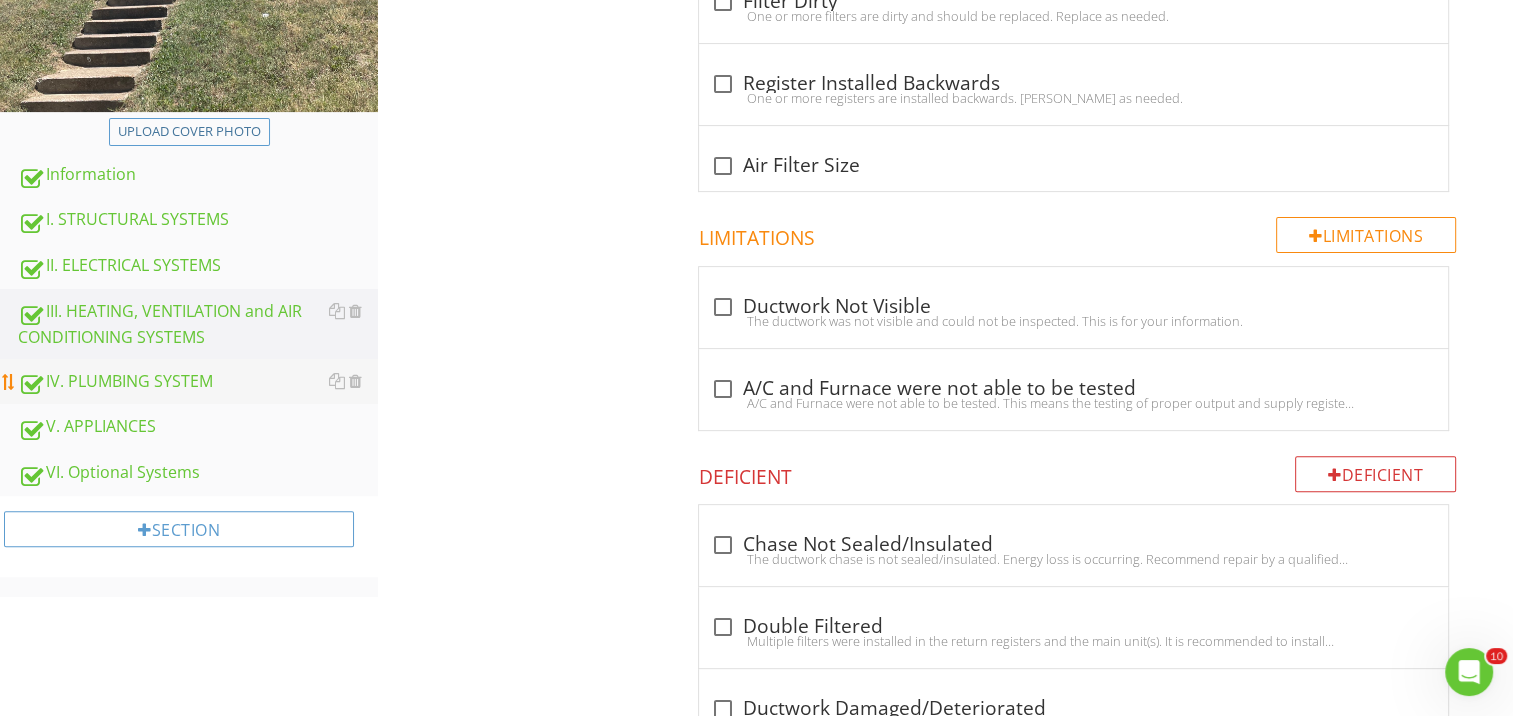 click on "IV. PLUMBING SYSTEM" at bounding box center [198, 382] 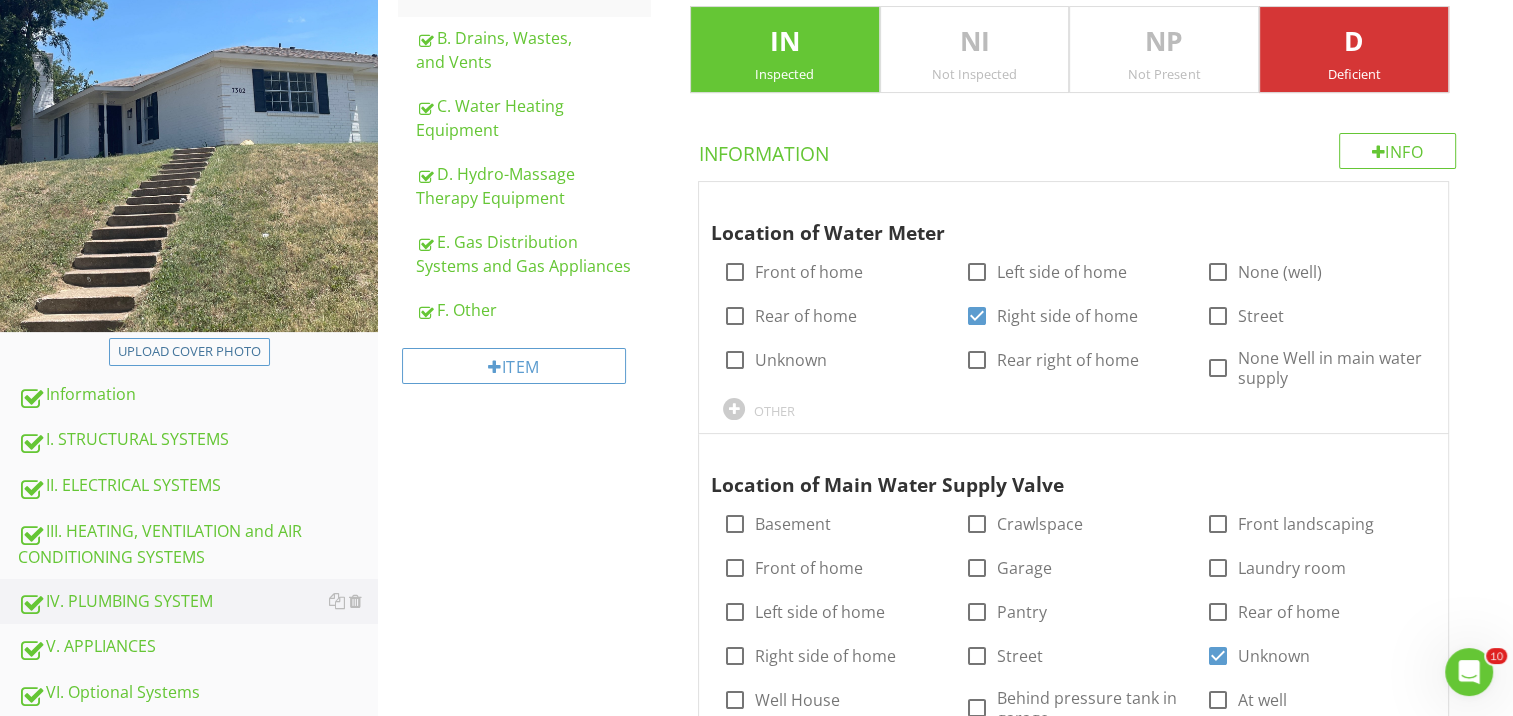 scroll, scrollTop: 176, scrollLeft: 0, axis: vertical 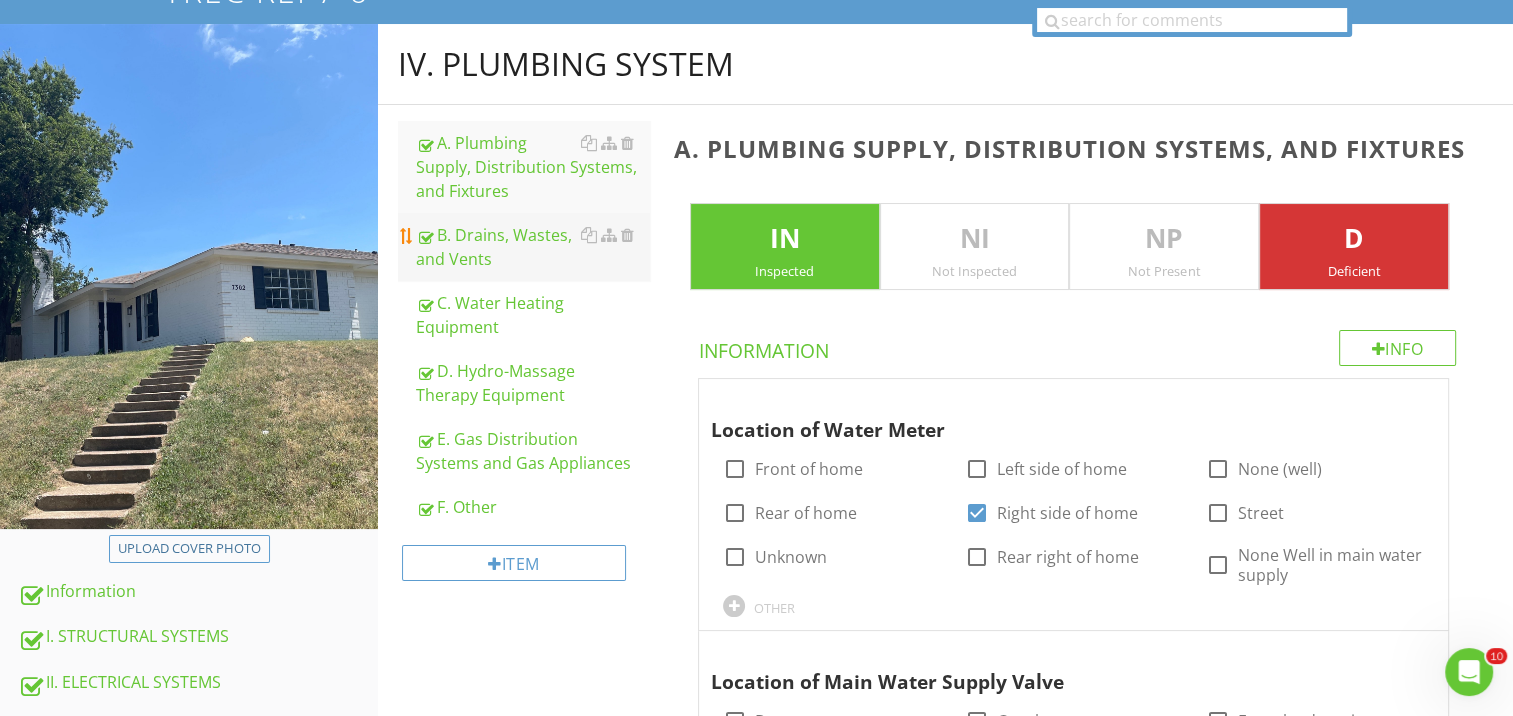 click on "B. Drains, Wastes, and Vents" at bounding box center [533, 247] 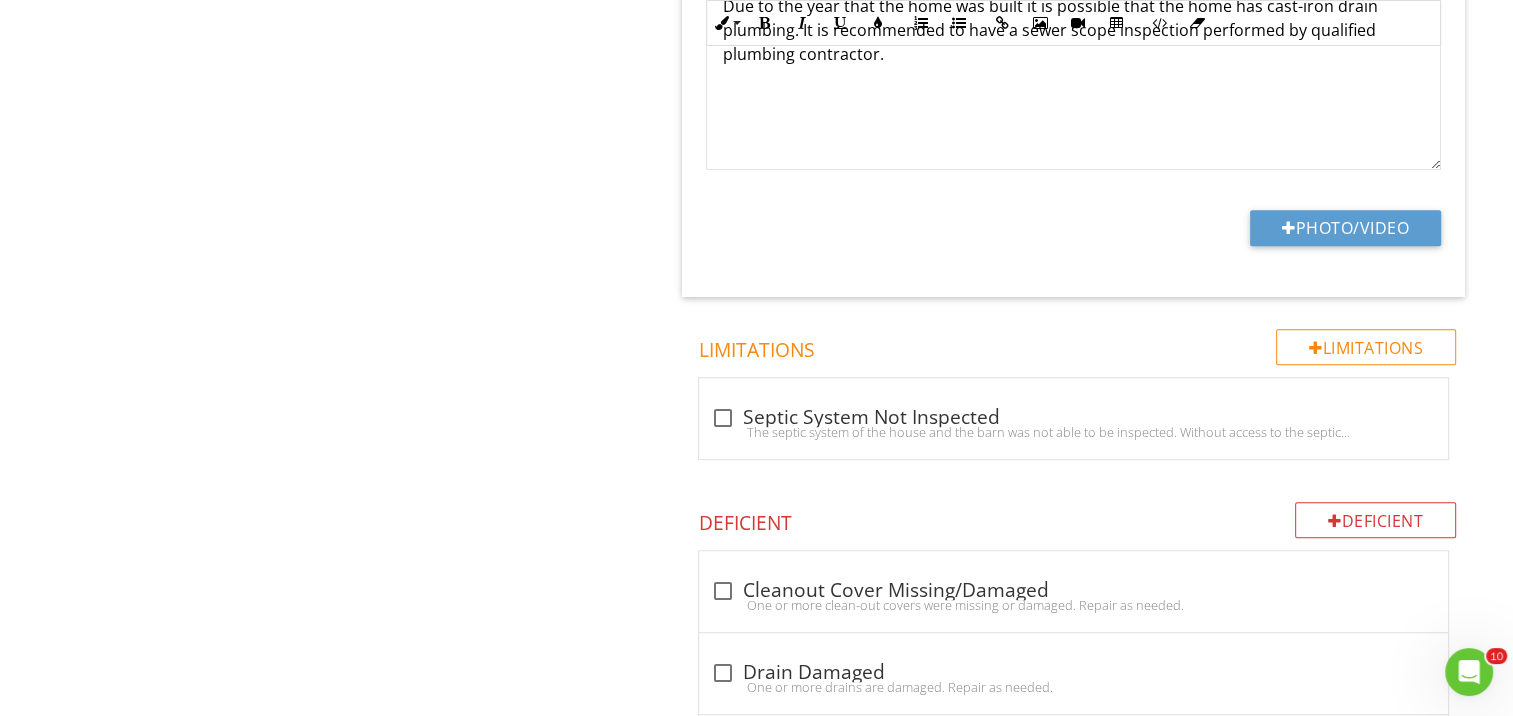 scroll, scrollTop: 373, scrollLeft: 0, axis: vertical 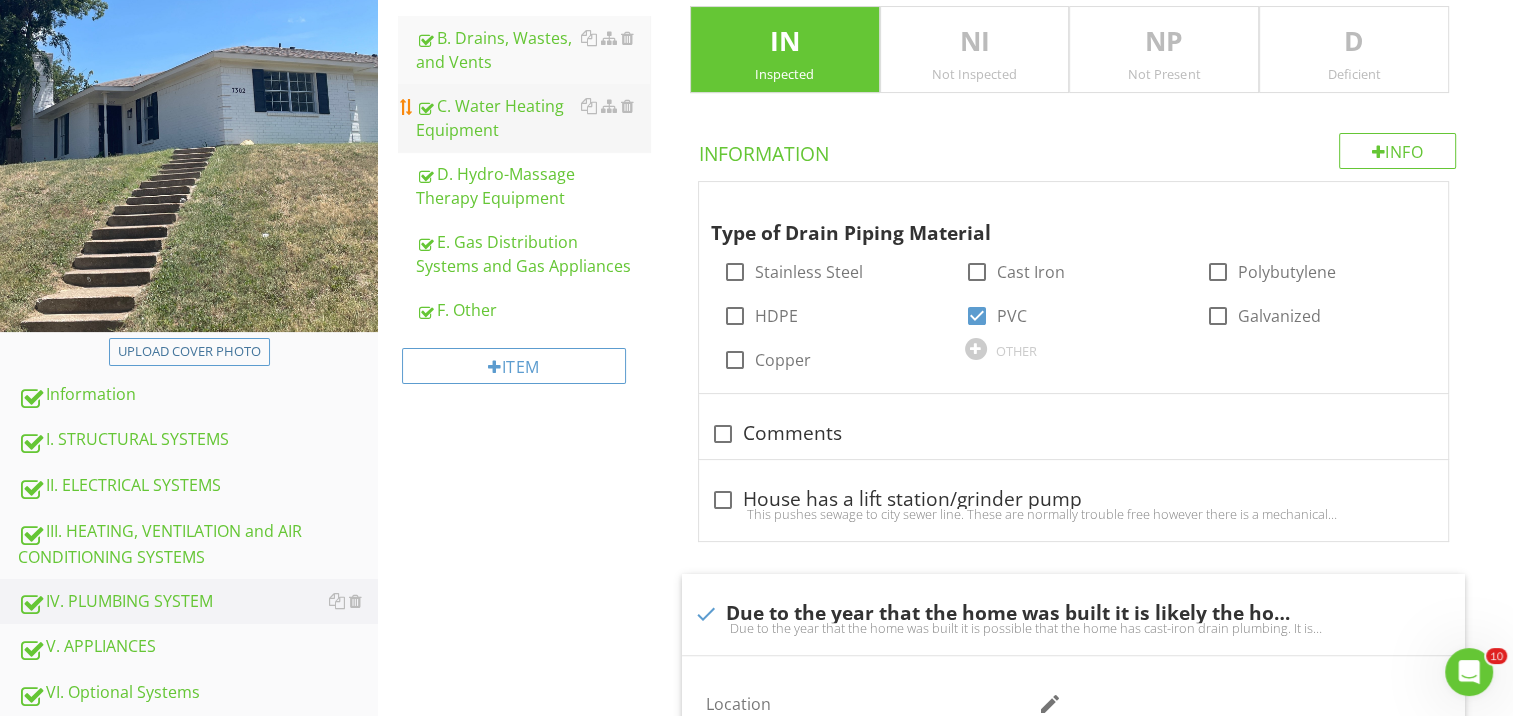 click on "C. Water Heating Equipment" at bounding box center (533, 118) 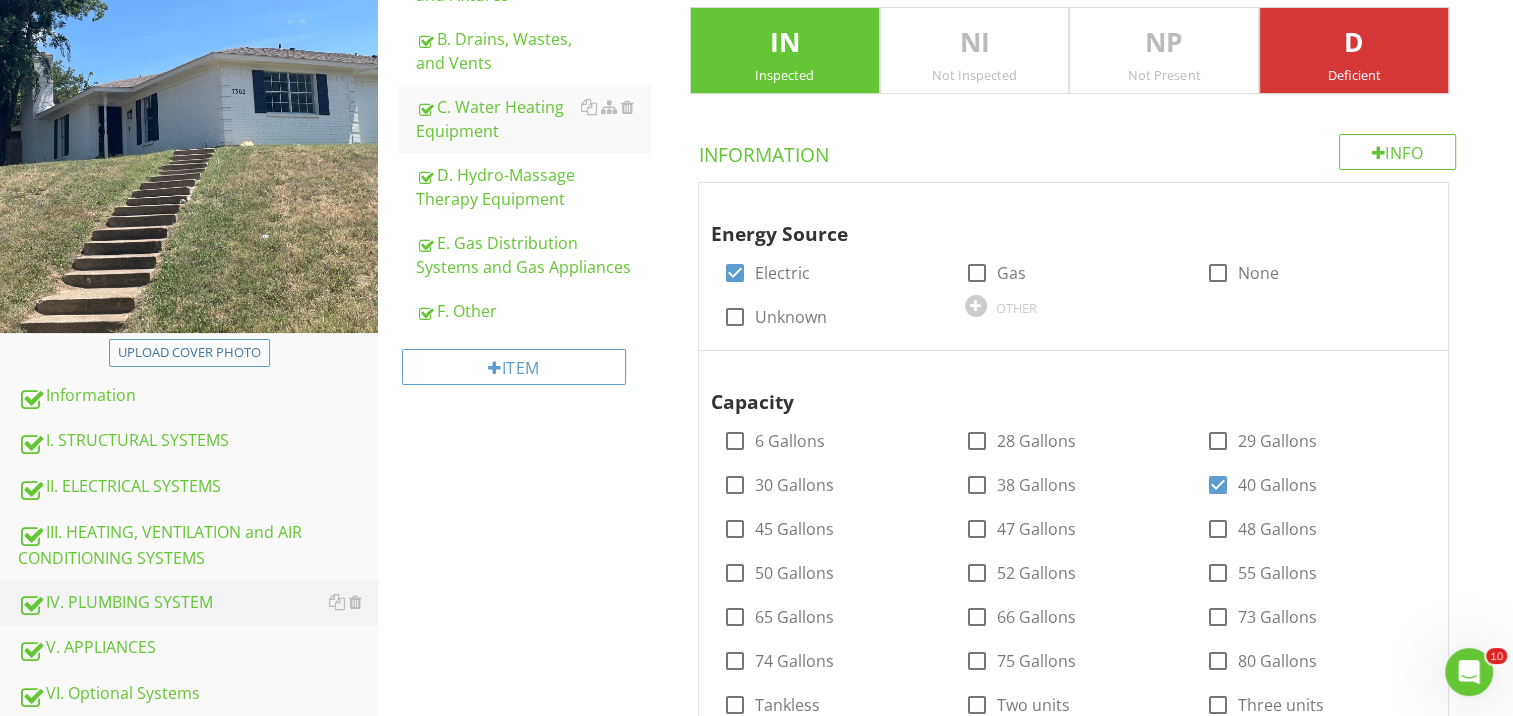 scroll, scrollTop: 416, scrollLeft: 0, axis: vertical 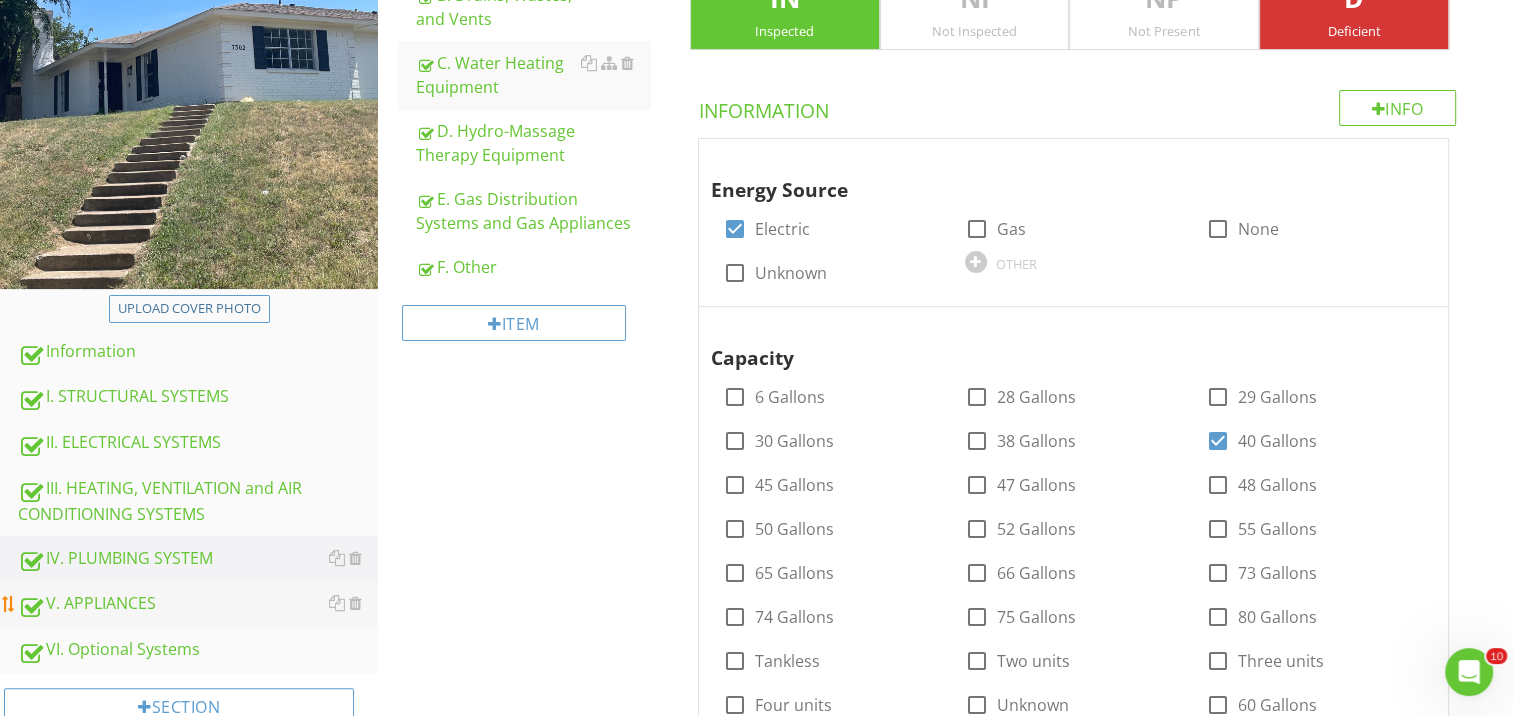 click on "V. APPLIANCES" at bounding box center [198, 604] 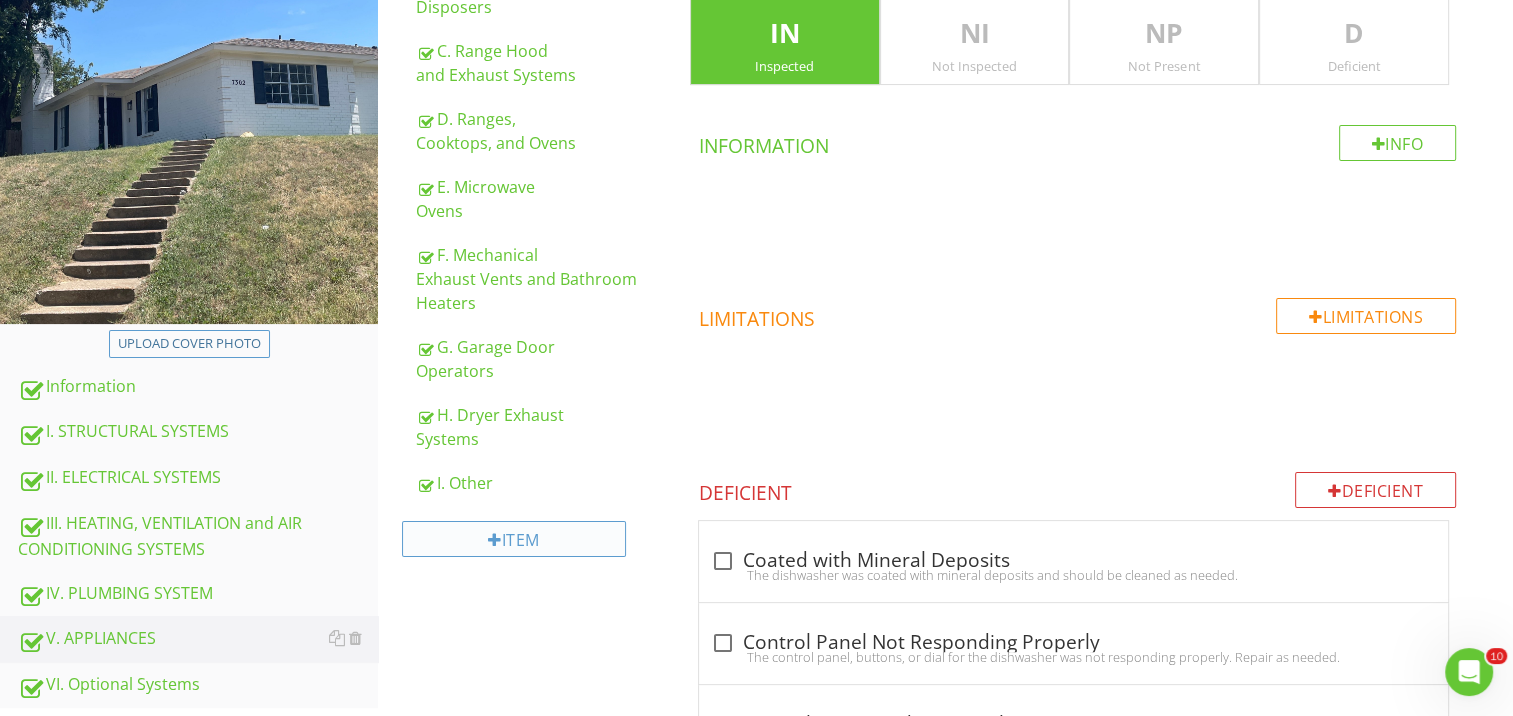 scroll, scrollTop: 0, scrollLeft: 0, axis: both 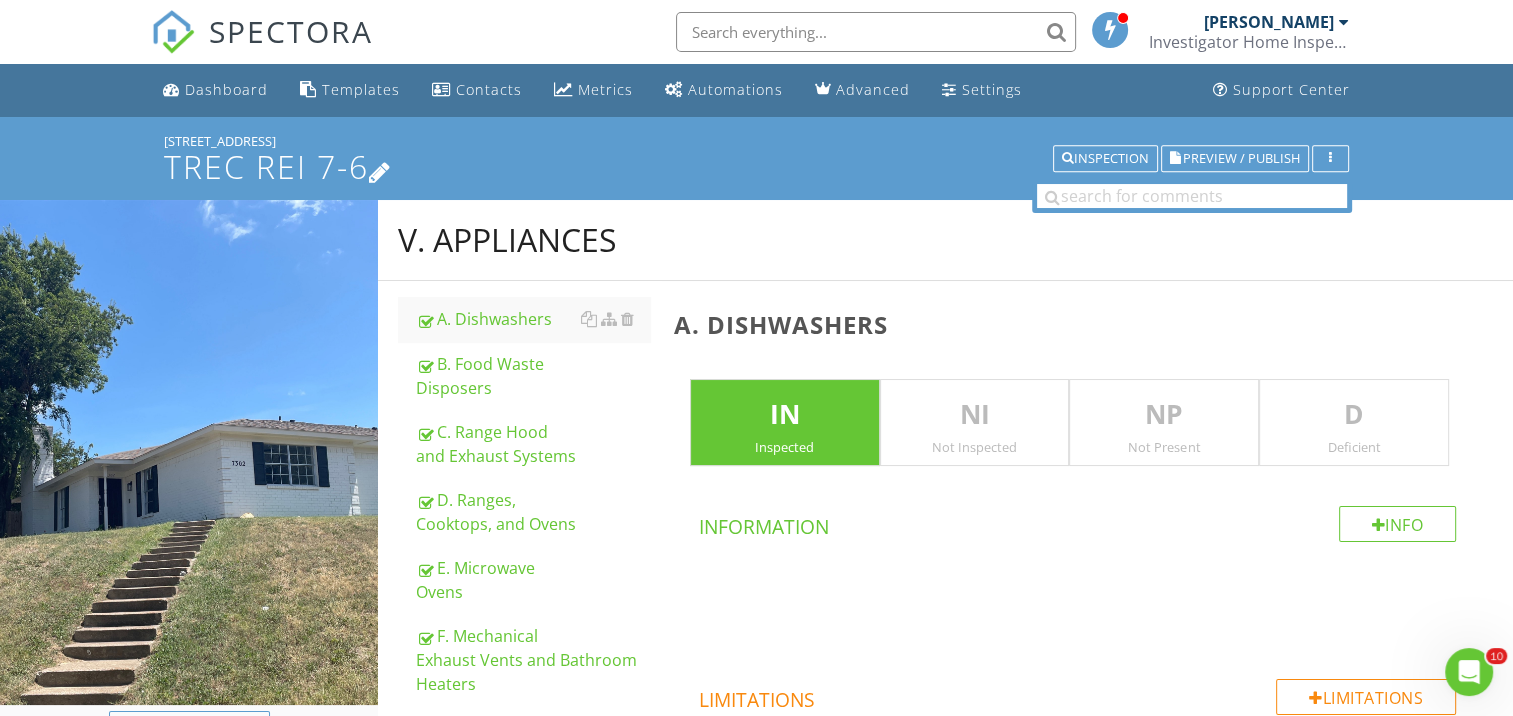 click on "TREC REI 7-6" at bounding box center [756, 166] 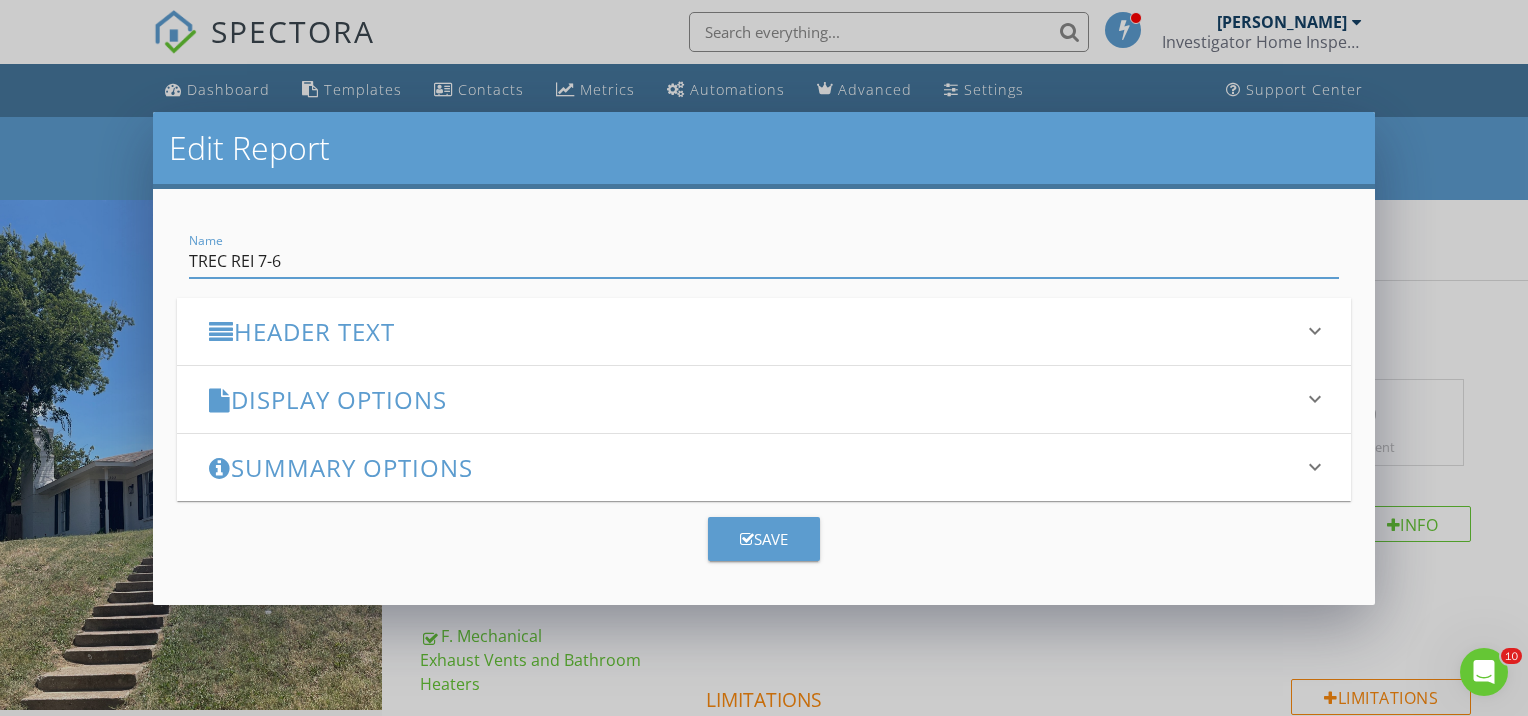 click on "Edit Report   Name TREC REI 7-6
Header Text
keyboard_arrow_down   Full Report Header Text     Summary Header Text
Display Options
keyboard_arrow_down   check_box Display Item Ratings Grid in Report
What does this look like?
check_box_outline_blank Display Category Counts Summary
What does this look like?
check_box_outline_blank Display 'Items Inspected' Count
With
vs
without
check_box_outline_blank Display Inspector Signature   Configure Signature    |
Where does this display?
check_box_outline_blank Display Standards of Practice
Set per-section by clicking the 'pencil' icon next to each
section.
What does this look like?
check_box Display Recommendations   check_box Smart Layout for Informational Comments
Minimize whitespace by separating short and long comments.
What does this look like?
PDF Options       check_box" at bounding box center (764, 358) 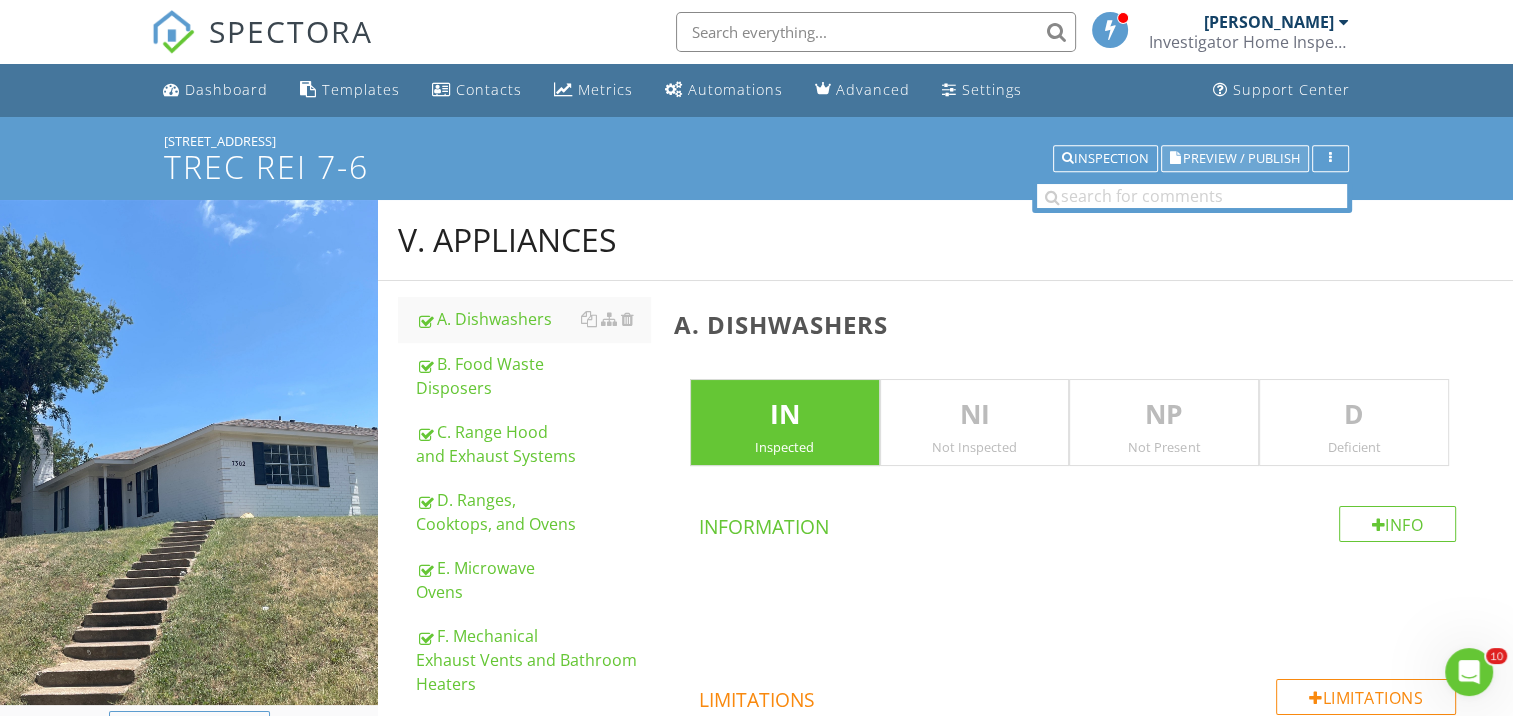 click on "Preview / Publish" at bounding box center (1235, 159) 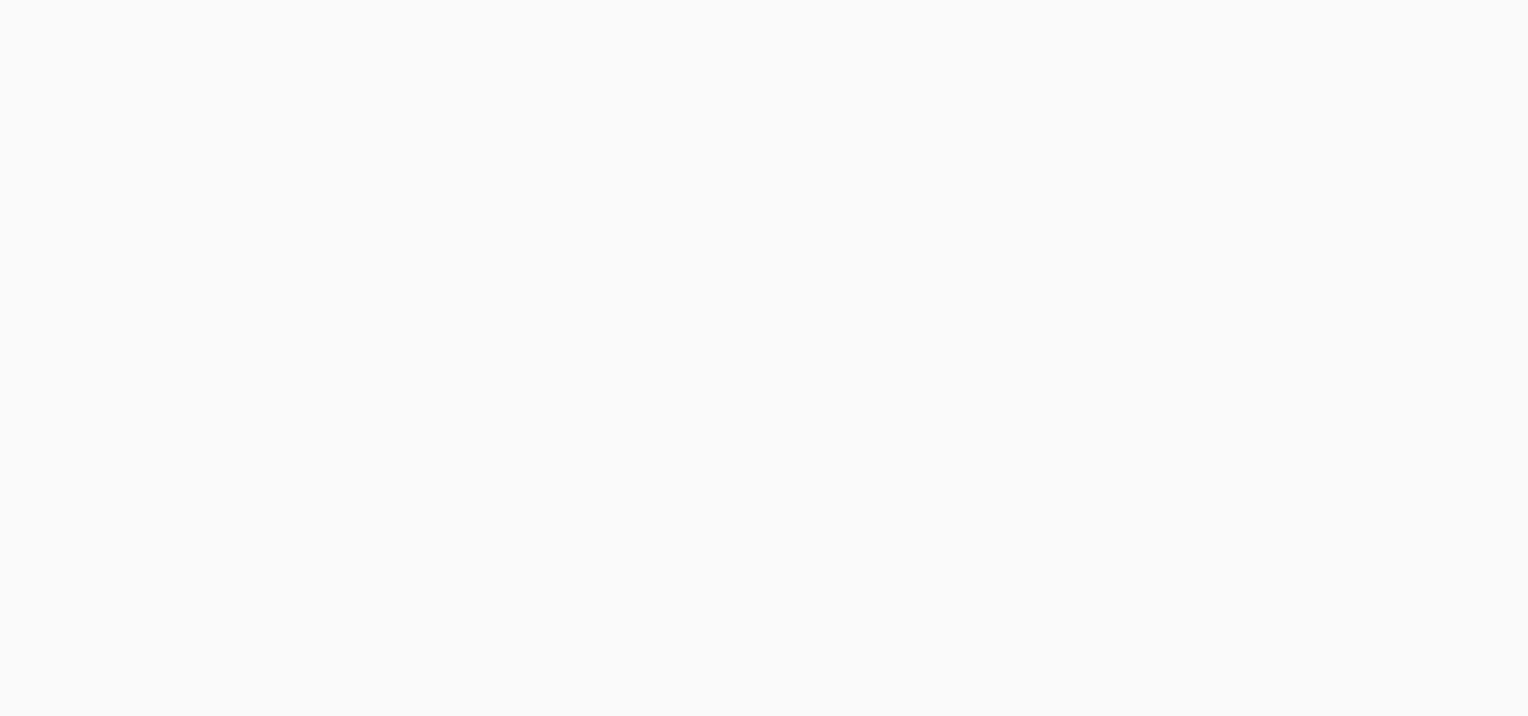 scroll, scrollTop: 0, scrollLeft: 0, axis: both 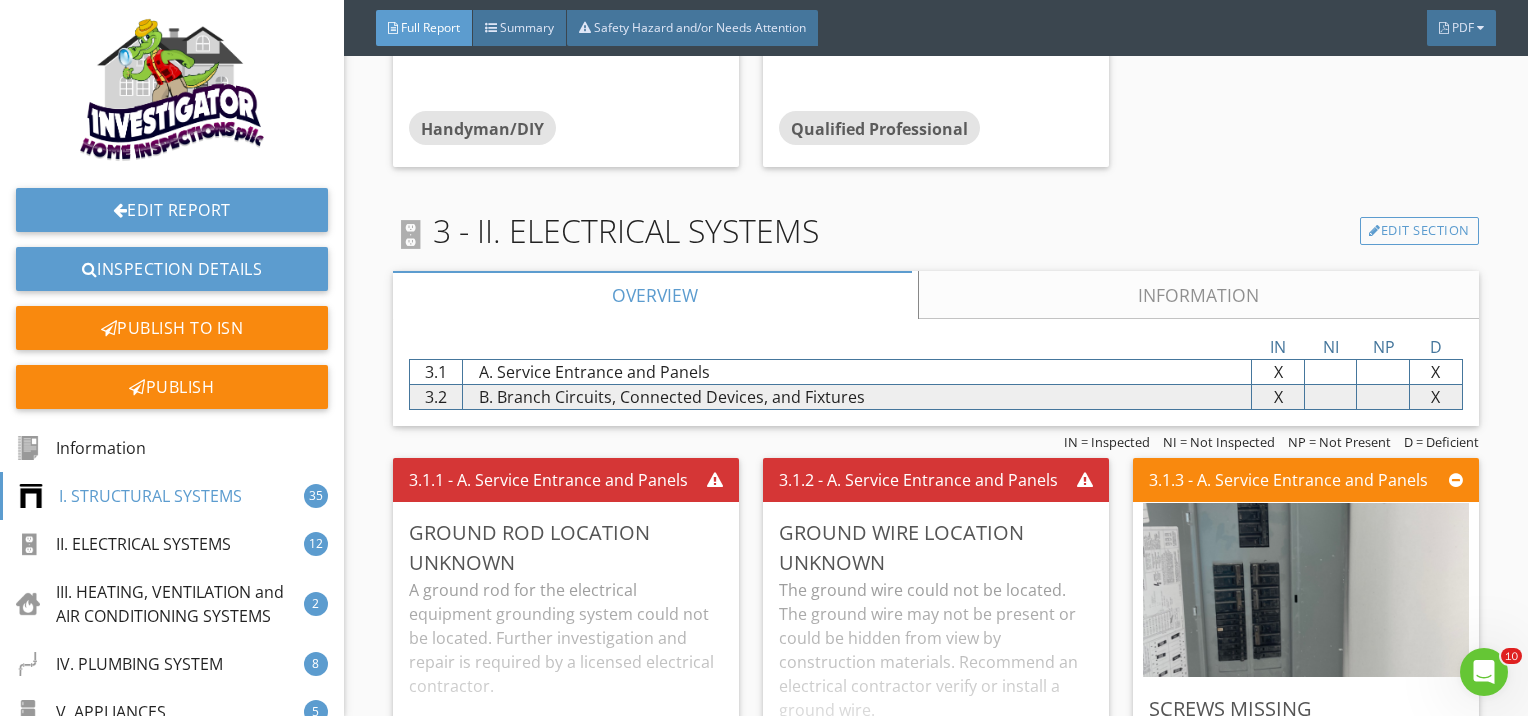 click on "Information" at bounding box center (1199, 295) 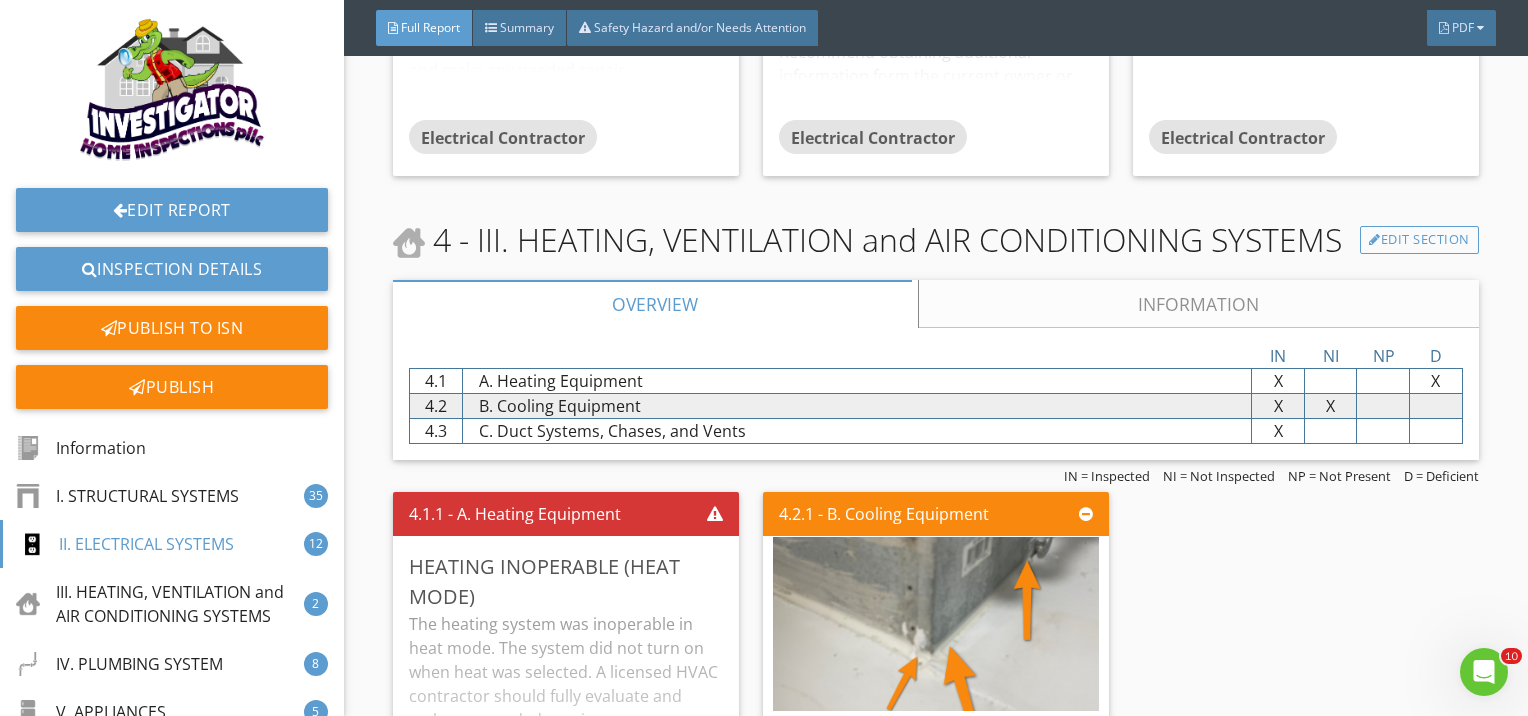 scroll, scrollTop: 9866, scrollLeft: 0, axis: vertical 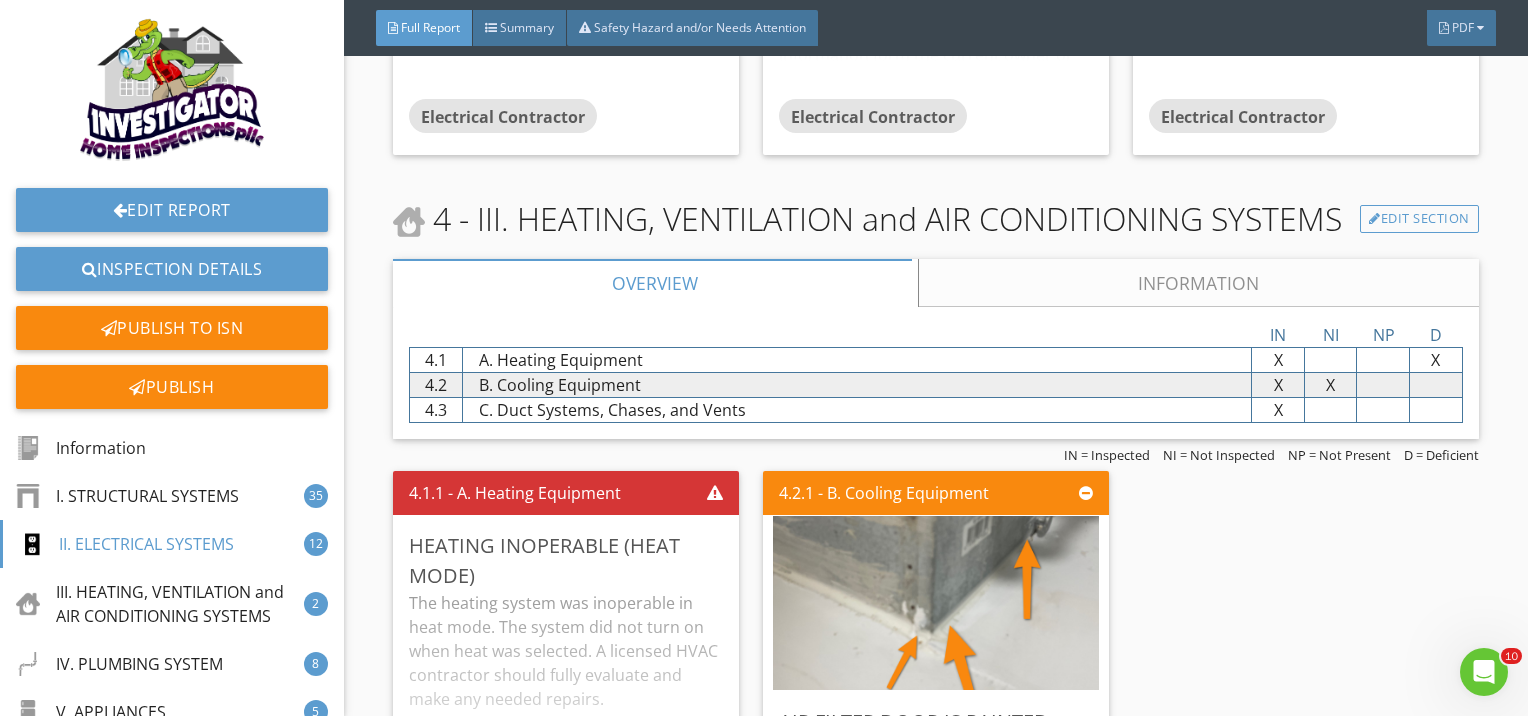 click on "Information" at bounding box center [1199, 283] 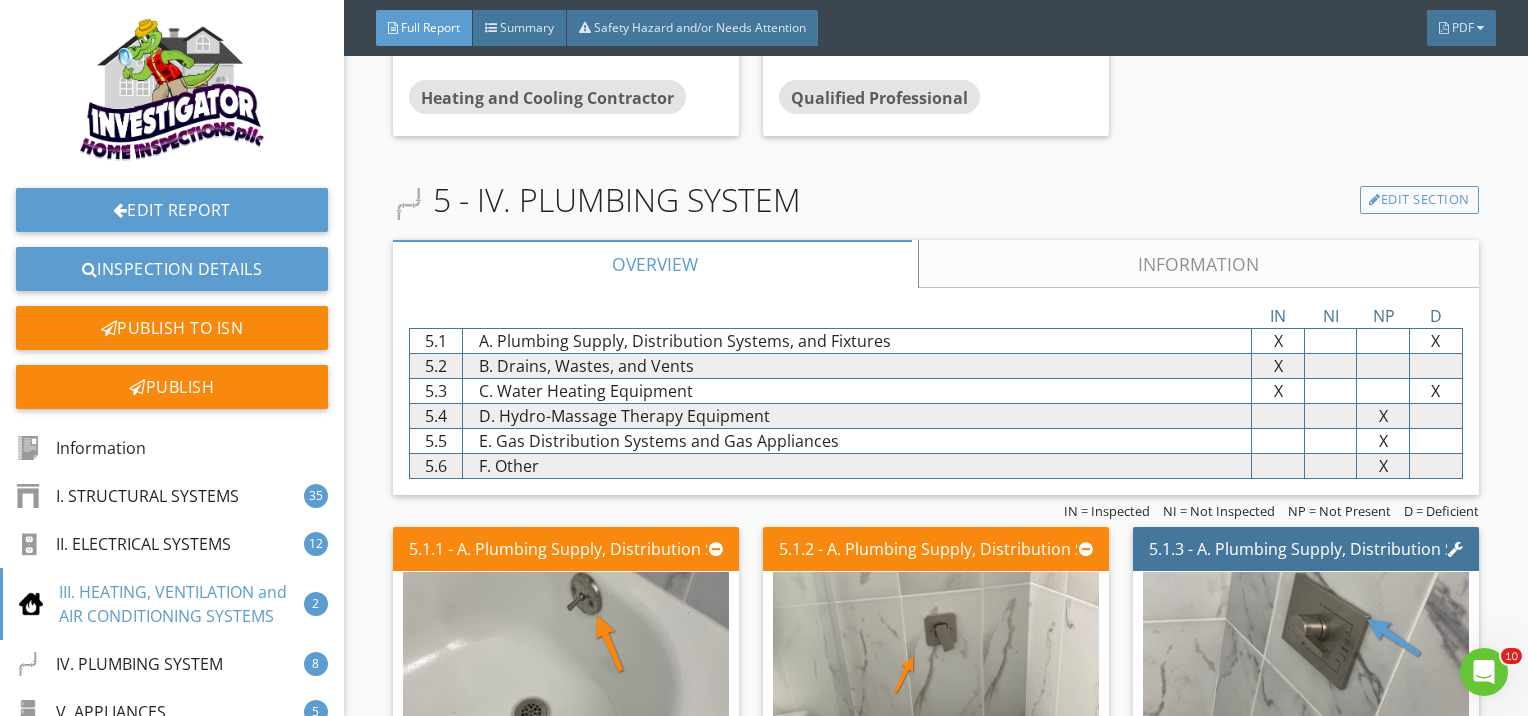 scroll, scrollTop: 11349, scrollLeft: 0, axis: vertical 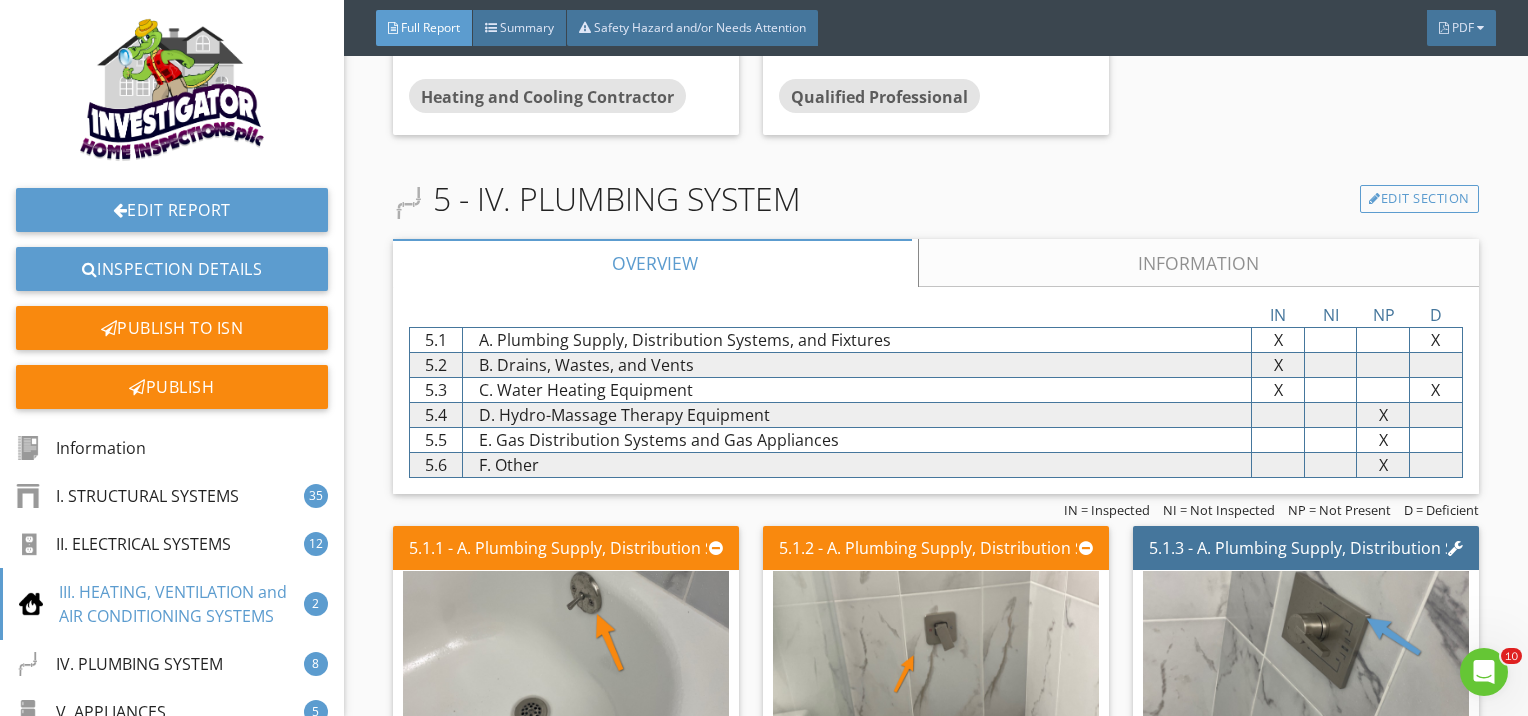 click on "Information" at bounding box center [1199, 263] 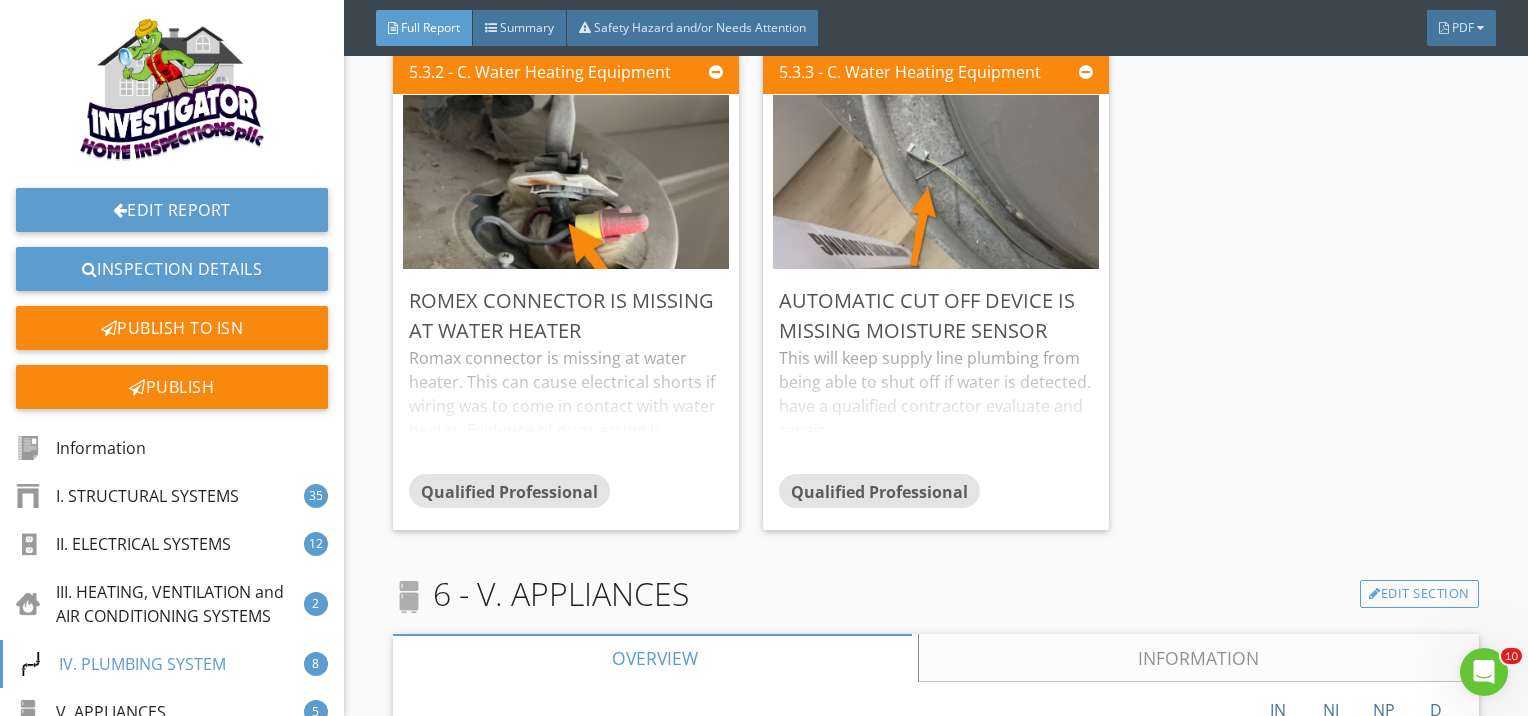 scroll, scrollTop: 13883, scrollLeft: 0, axis: vertical 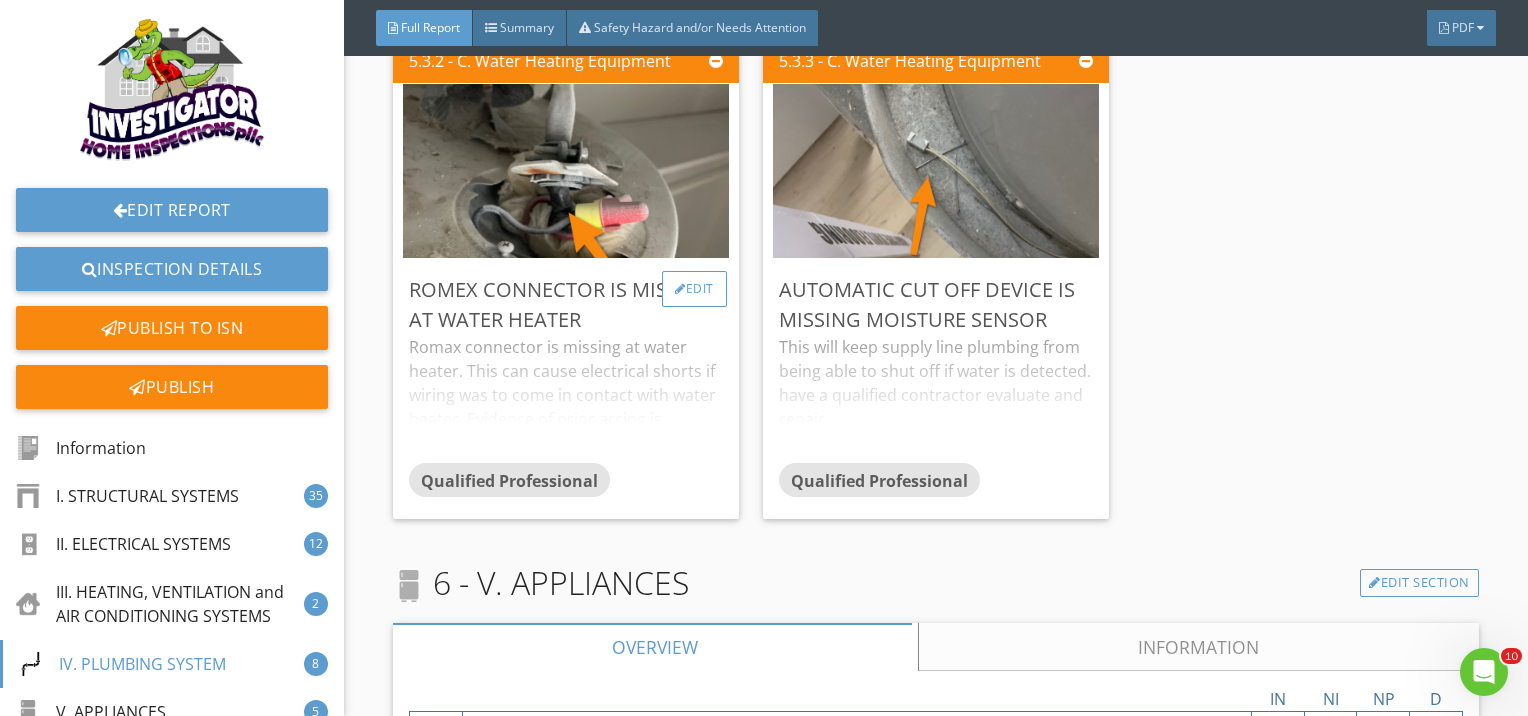 click on "Edit" at bounding box center (694, 289) 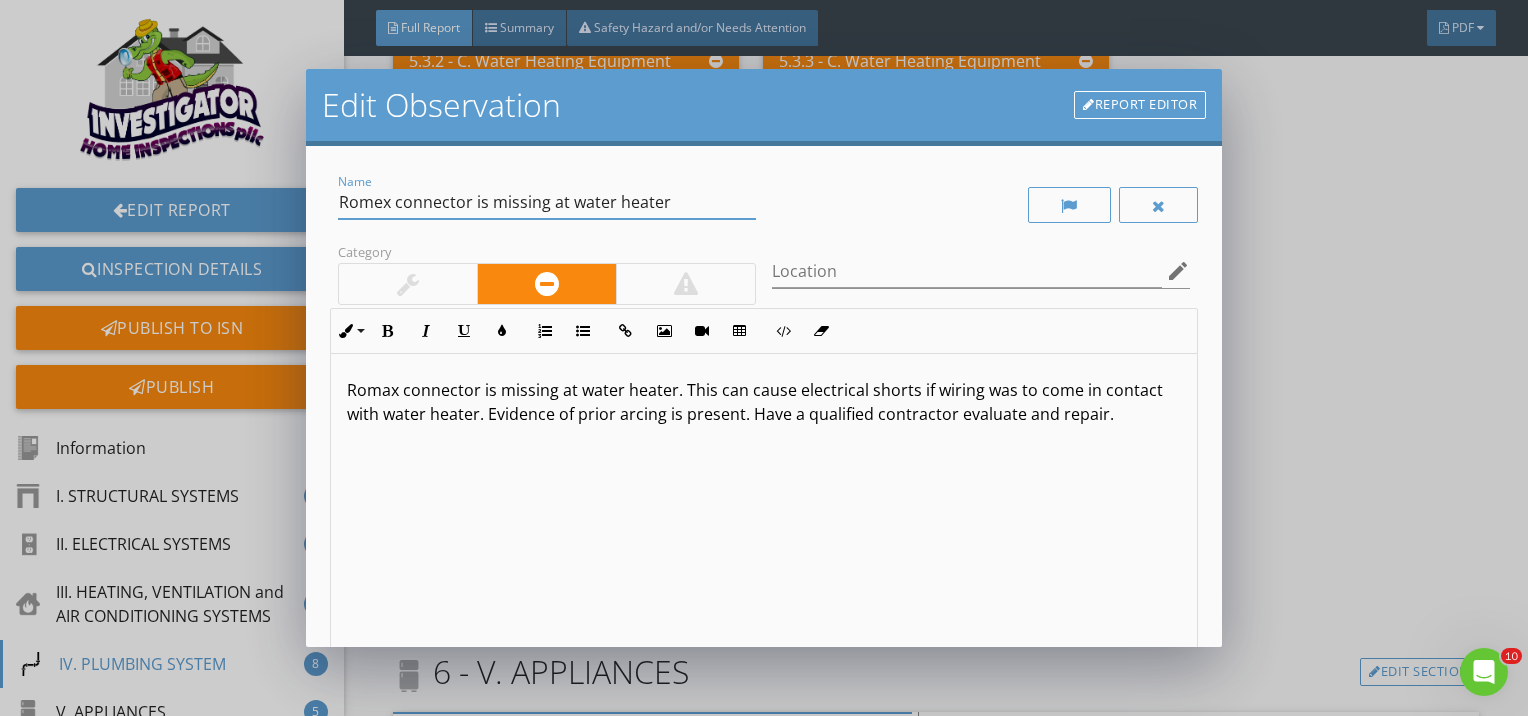 drag, startPoint x: 668, startPoint y: 197, endPoint x: 315, endPoint y: 207, distance: 353.1416 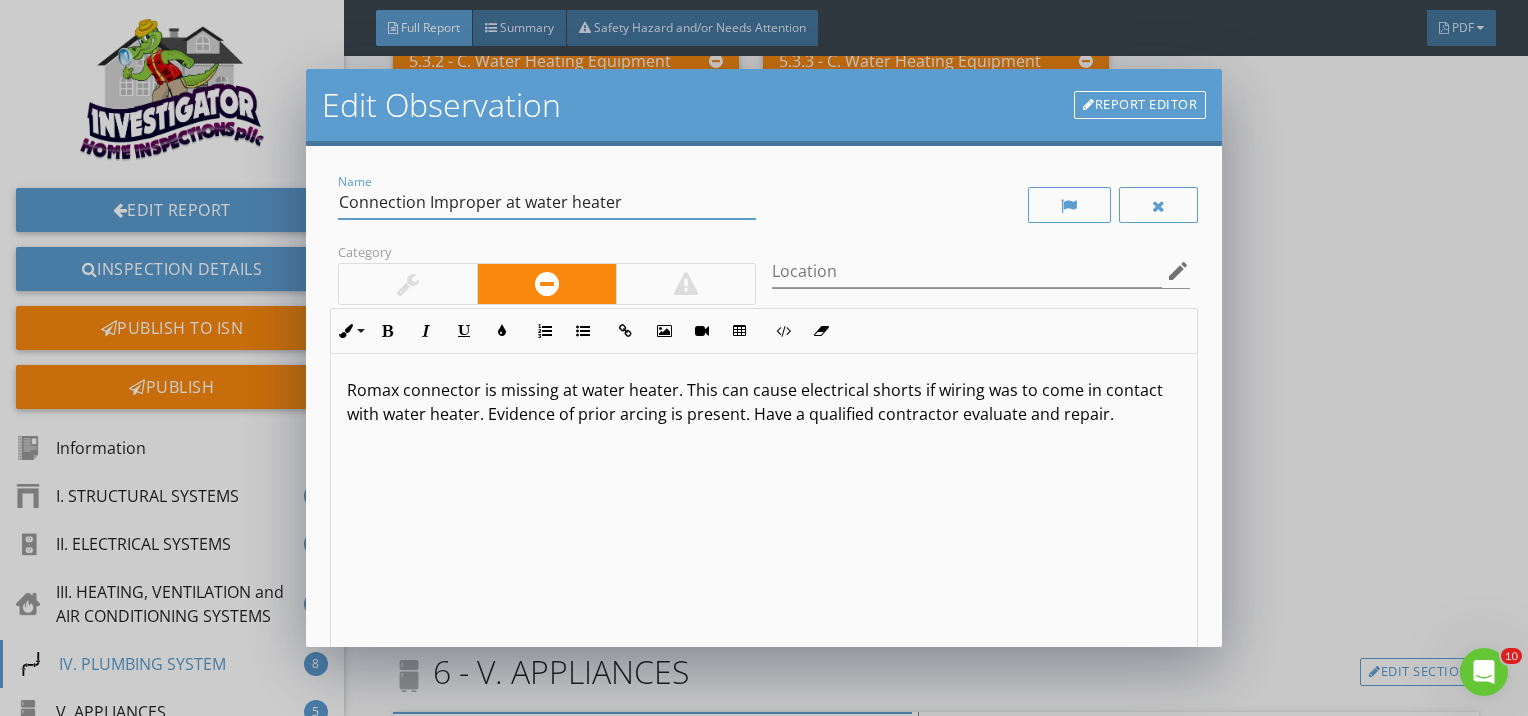 type on "Connection Improper at water heater" 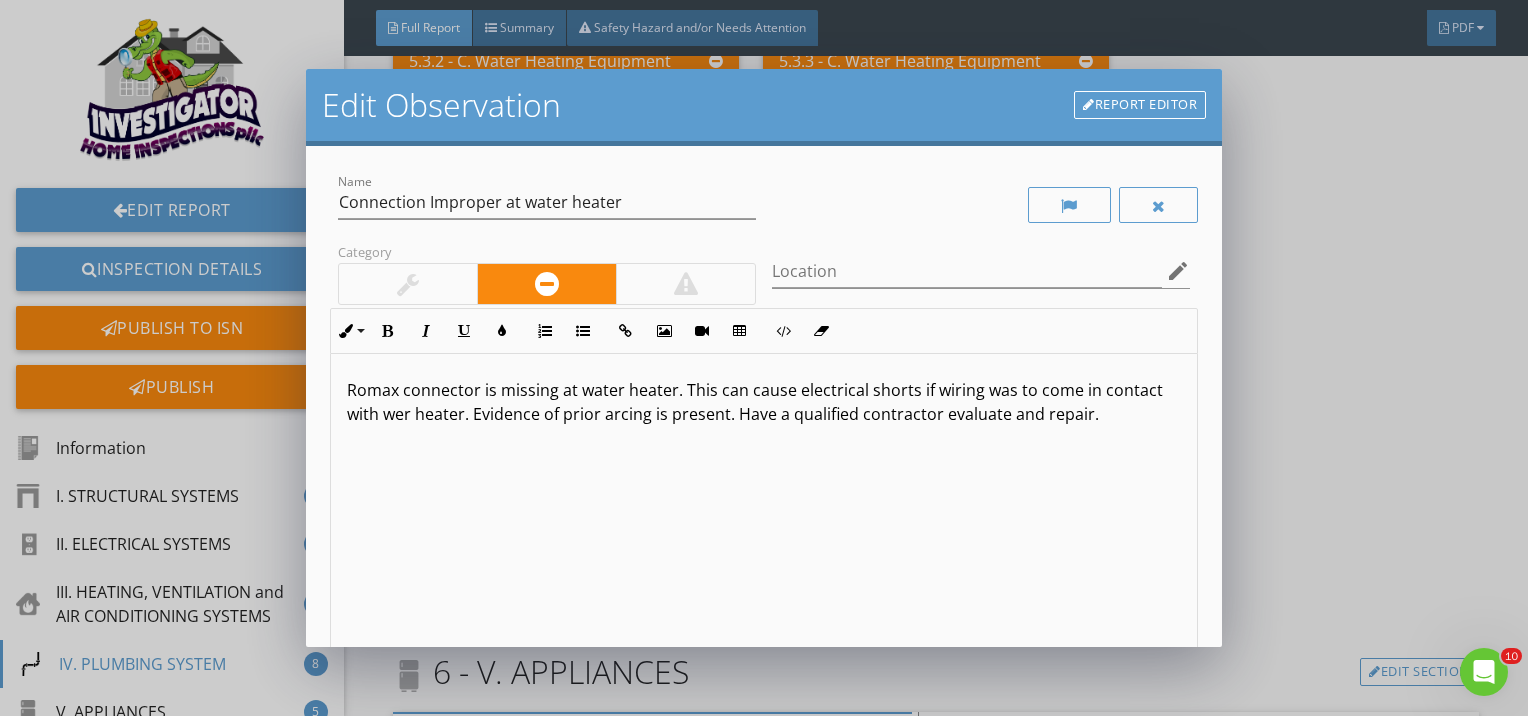 type 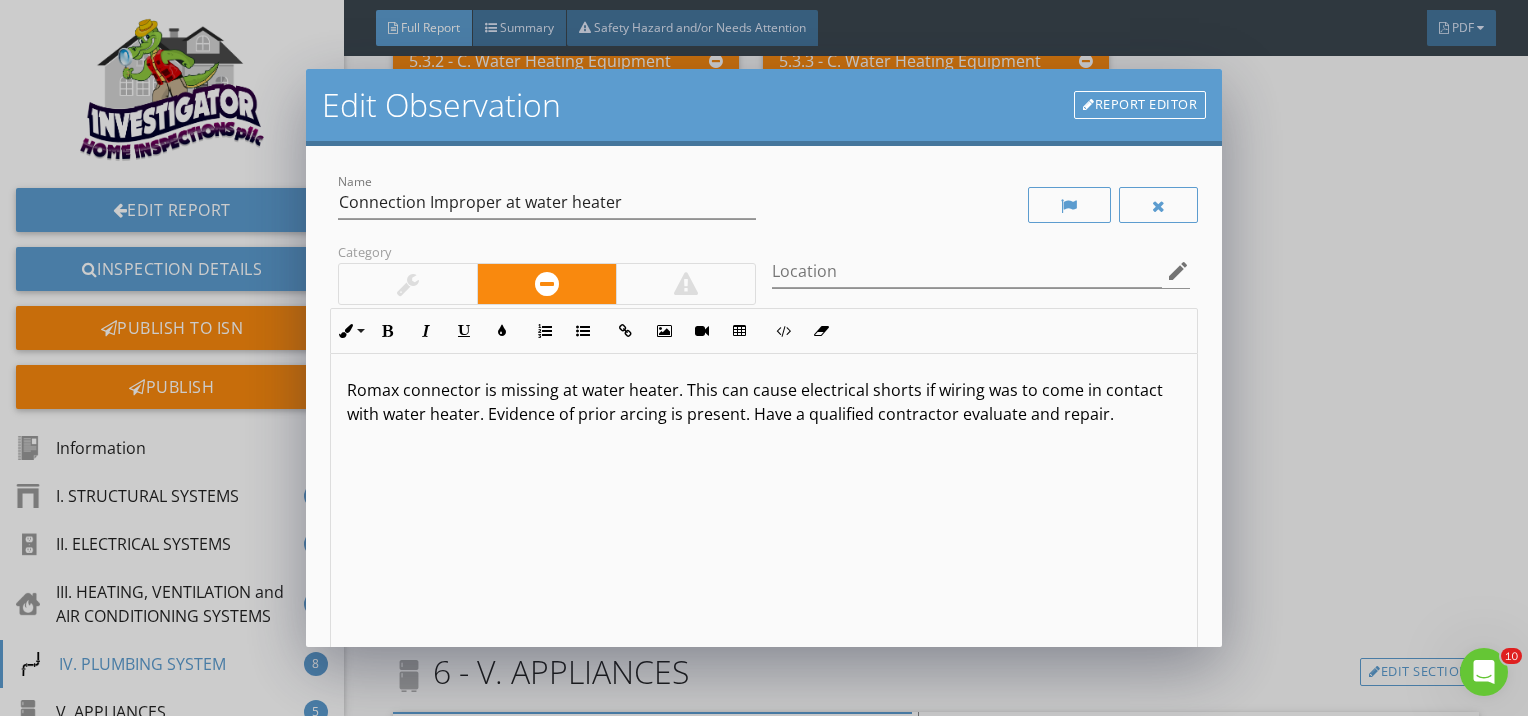 click on "Romax connector is missing at water heater. This can cause electrical shorts if wiring was to come in contact with water heater. Evidence of prior arcing is present. Have a qualified contractor evaluate and repair." at bounding box center [764, 402] 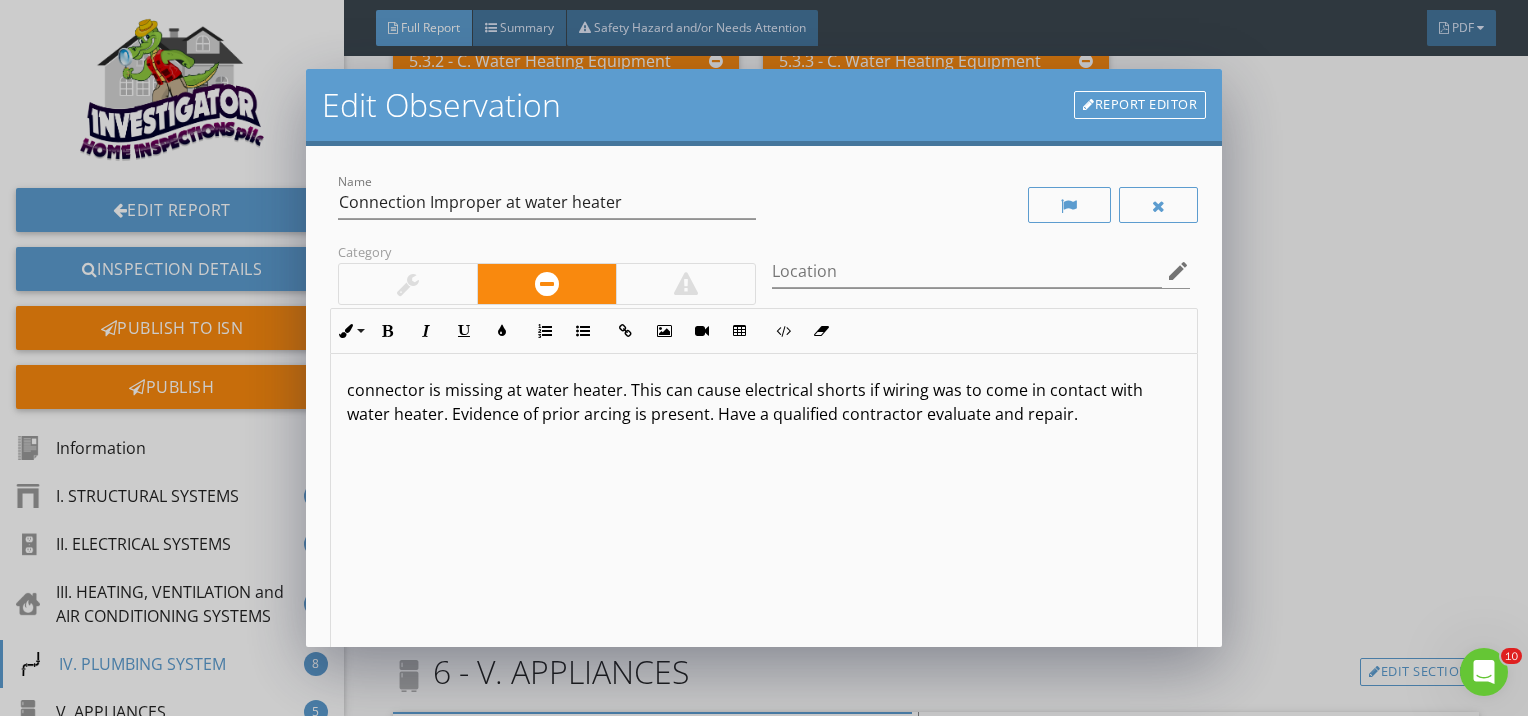 click on "connector is missing at water heater. This can cause electrical shorts if wiring was to come in contact with water heater. Evidence of prior arcing is present. Have a qualified contractor evaluate and repair." at bounding box center [764, 402] 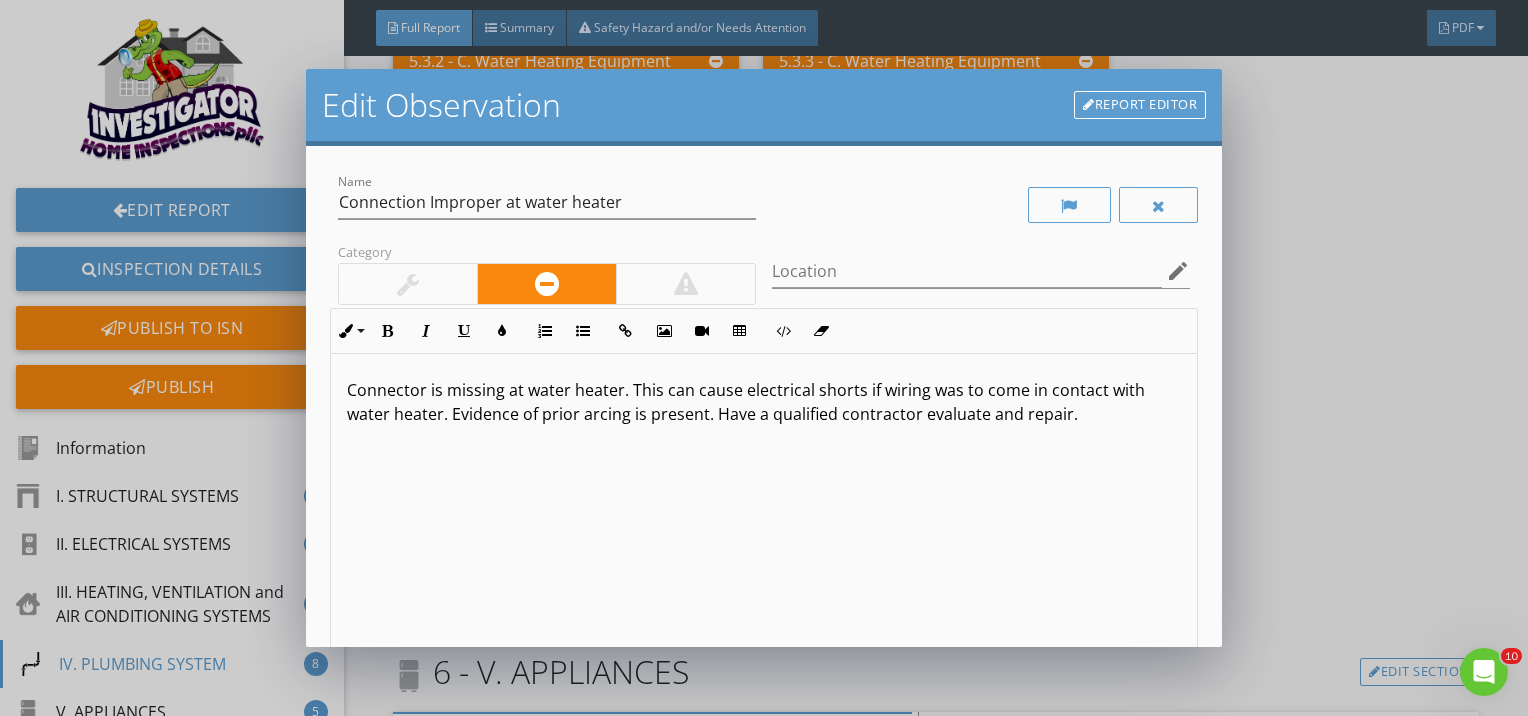 click on "Connector is missing at water heater. This can cause electrical shorts if wiring was to come in contact with water heater. Evidence of prior arcing is present. Have a qualified contractor evaluate and repair." at bounding box center (764, 402) 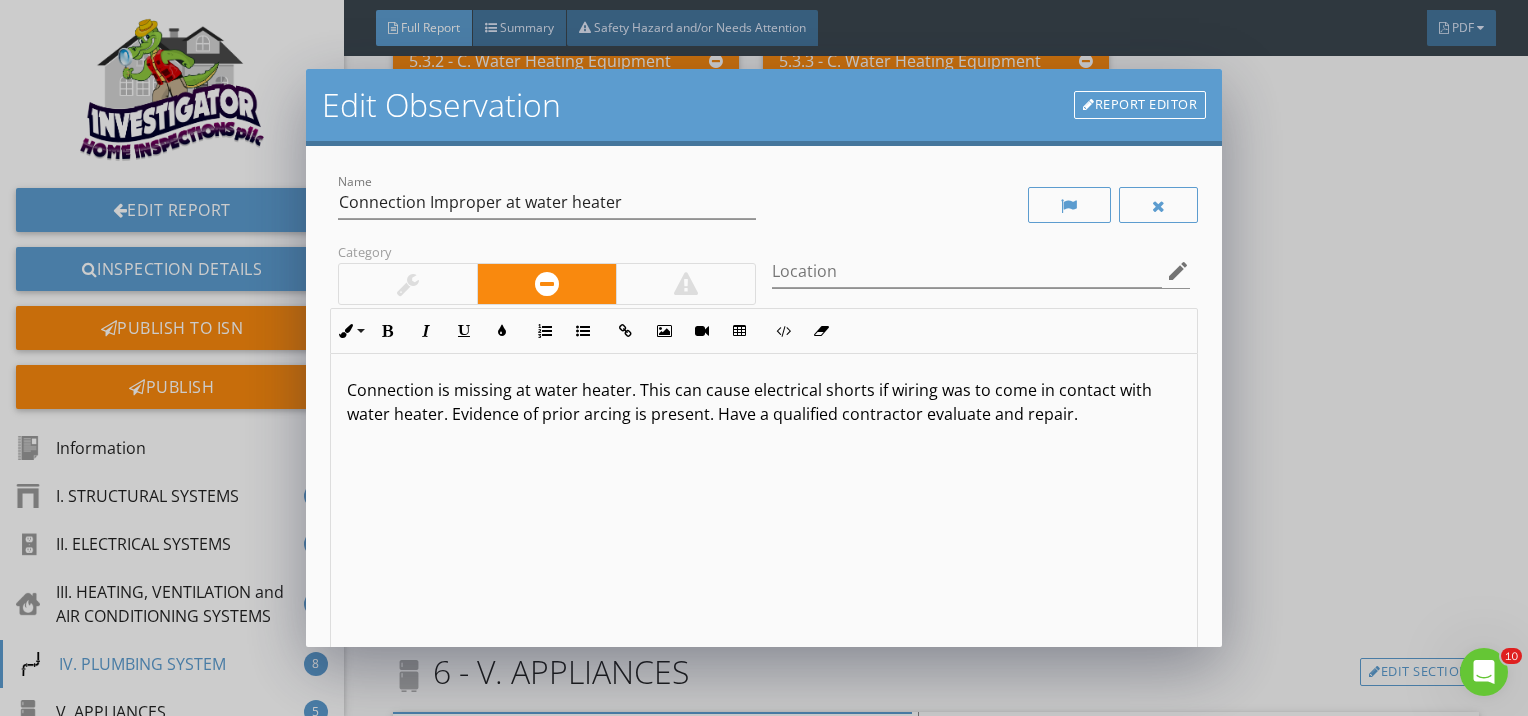 click on "Connection is missing at water heater. This can cause electrical shorts if wiring was to come in contact with water heater. Evidence of prior arcing is present. Have a qualified contractor evaluate and repair." at bounding box center (764, 402) 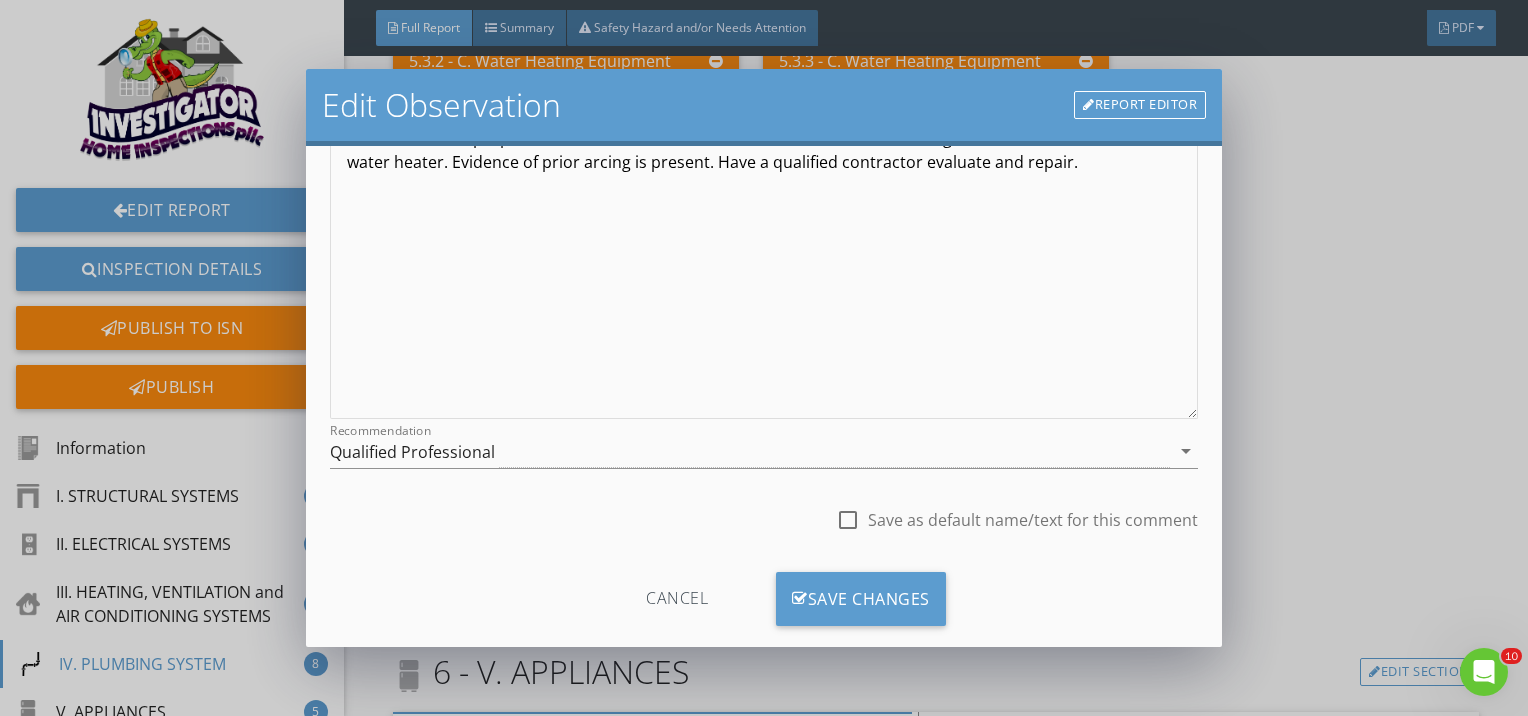 scroll, scrollTop: 260, scrollLeft: 0, axis: vertical 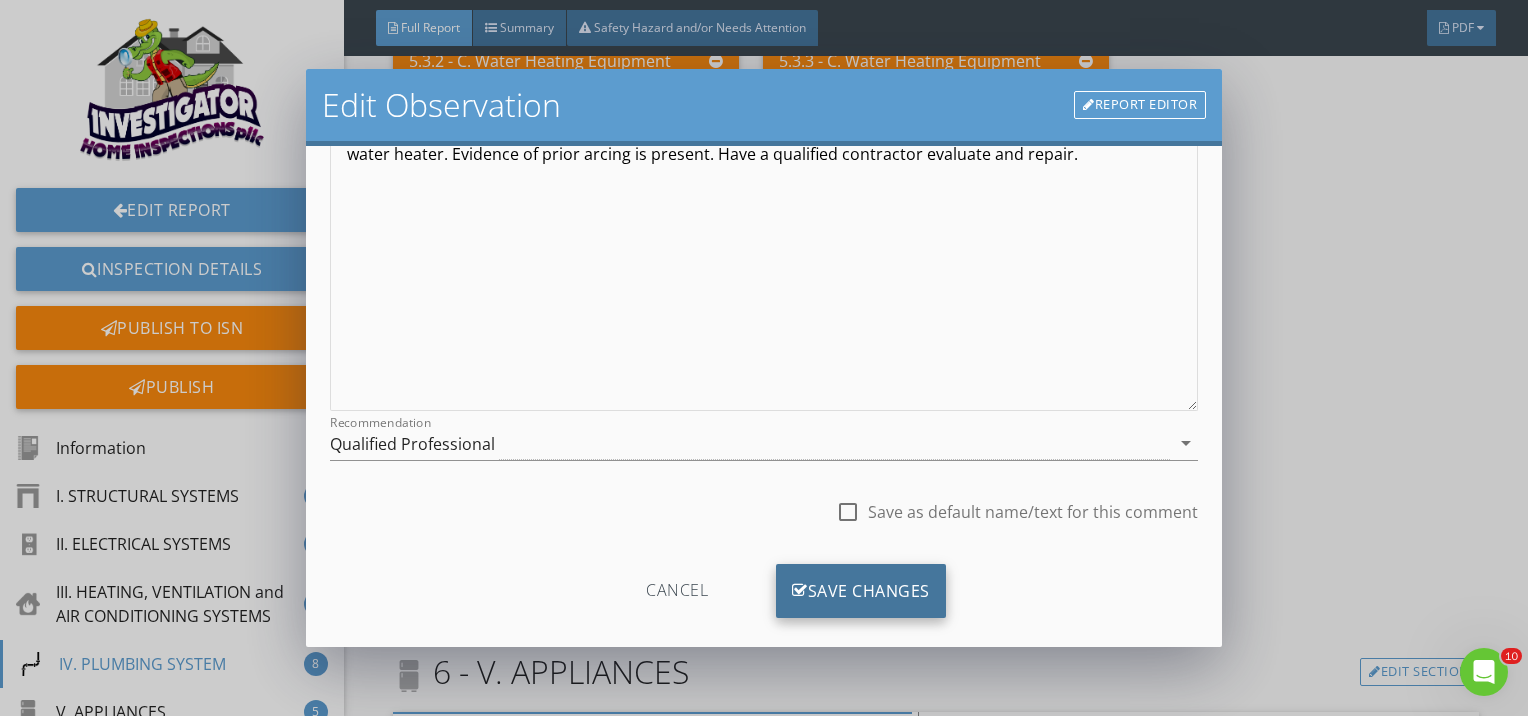 click on "Save Changes" at bounding box center (861, 591) 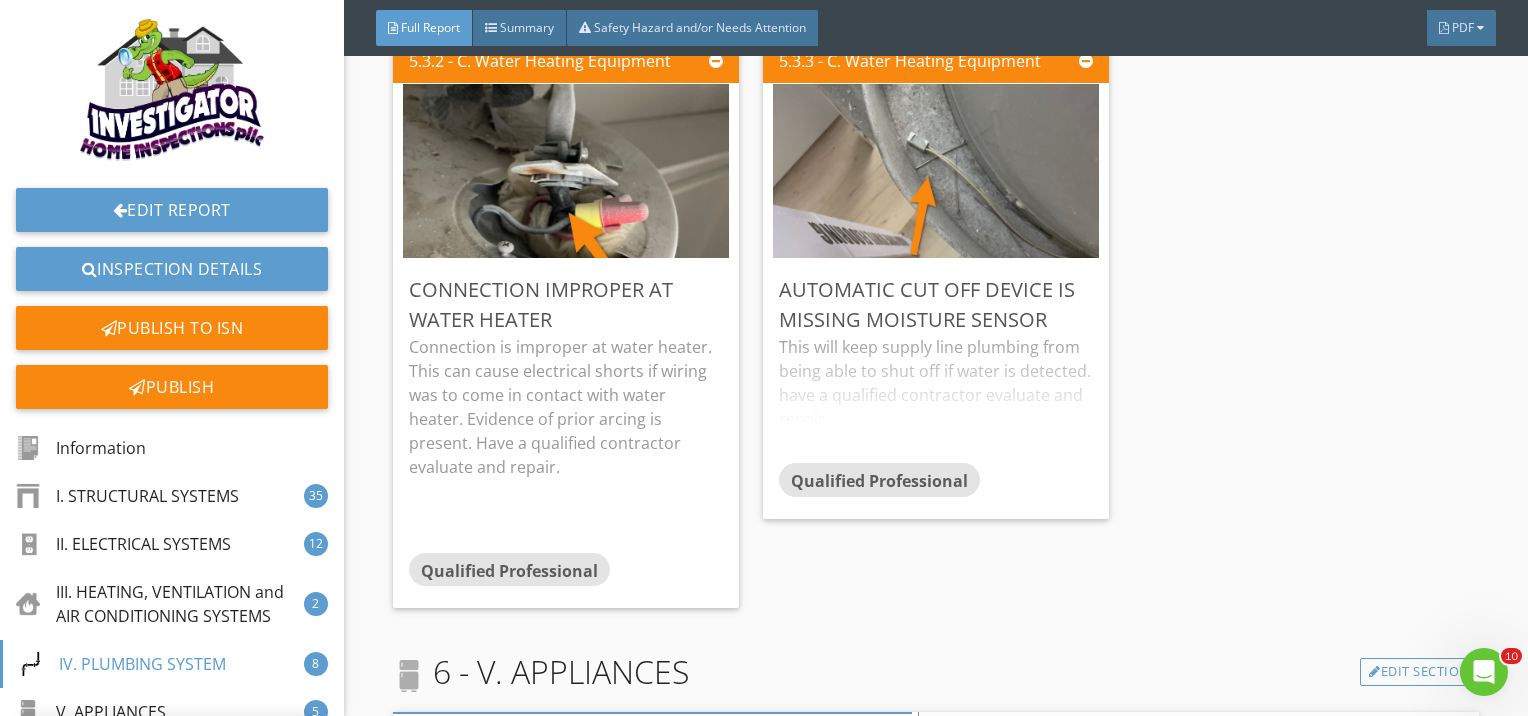 scroll, scrollTop: 48, scrollLeft: 0, axis: vertical 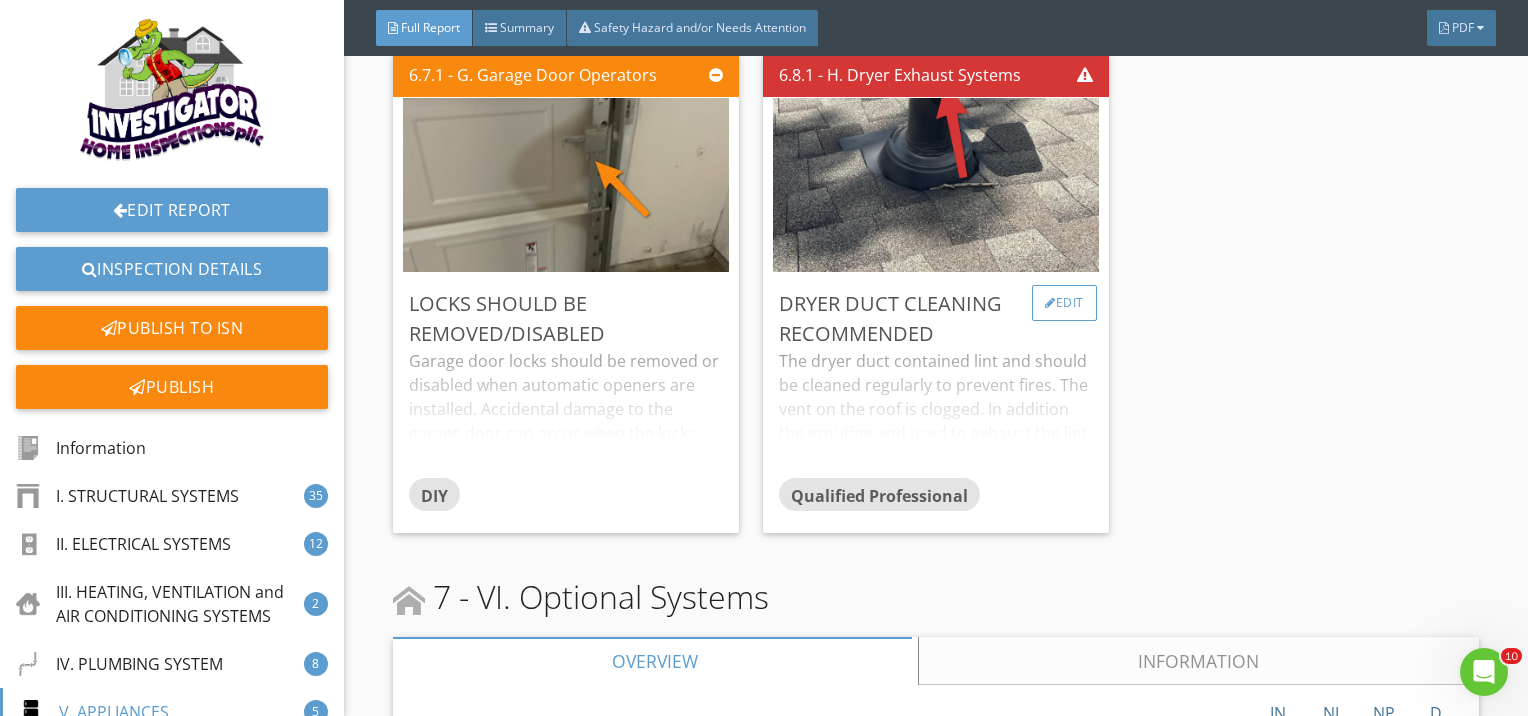 click on "Edit" at bounding box center [1064, 303] 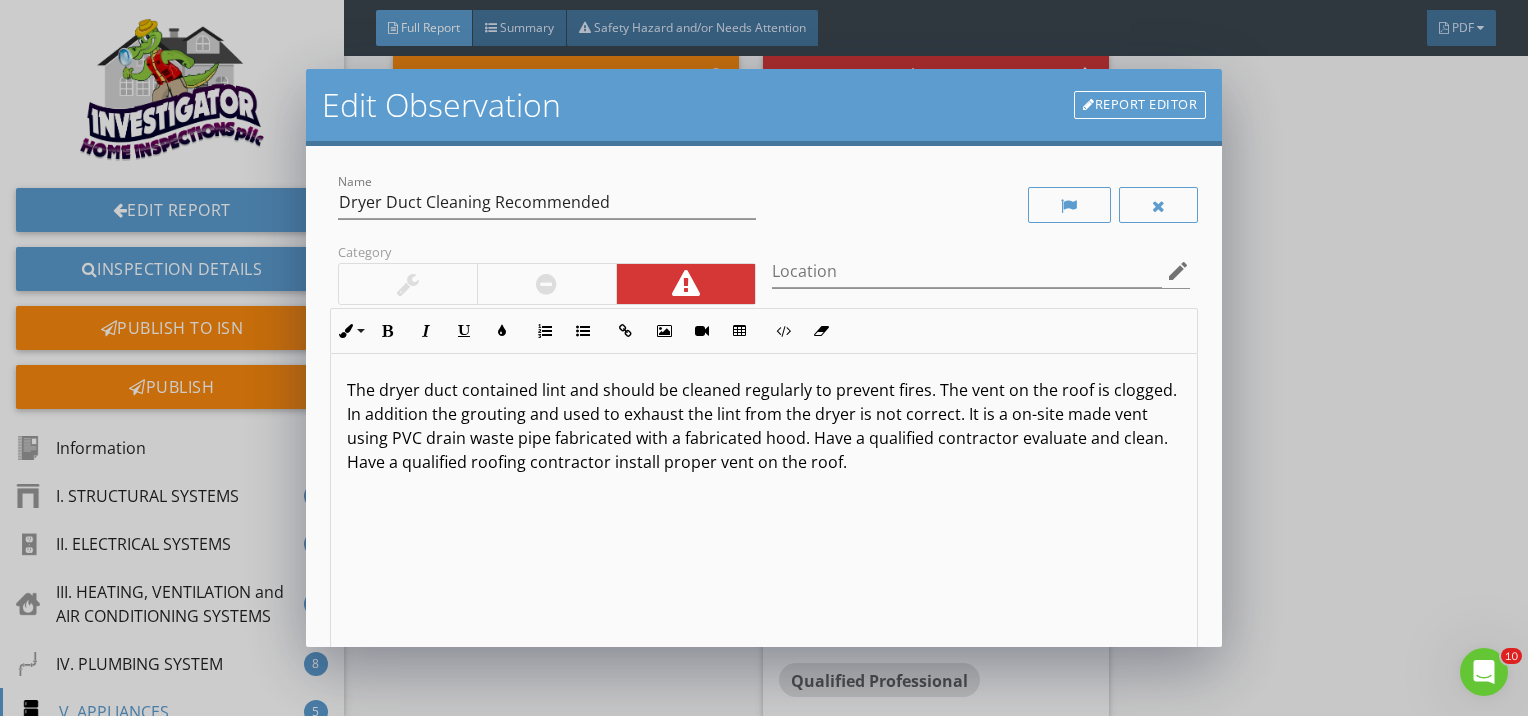 scroll, scrollTop: 0, scrollLeft: 0, axis: both 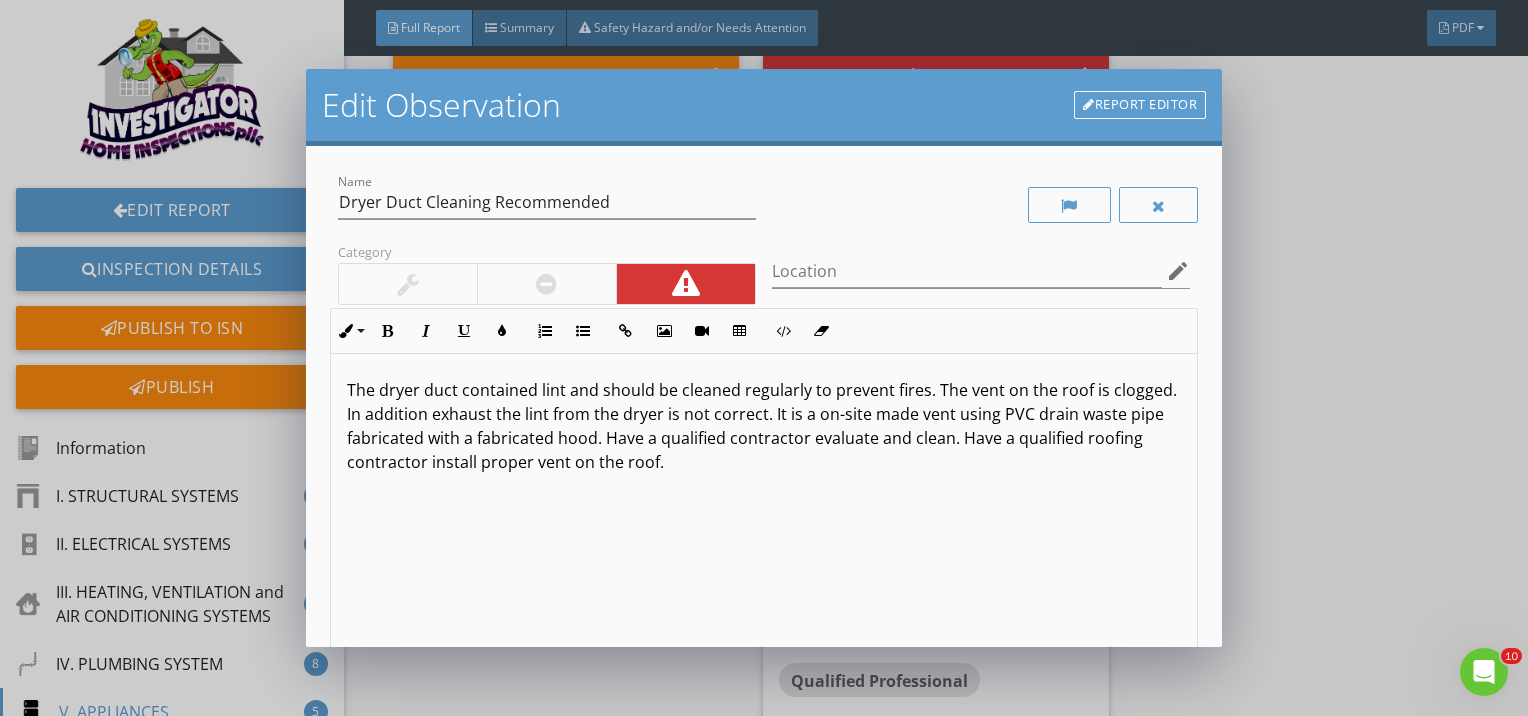 type 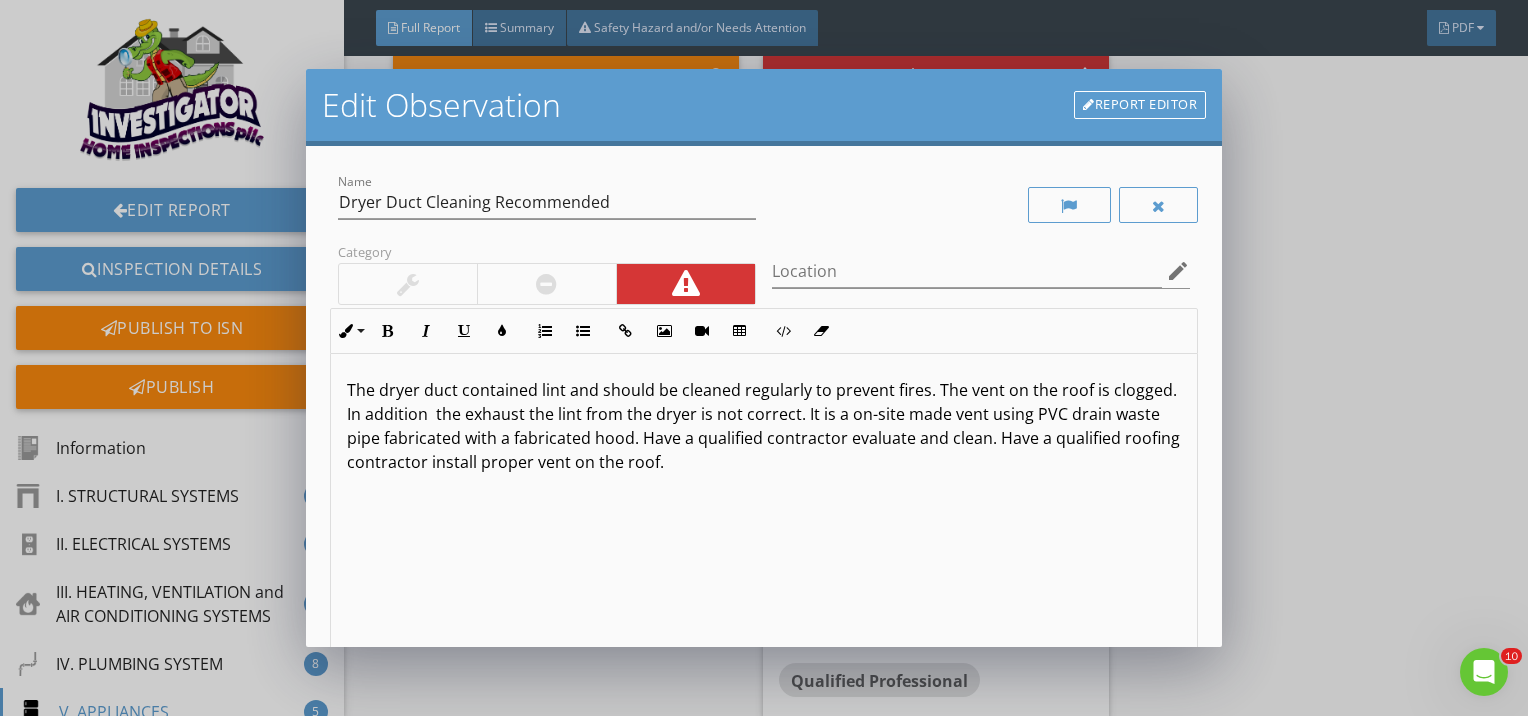 click on "The dryer duct contained lint and should be cleaned regularly to prevent fires. The vent on the roof is clogged. In addition  the exhaust the lint from the dryer is not correct. It is a on-site made vent using PVC drain waste pipe fabricated with a fabricated hood. Have a qualified contractor evaluate and clean. Have a qualified roofing contractor install proper vent on the roof." at bounding box center [764, 426] 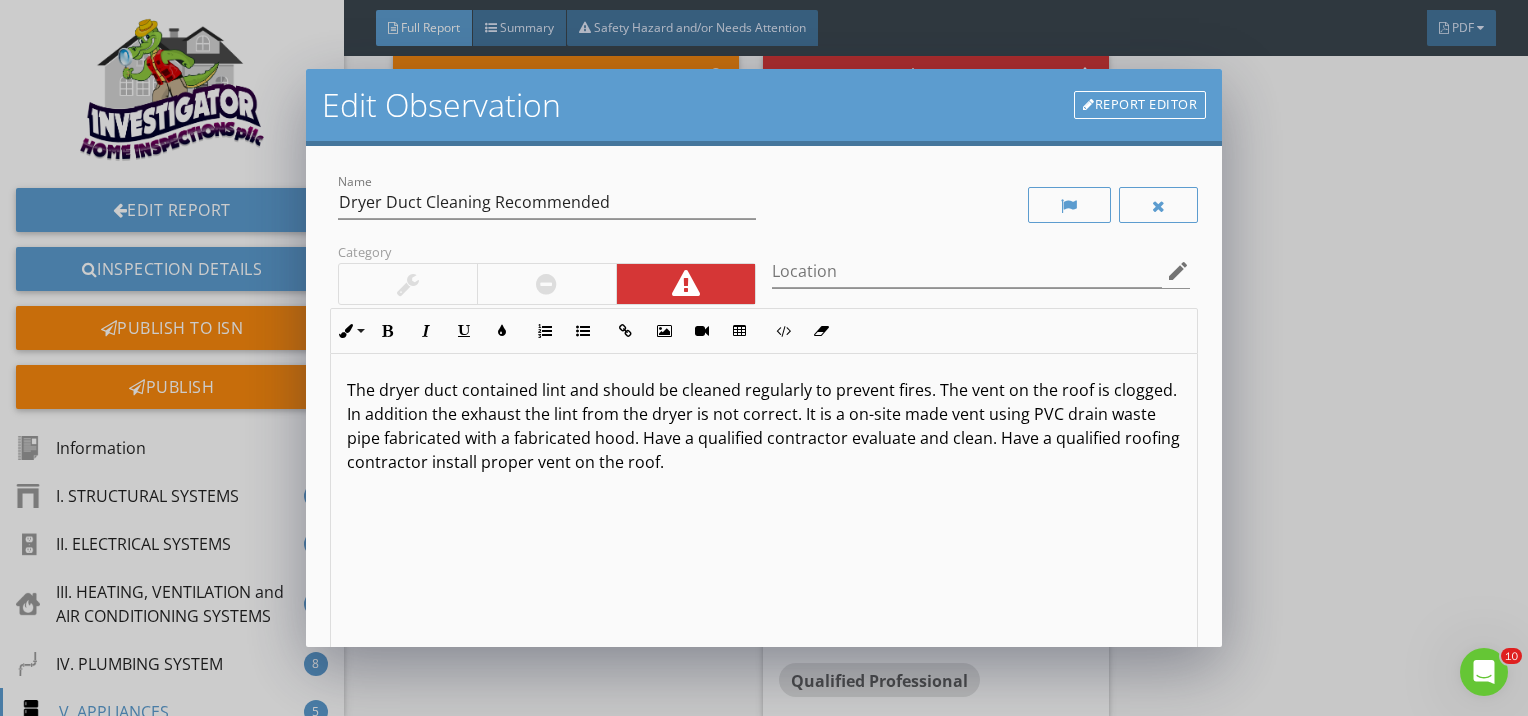 click on "The dryer duct contained lint and should be cleaned regularly to prevent fires. The vent on the roof is clogged. In addition the exhaust the lint from the dryer is not correct. It is a on-site made vent using PVC drain waste pipe fabricated with a fabricated hood. Have a qualified contractor evaluate and clean. Have a qualified roofing contractor install proper vent on the roof." at bounding box center (764, 426) 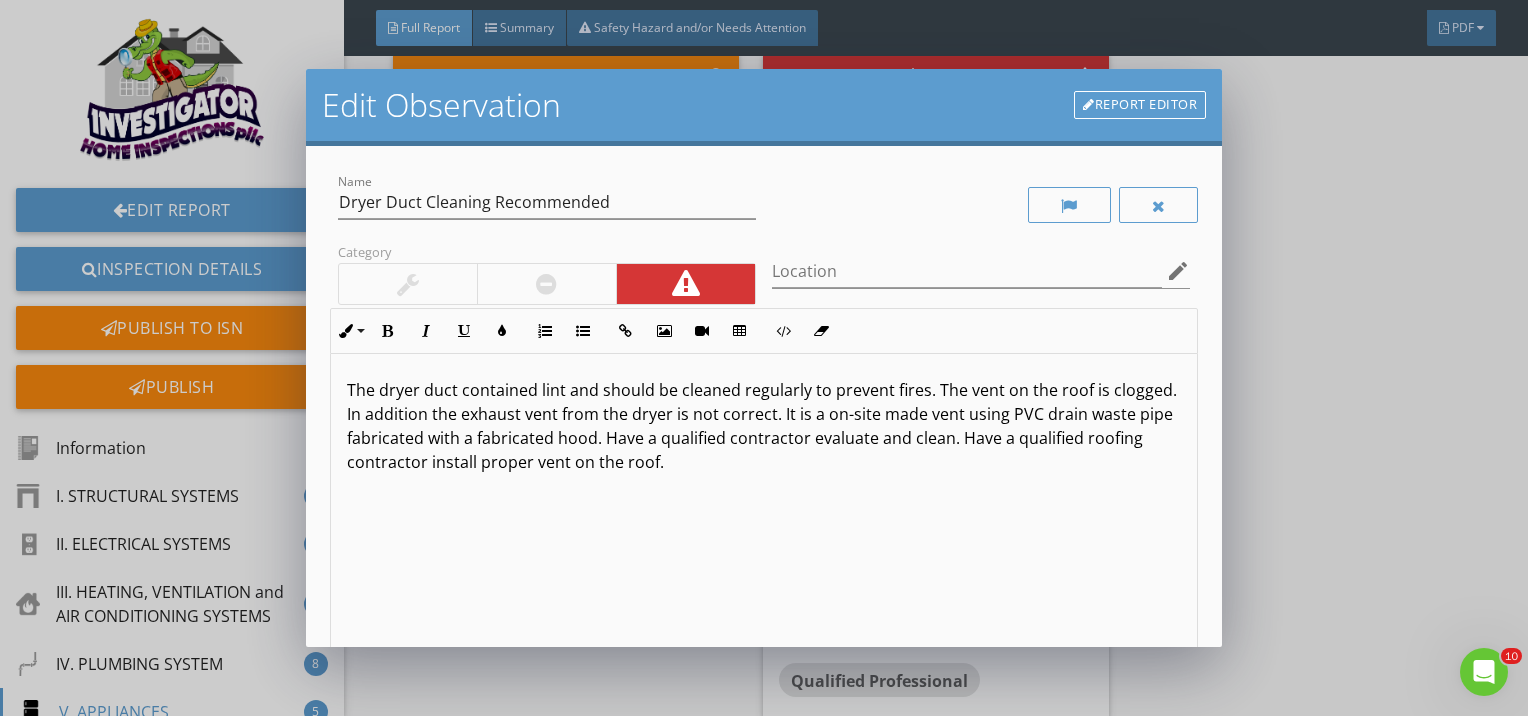 click on "The dryer duct contained lint and should be cleaned regularly to prevent fires. The vent on the roof is clogged. In addition the exhaust vent from the dryer is not correct. It is a on-site made vent using PVC drain waste pipe fabricated with a fabricated hood. Have a qualified contractor evaluate and clean. Have a qualified roofing contractor install proper vent on the roof." at bounding box center (764, 426) 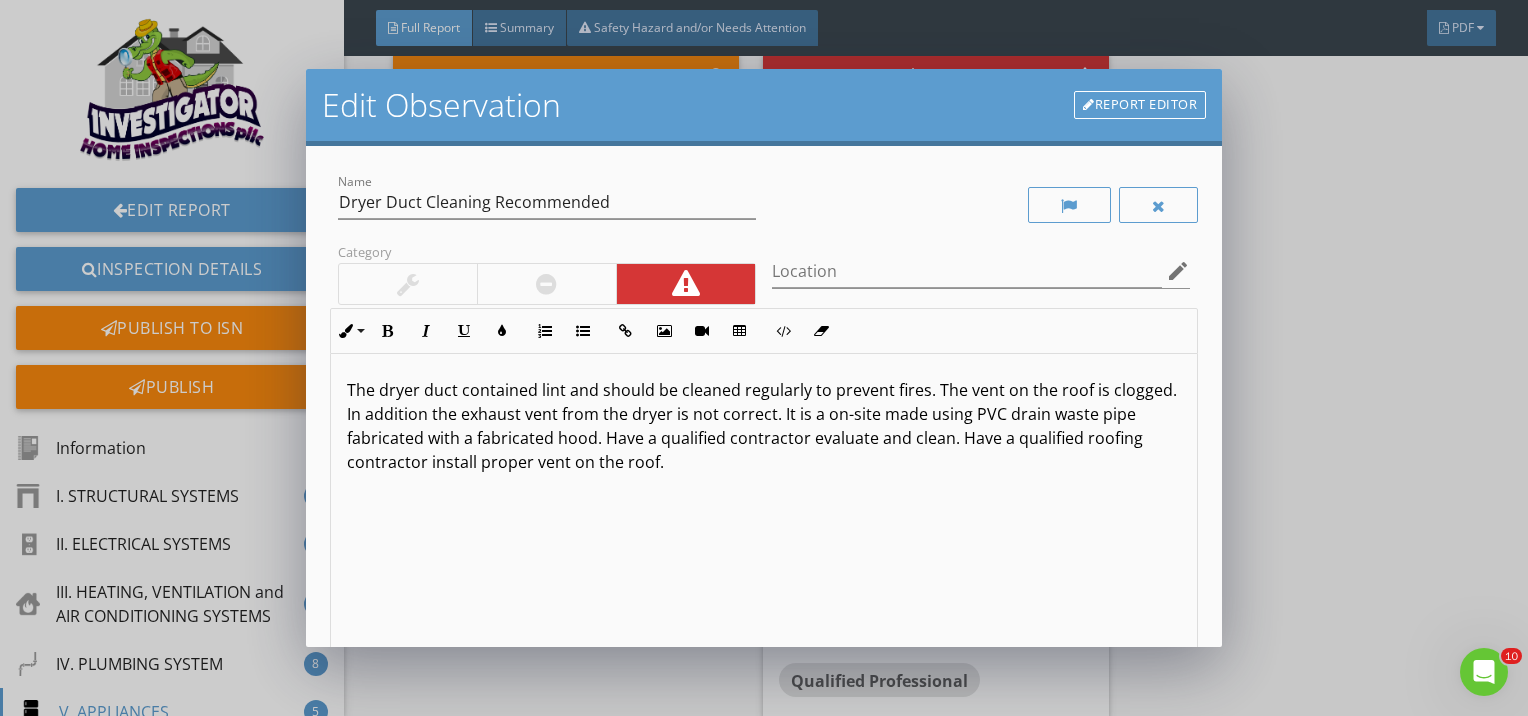 click on "The dryer duct contained lint and should be cleaned regularly to prevent fires. The vent on the roof is clogged. In addition the exhaust vent from the dryer is not correct. It is a on-site made using PVC drain waste pipe fabricated with a fabricated hood. Have a qualified contractor evaluate and clean. Have a qualified roofing contractor install proper vent on the roof." at bounding box center (764, 426) 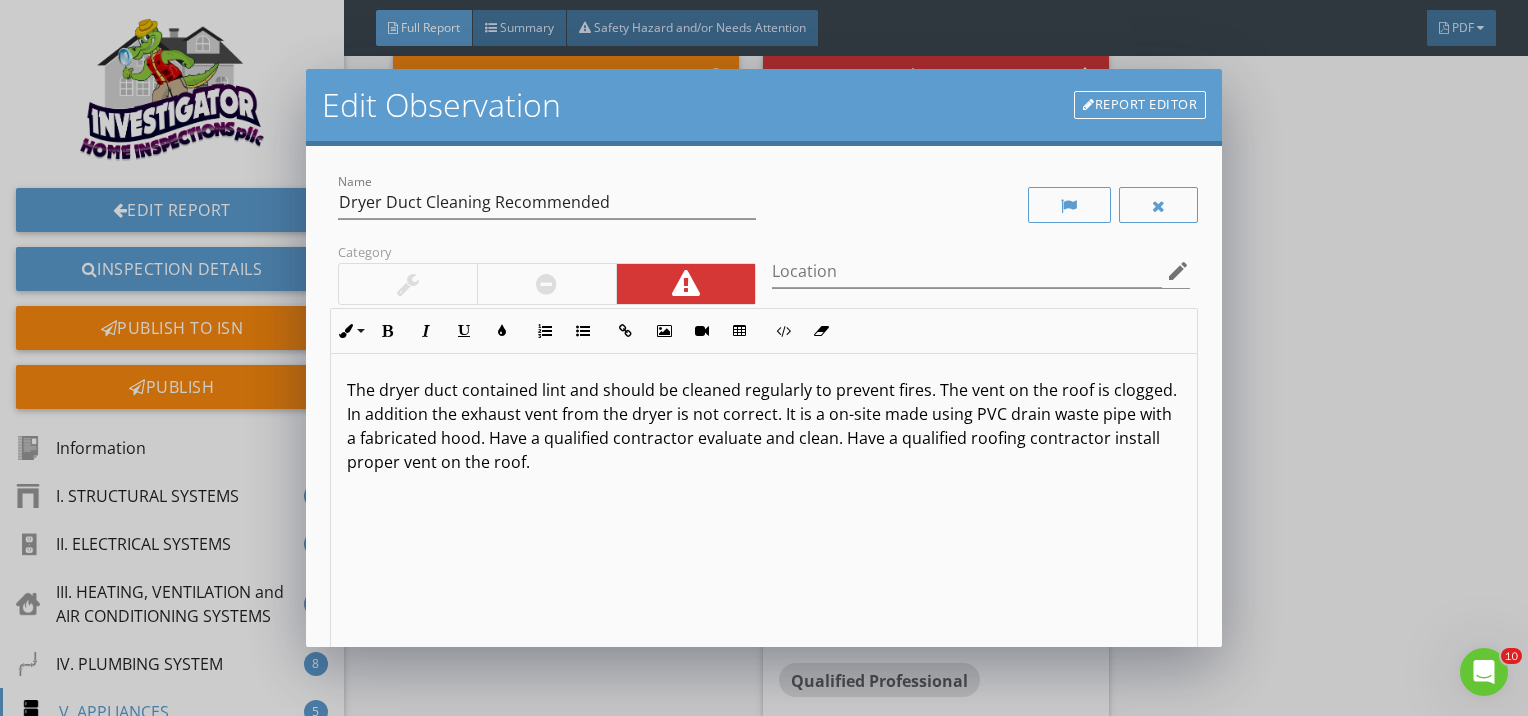 scroll, scrollTop: 216, scrollLeft: 0, axis: vertical 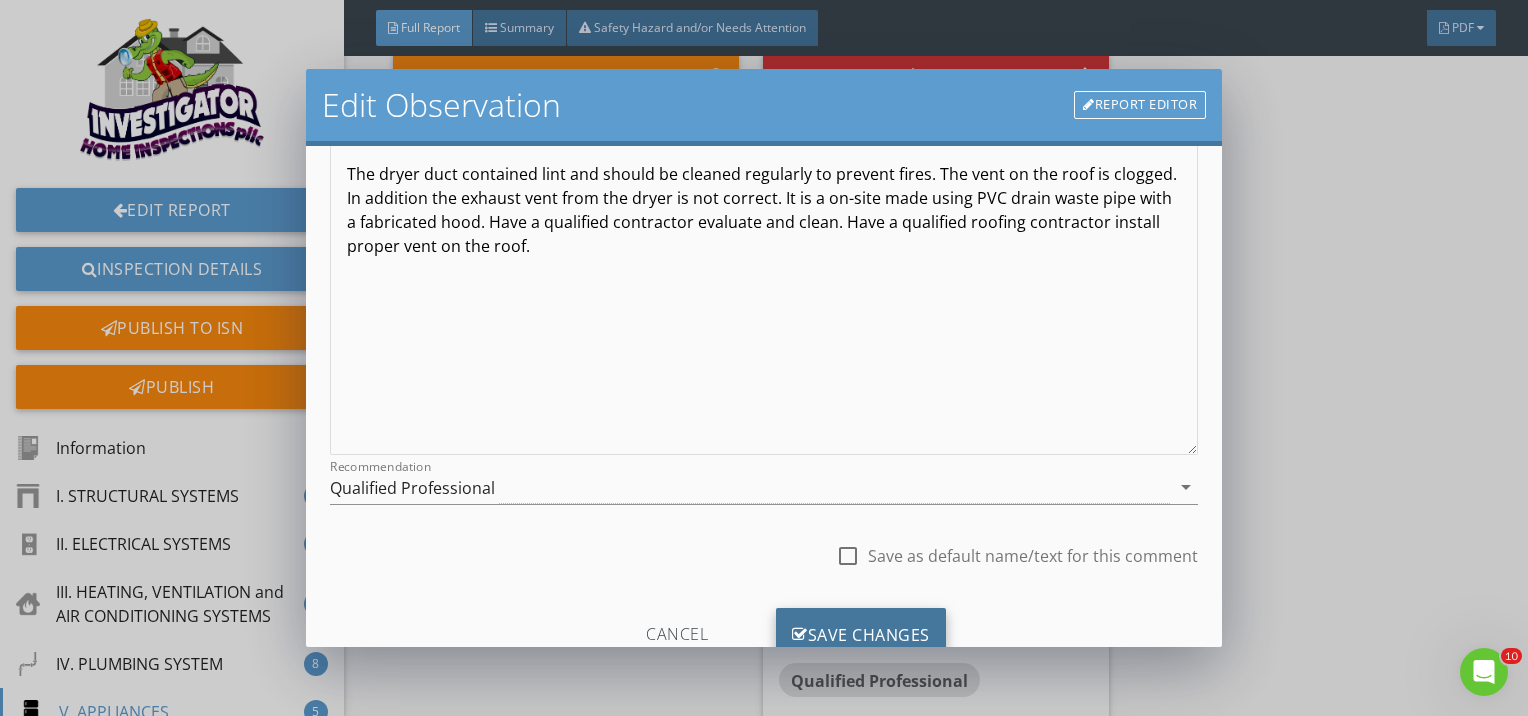 click on "Save Changes" at bounding box center (861, 635) 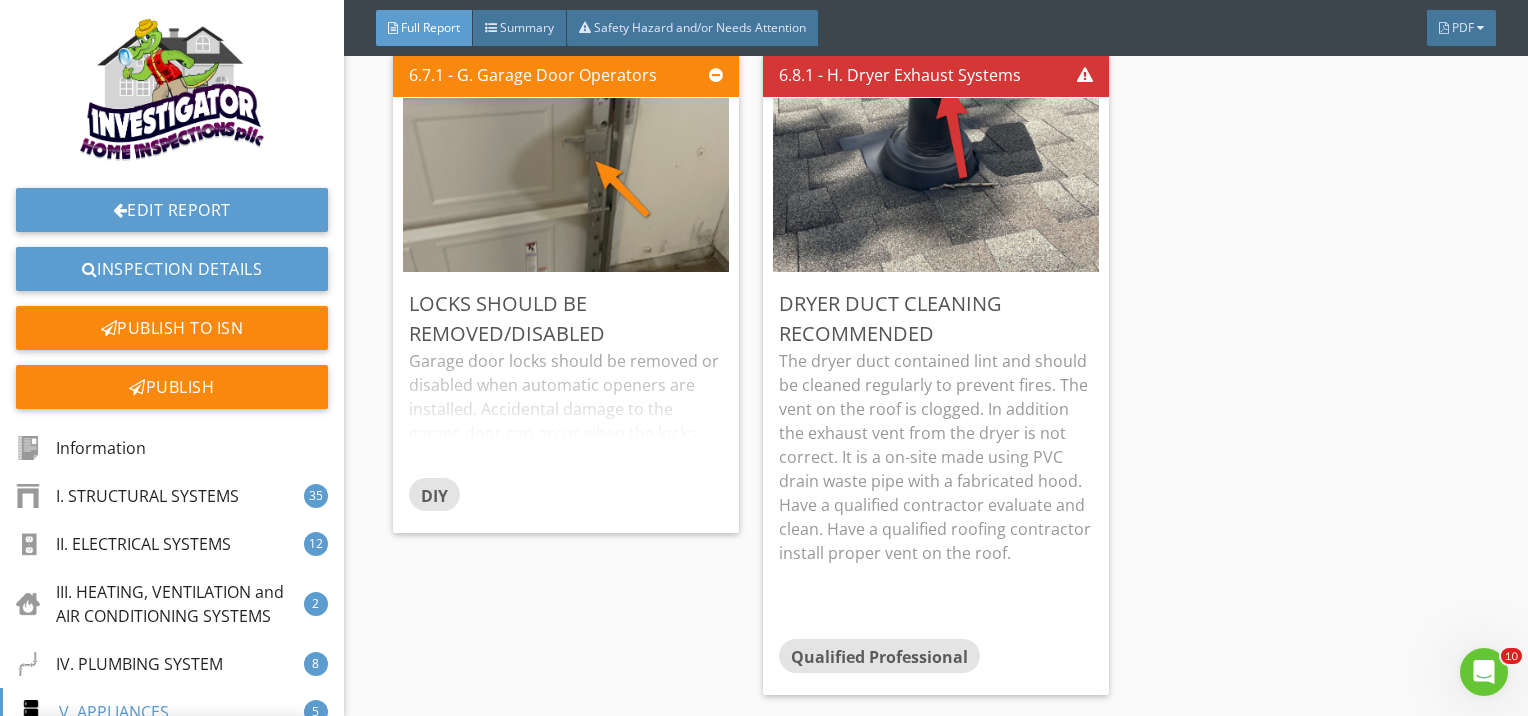 scroll, scrollTop: 48, scrollLeft: 0, axis: vertical 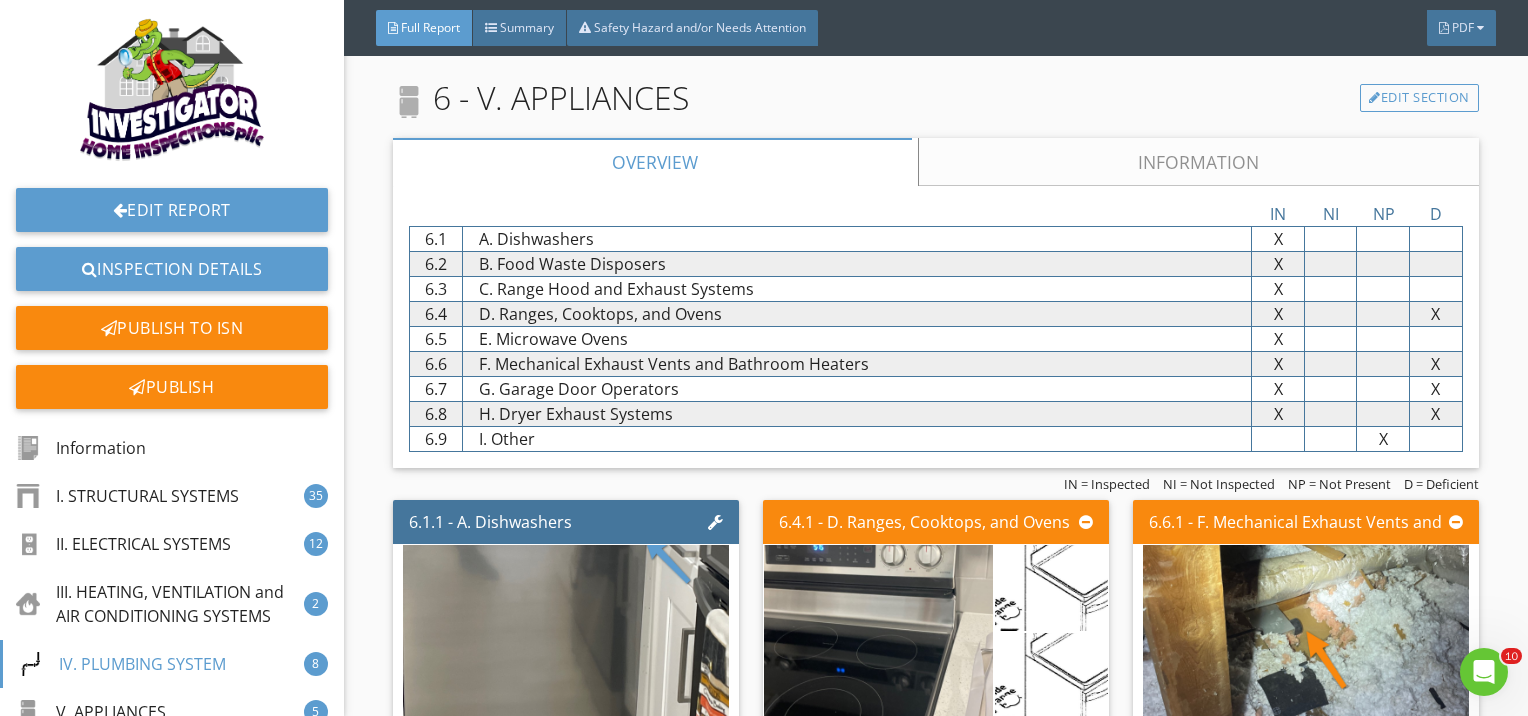 click on "Information" at bounding box center [1199, 162] 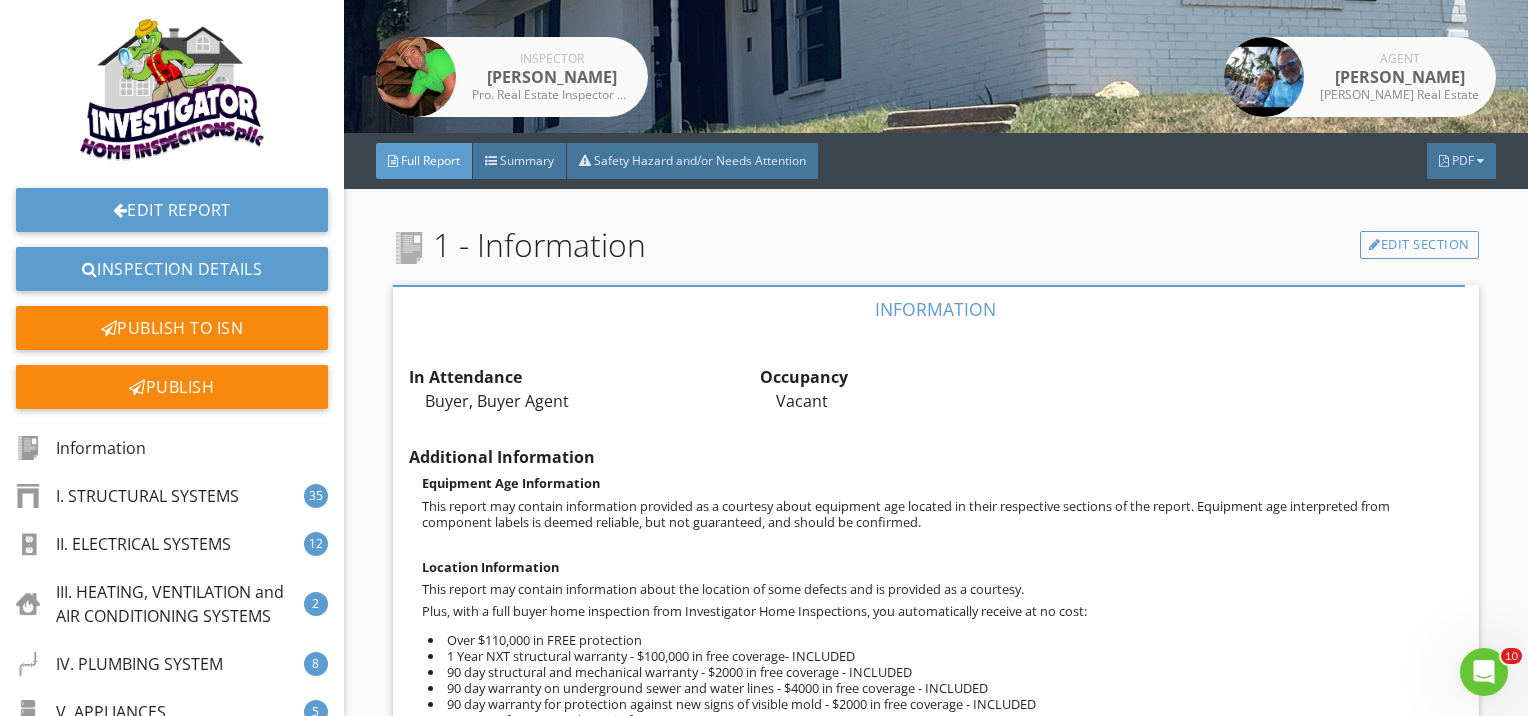 scroll, scrollTop: 0, scrollLeft: 0, axis: both 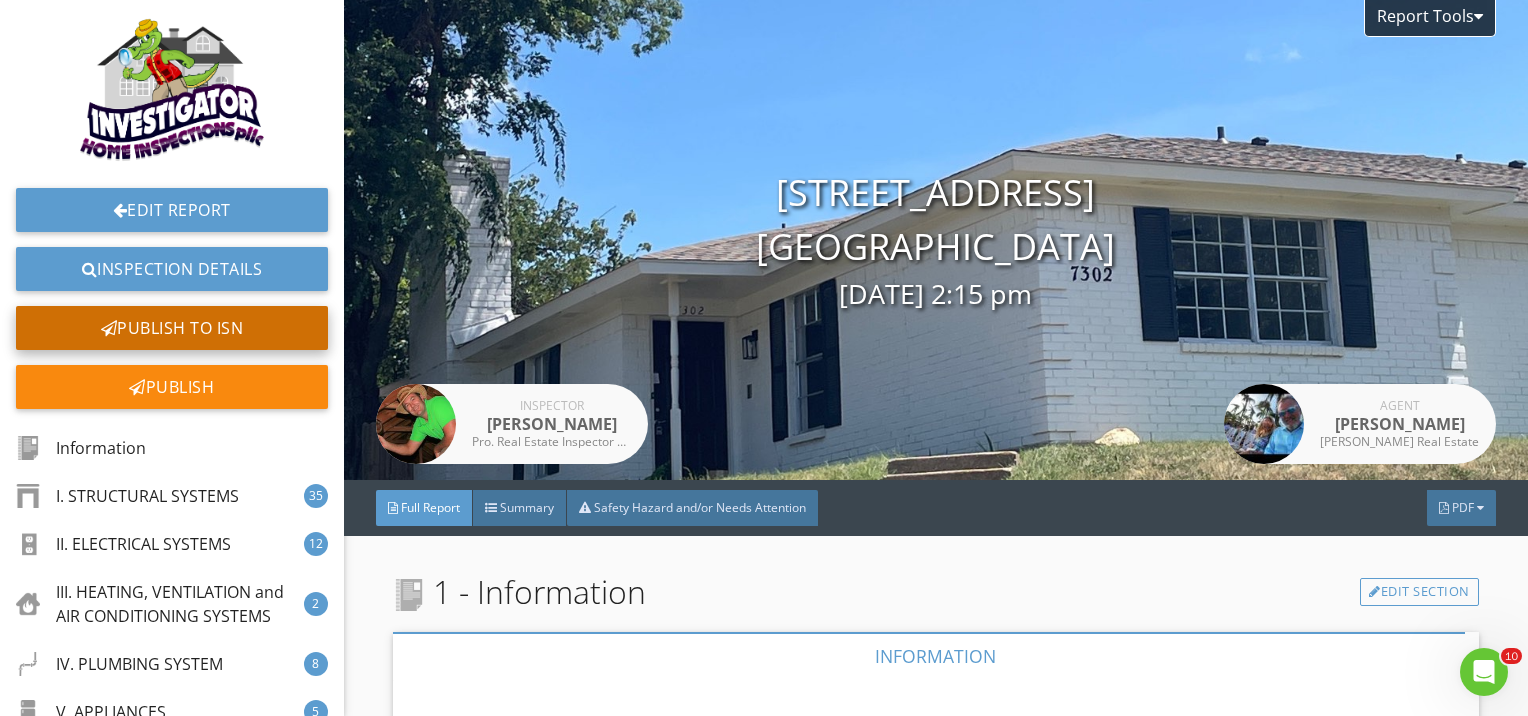 click on "Publish to ISN" at bounding box center (172, 328) 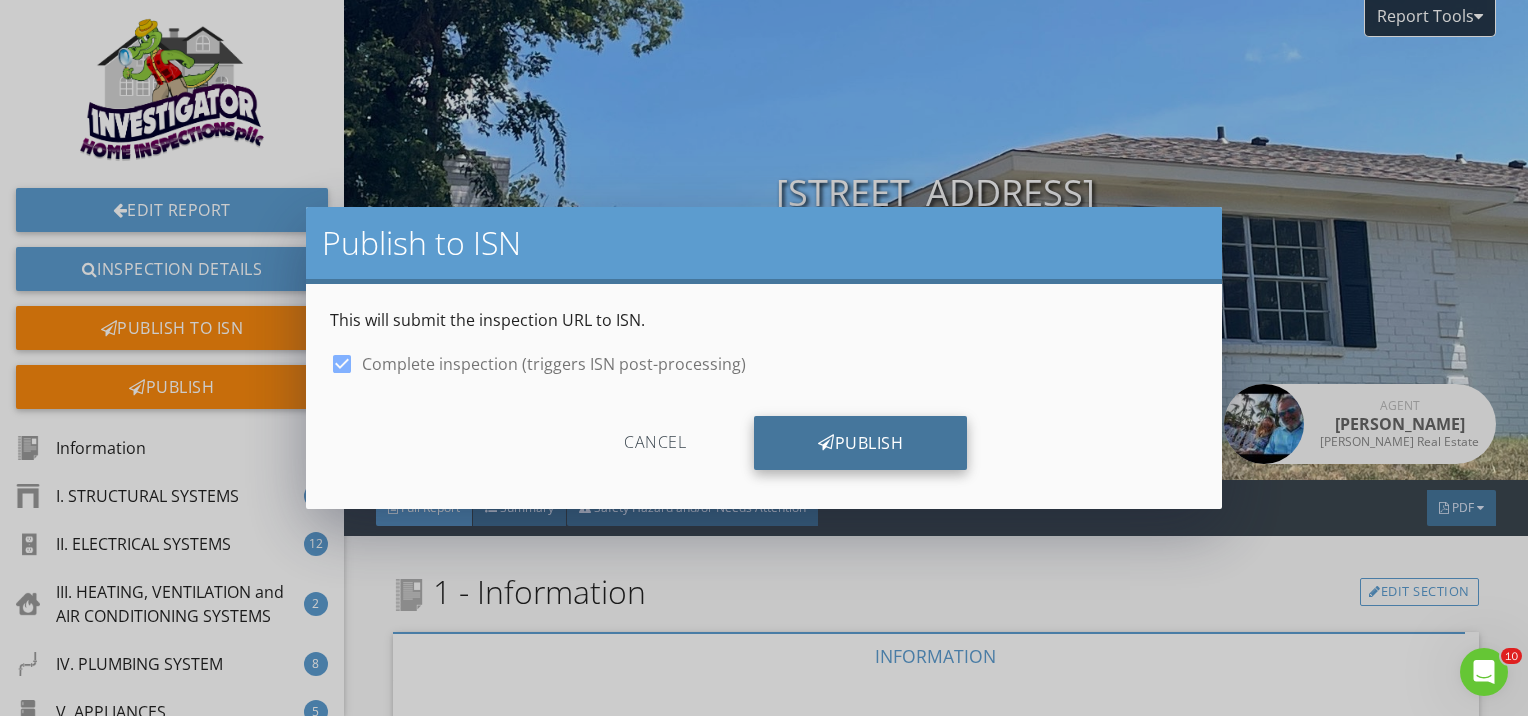 click on "Publish" at bounding box center (860, 443) 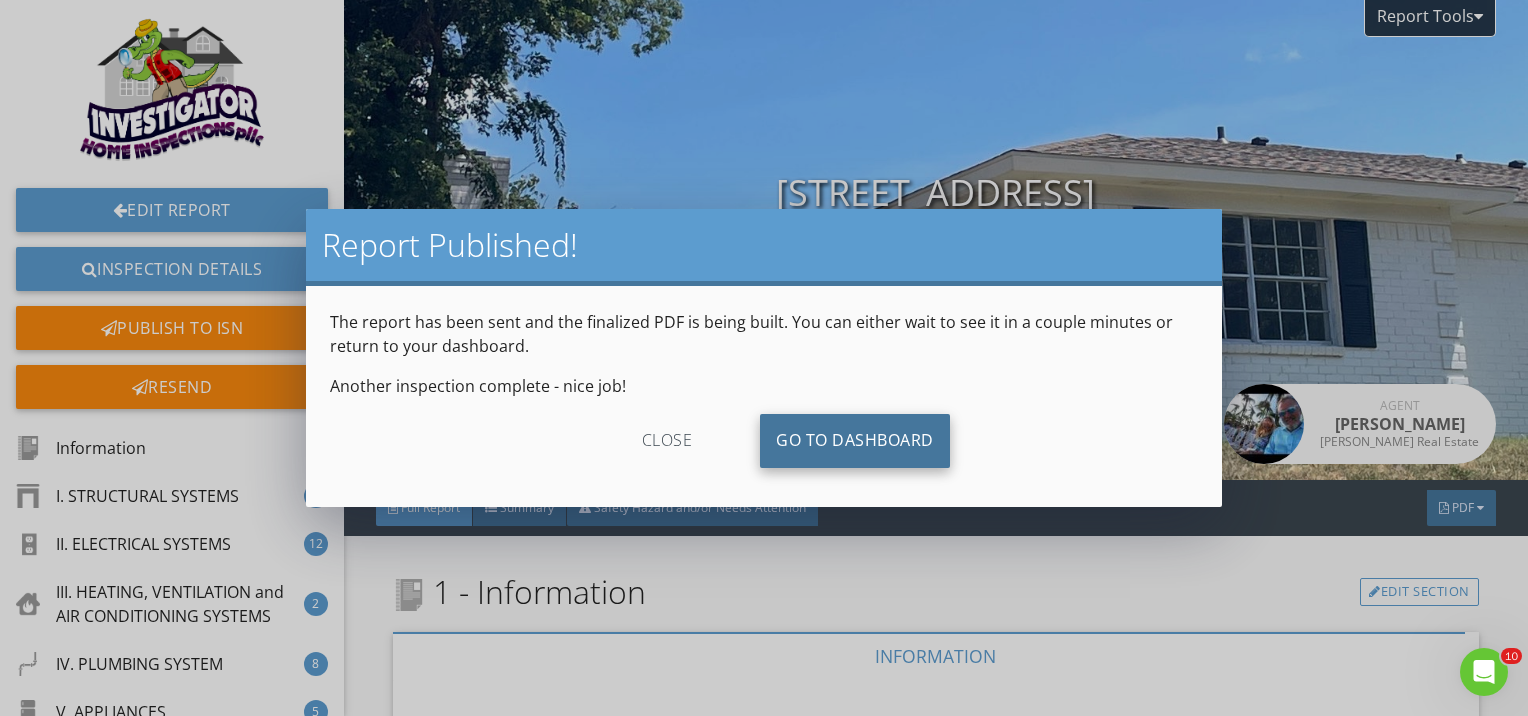 click on "Go To Dashboard" at bounding box center [855, 441] 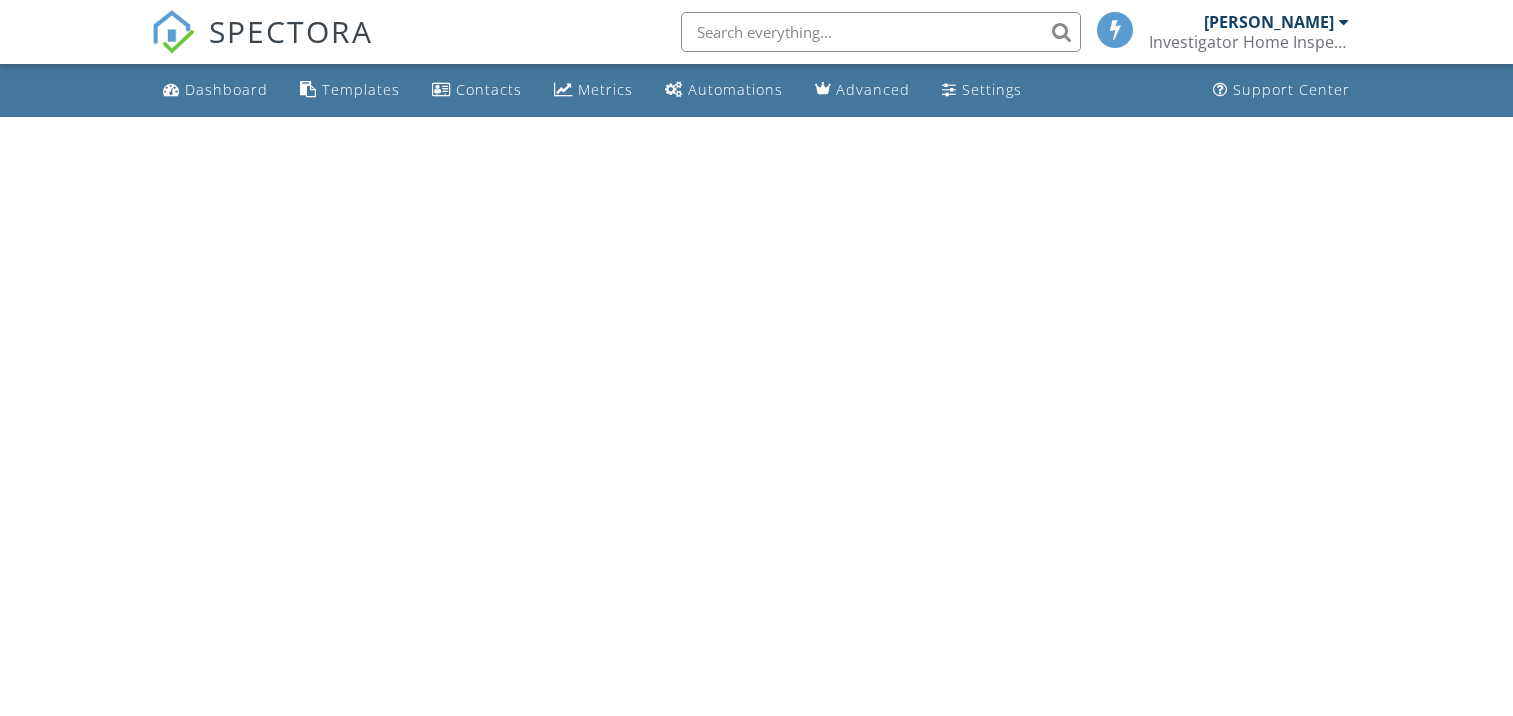 scroll, scrollTop: 0, scrollLeft: 0, axis: both 